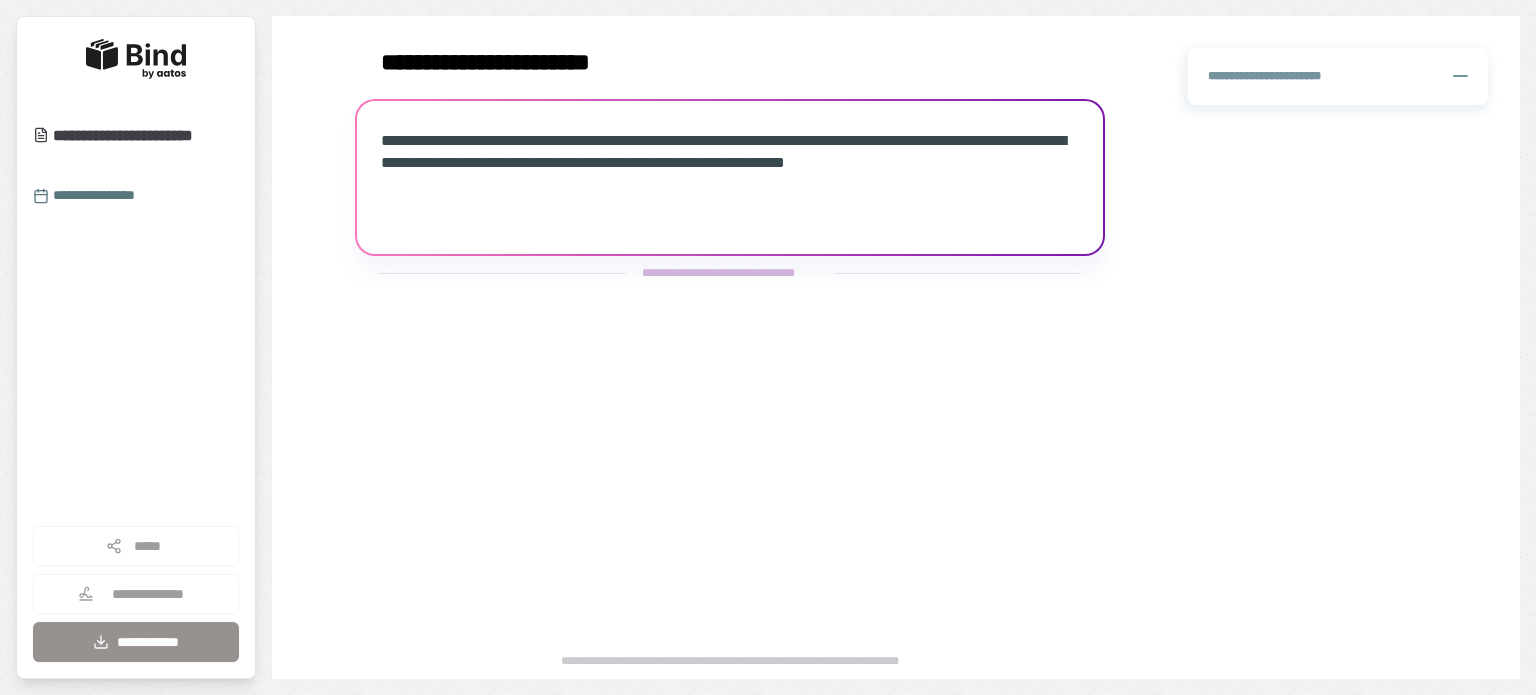 scroll, scrollTop: 0, scrollLeft: 0, axis: both 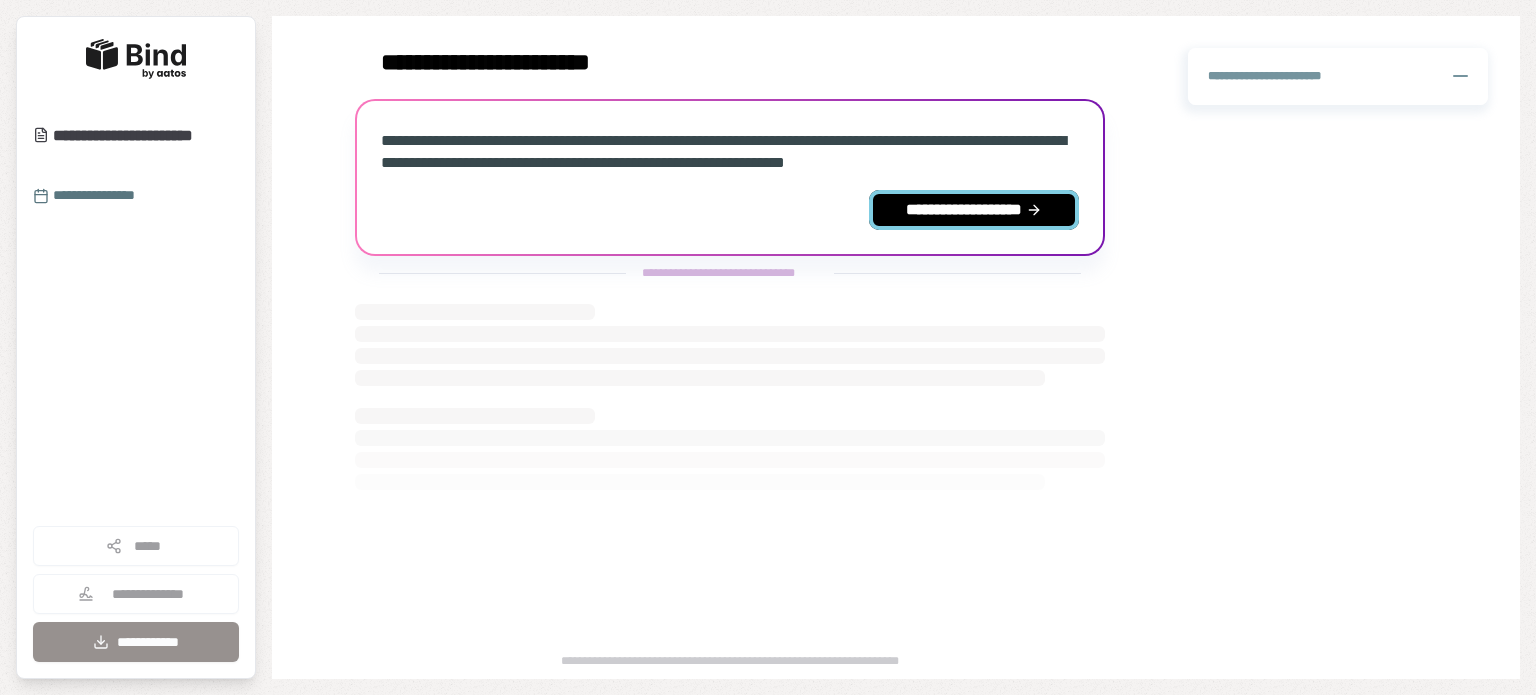 click on "**********" at bounding box center [974, 210] 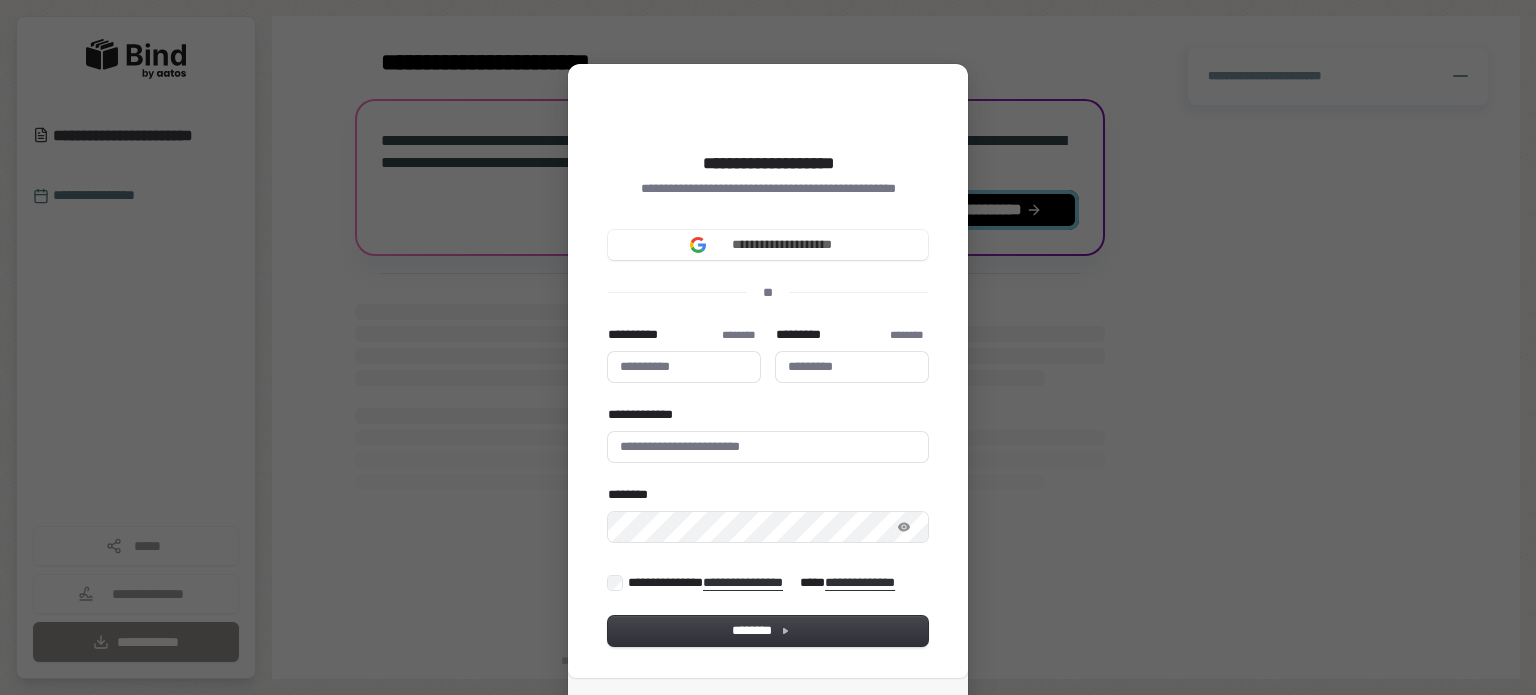 type 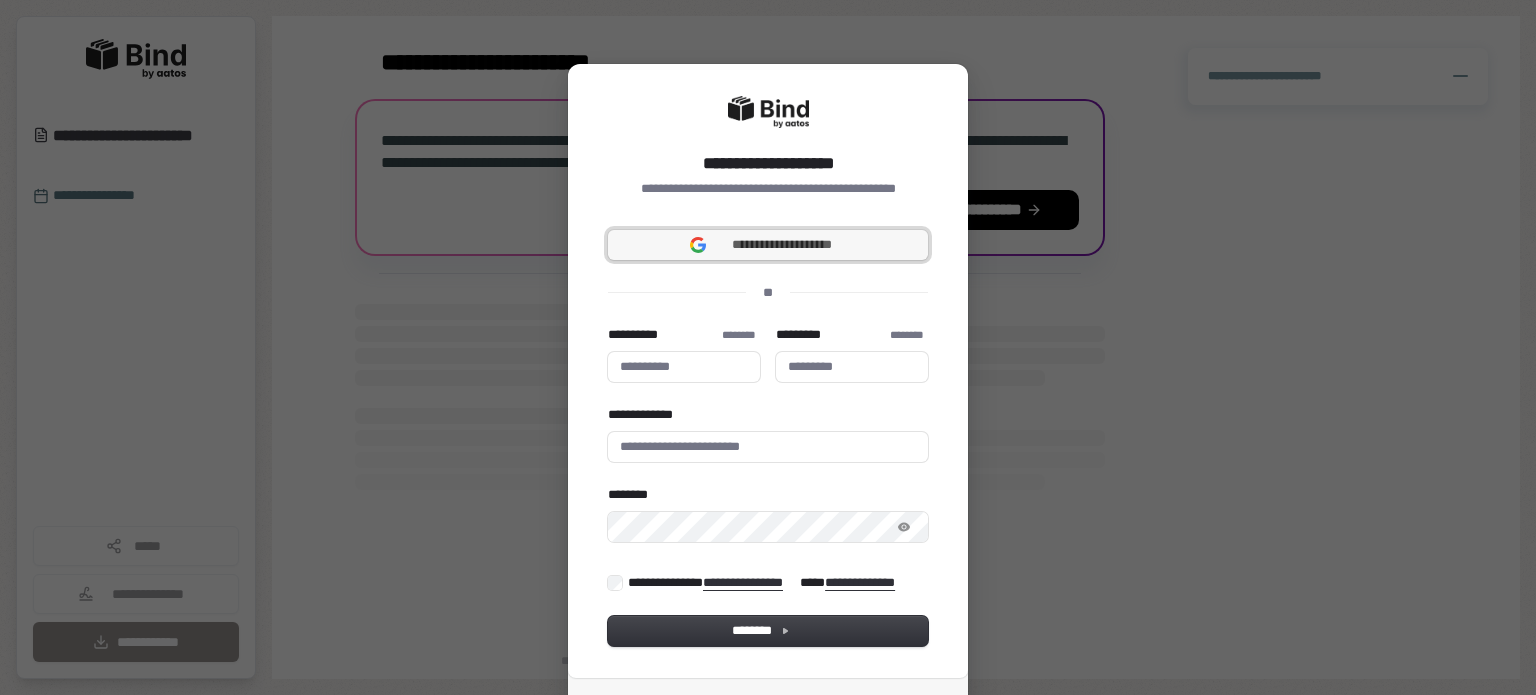 click on "**********" at bounding box center [782, 245] 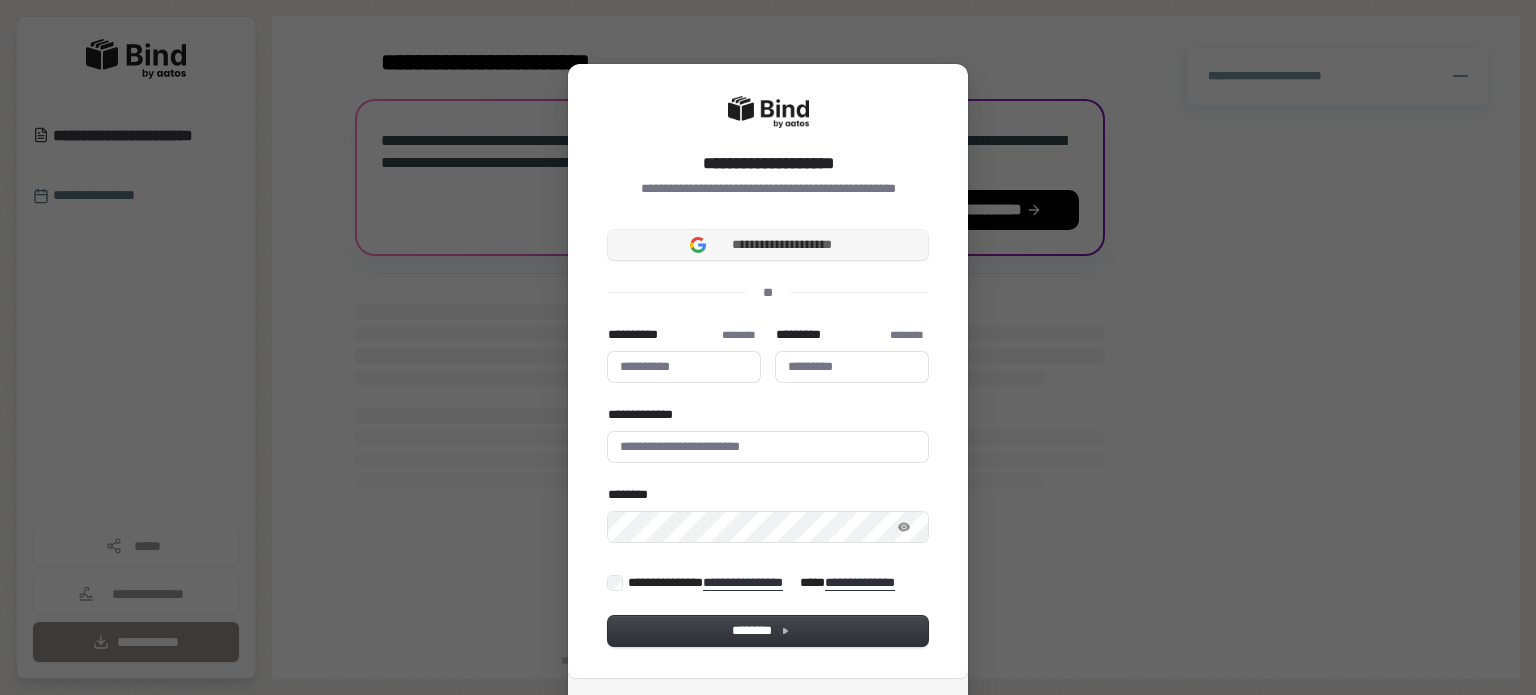 type 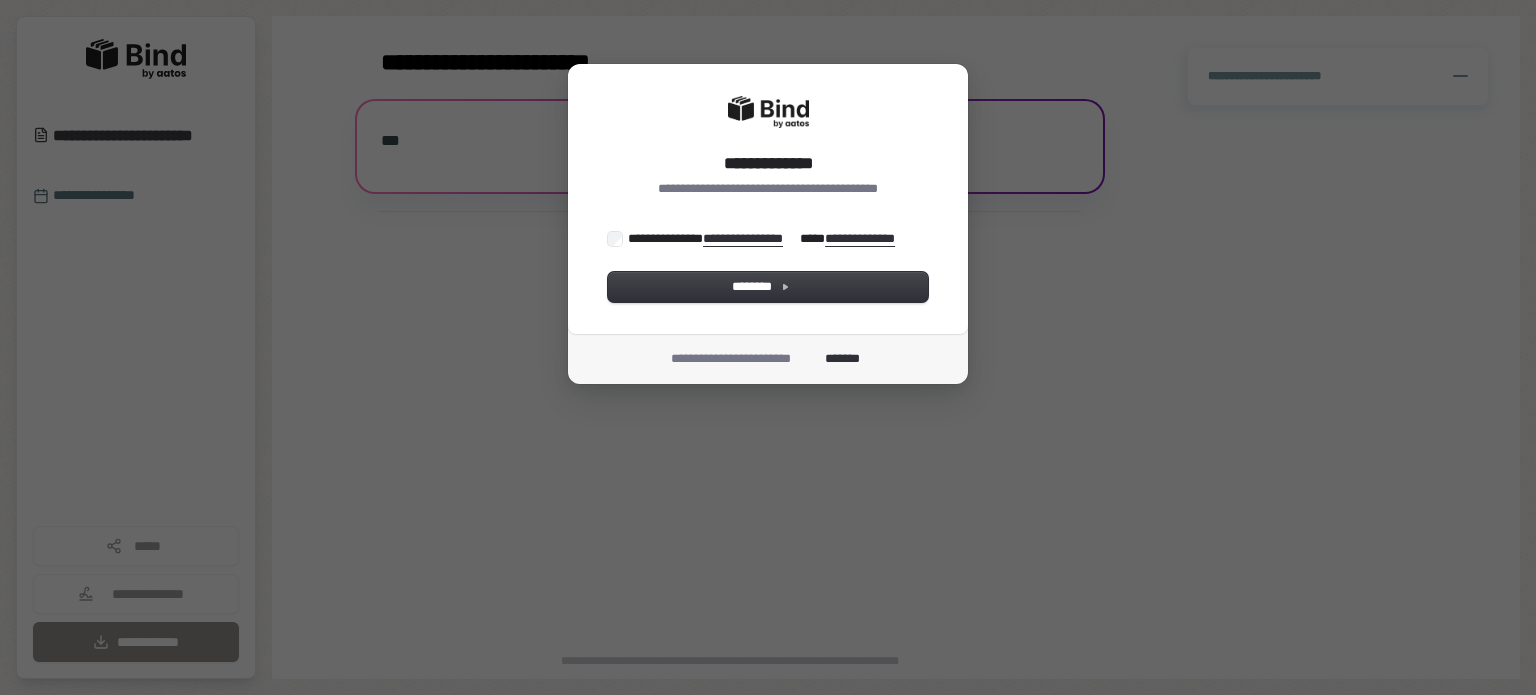 scroll, scrollTop: 0, scrollLeft: 0, axis: both 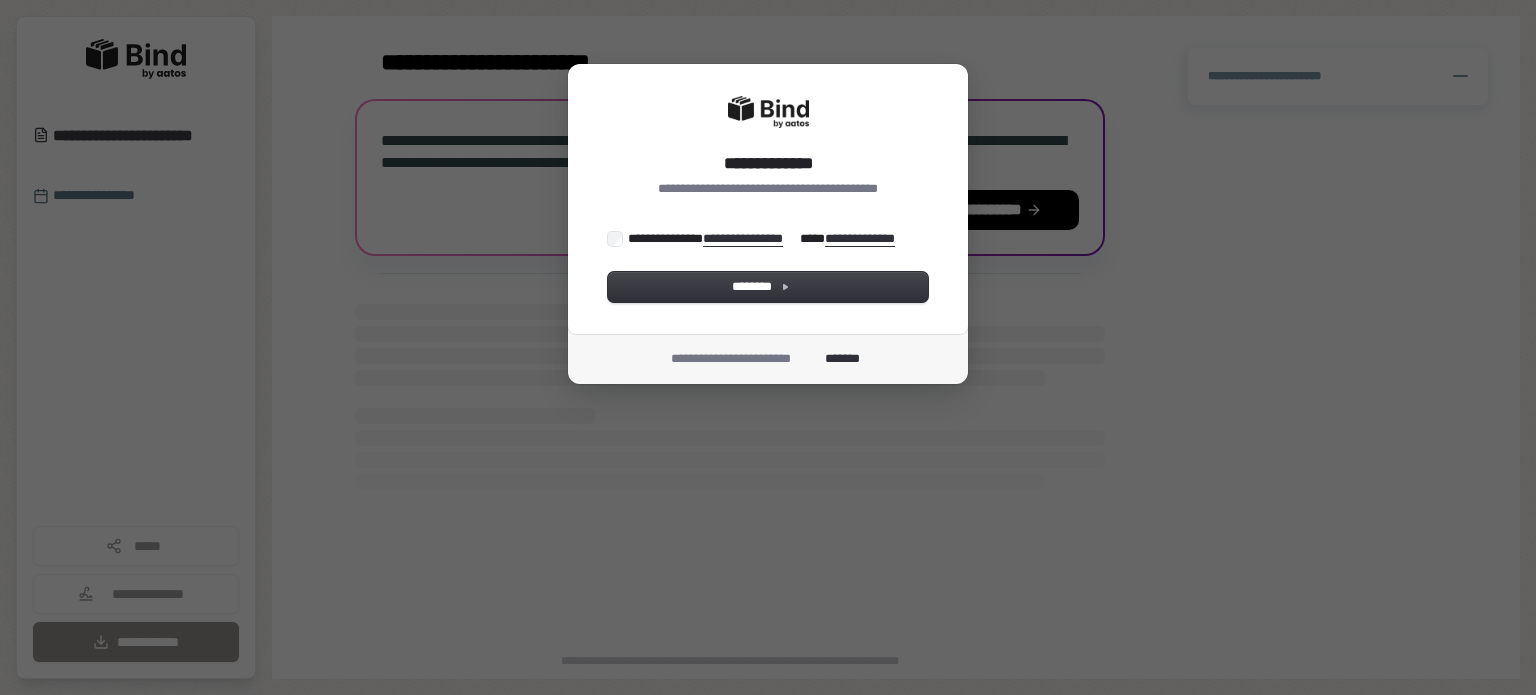 click on "**********" at bounding box center [766, 238] 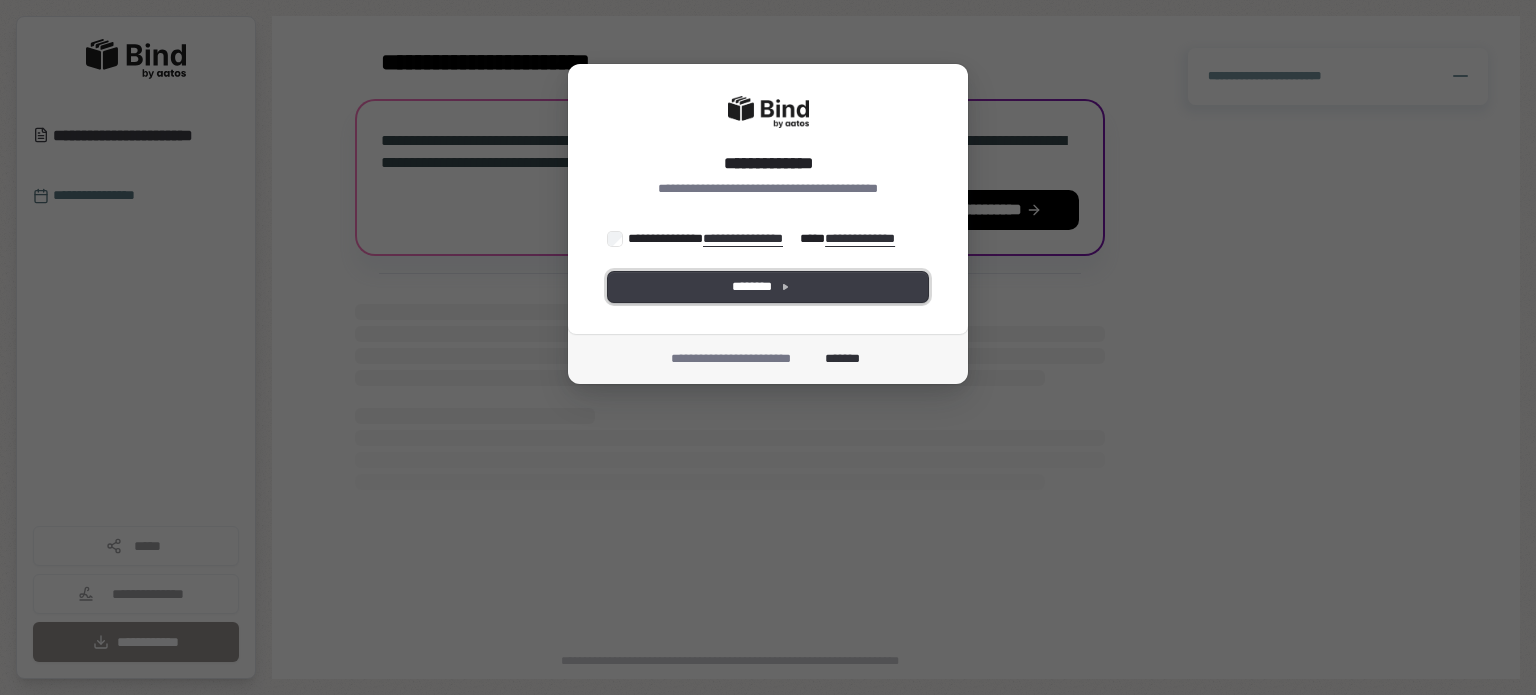 click on "********" at bounding box center (768, 287) 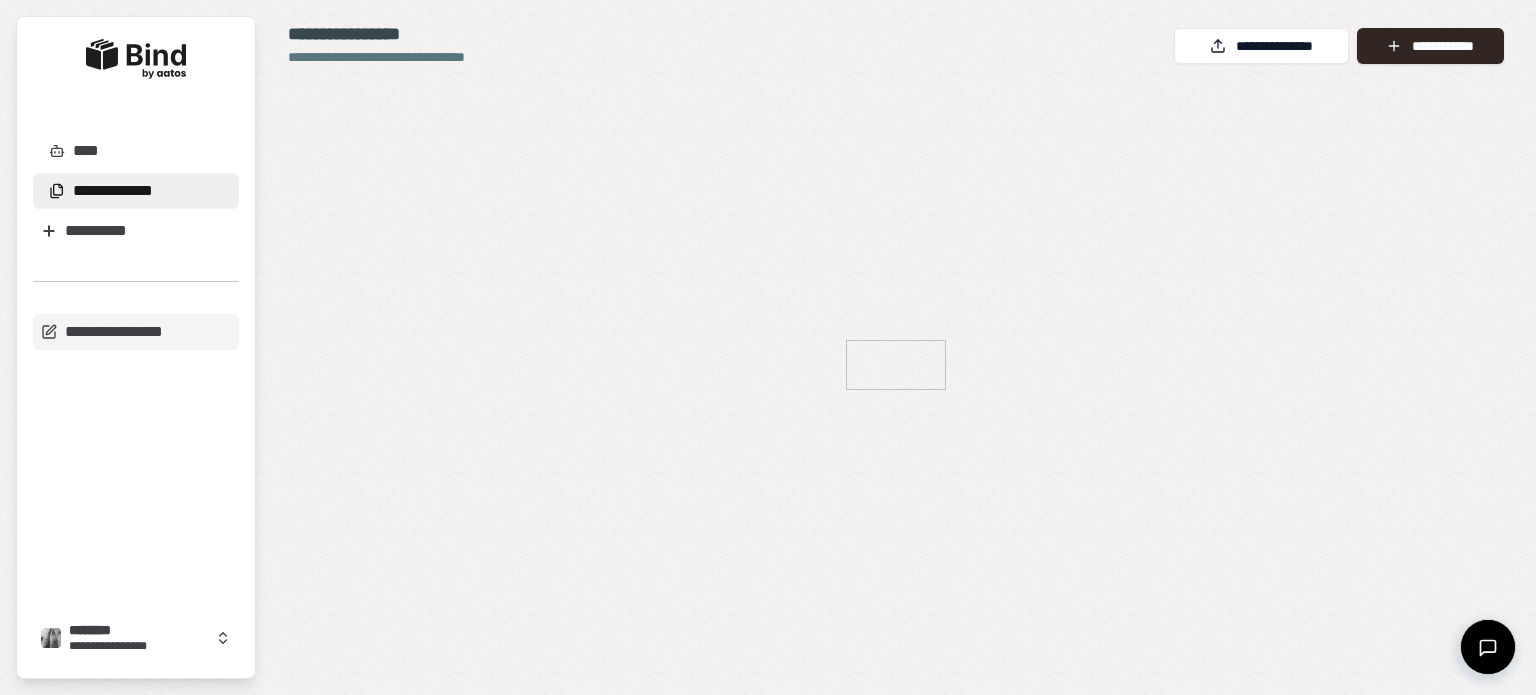 scroll, scrollTop: 0, scrollLeft: 0, axis: both 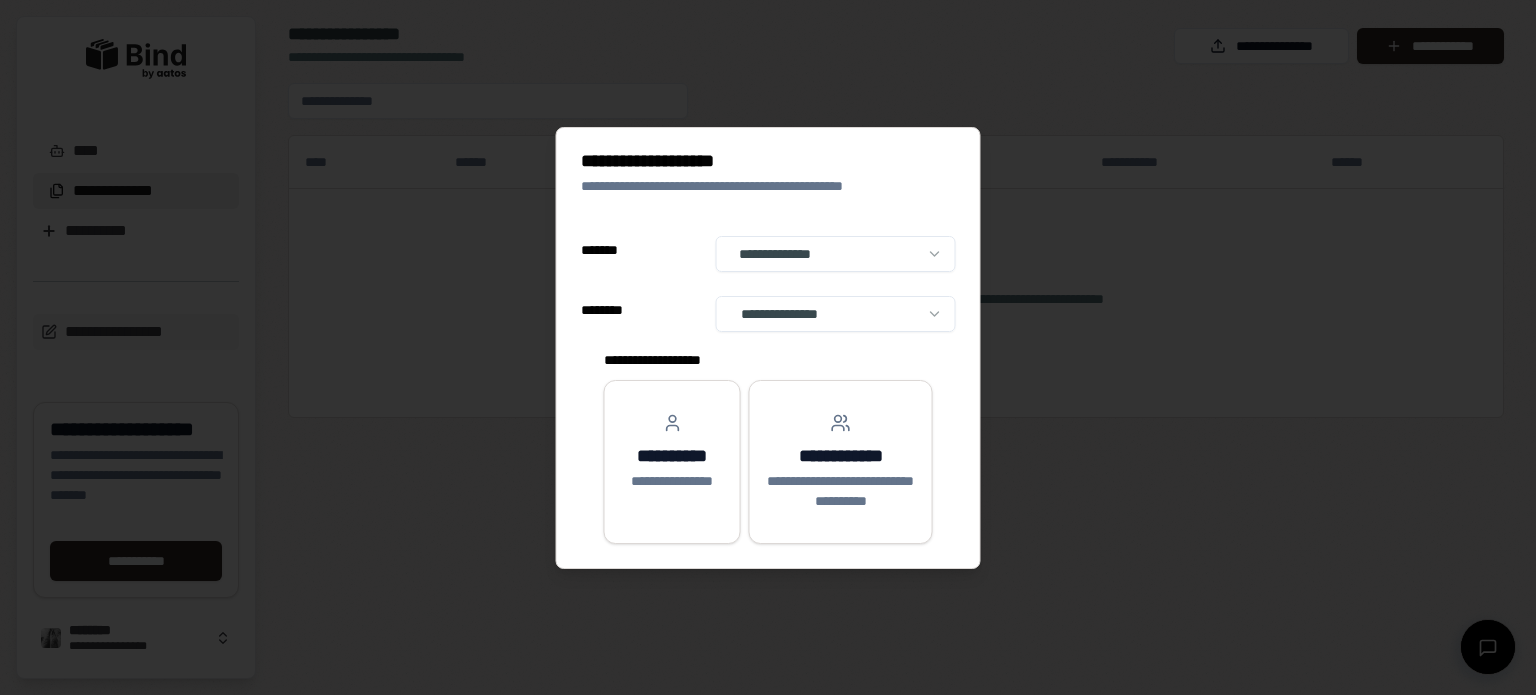 select on "**" 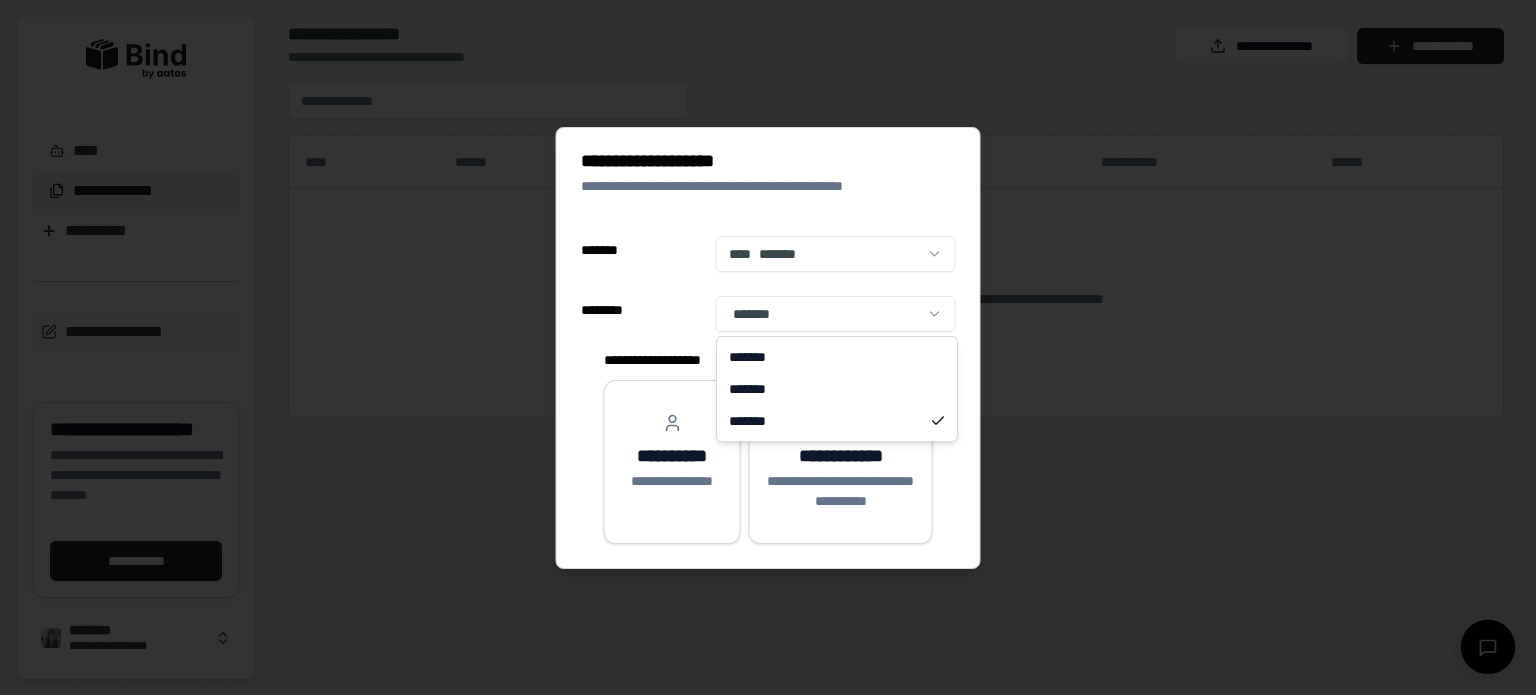 click on "**********" at bounding box center [768, 347] 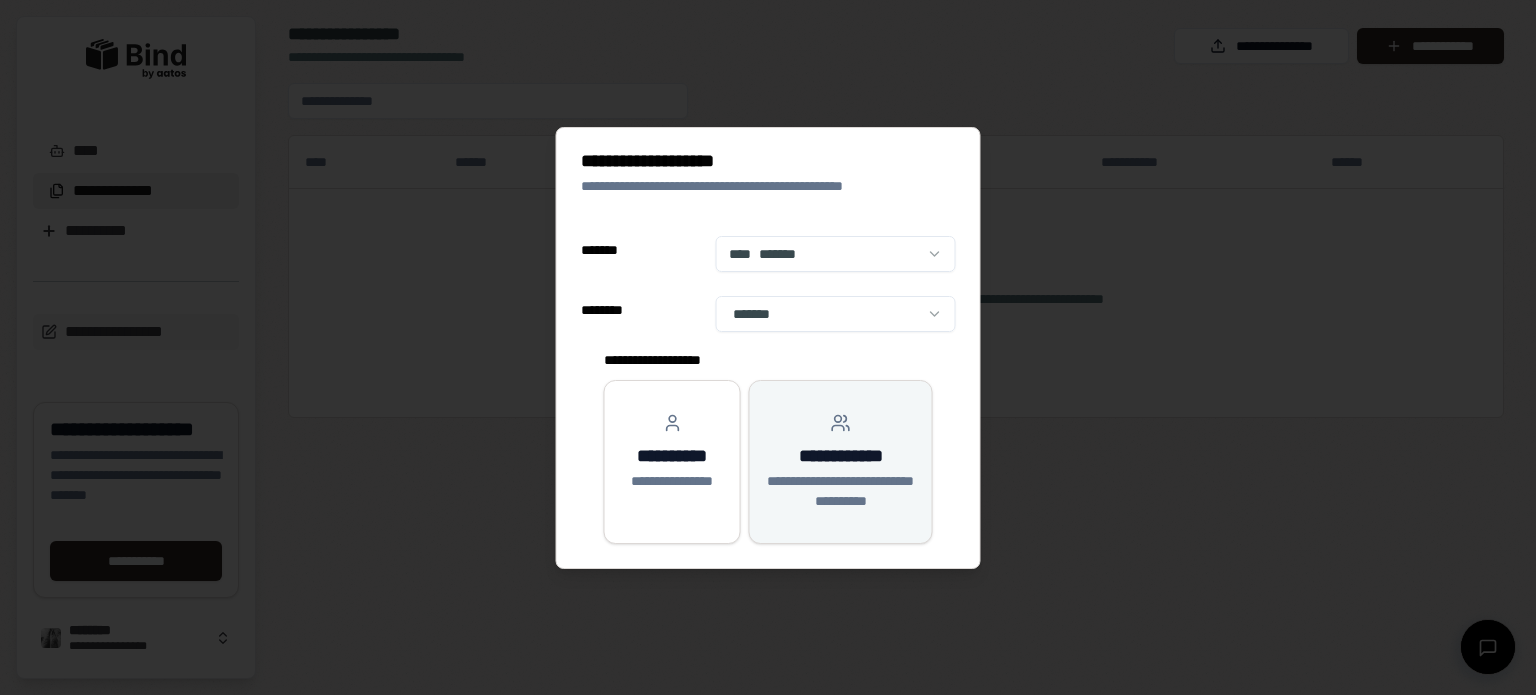 click on "**********" at bounding box center (841, 491) 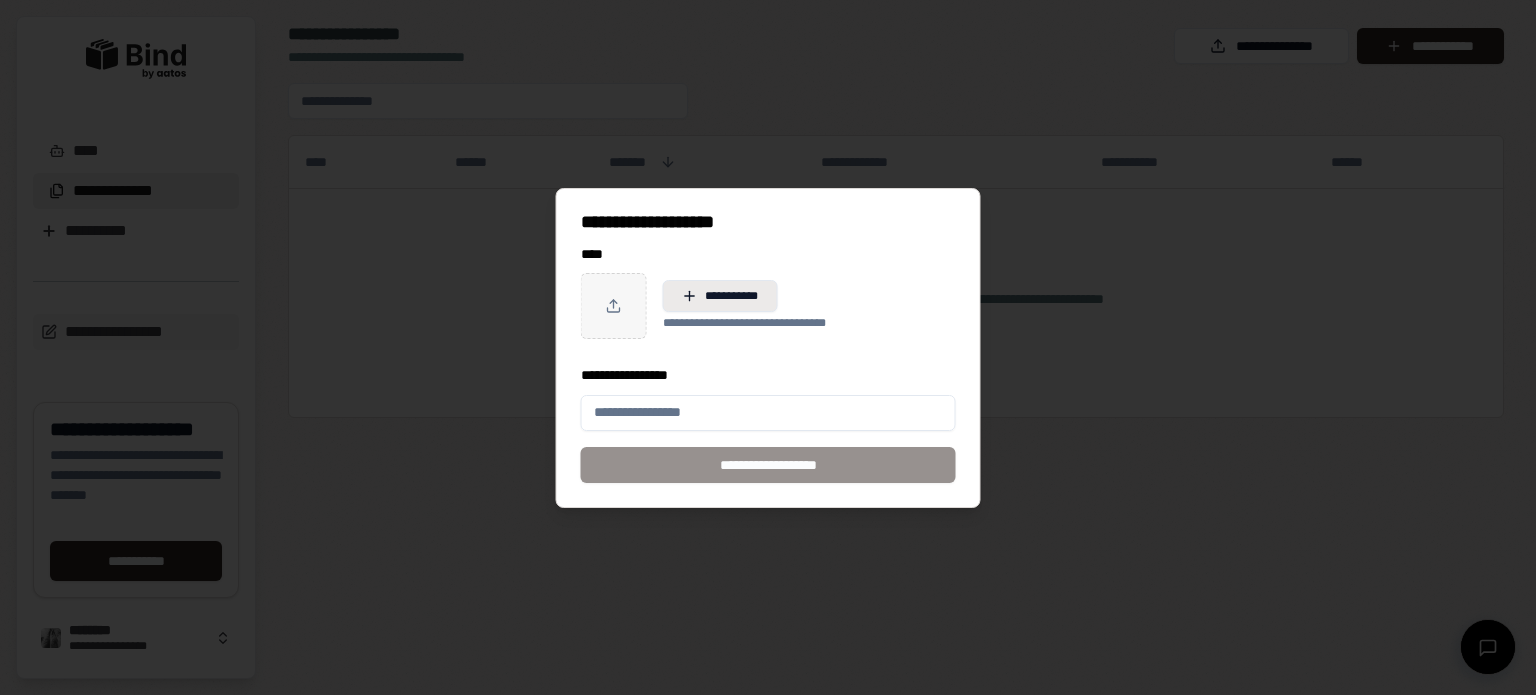 click on "**********" at bounding box center [720, 296] 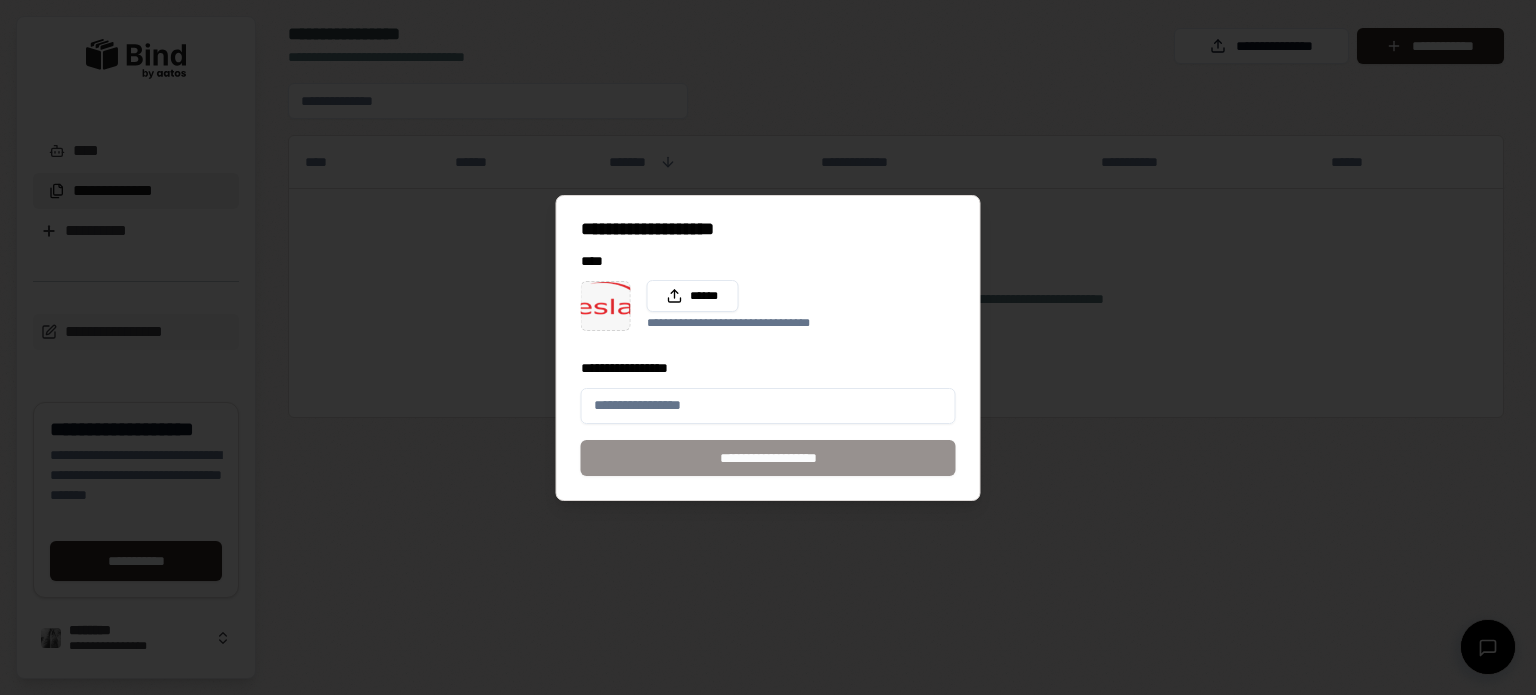 click on "**********" at bounding box center (768, 406) 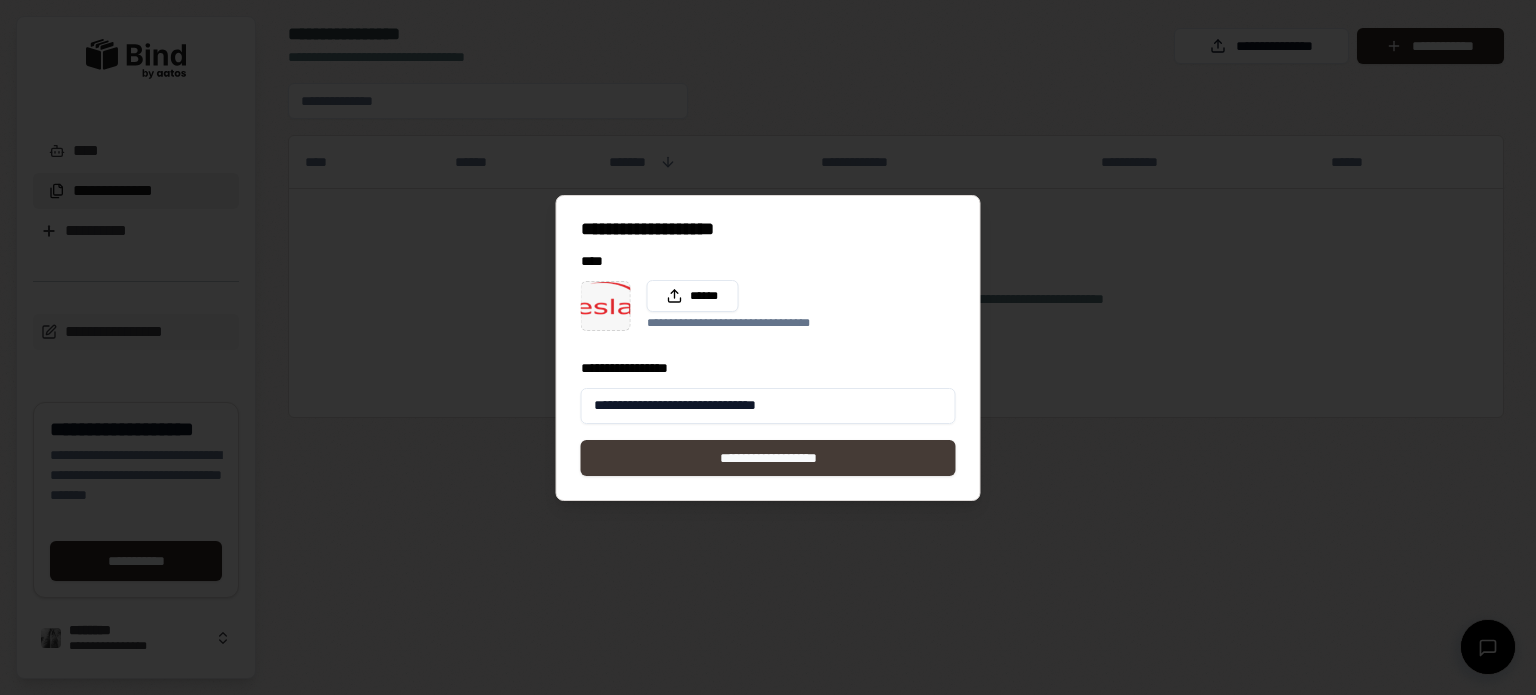 type on "**********" 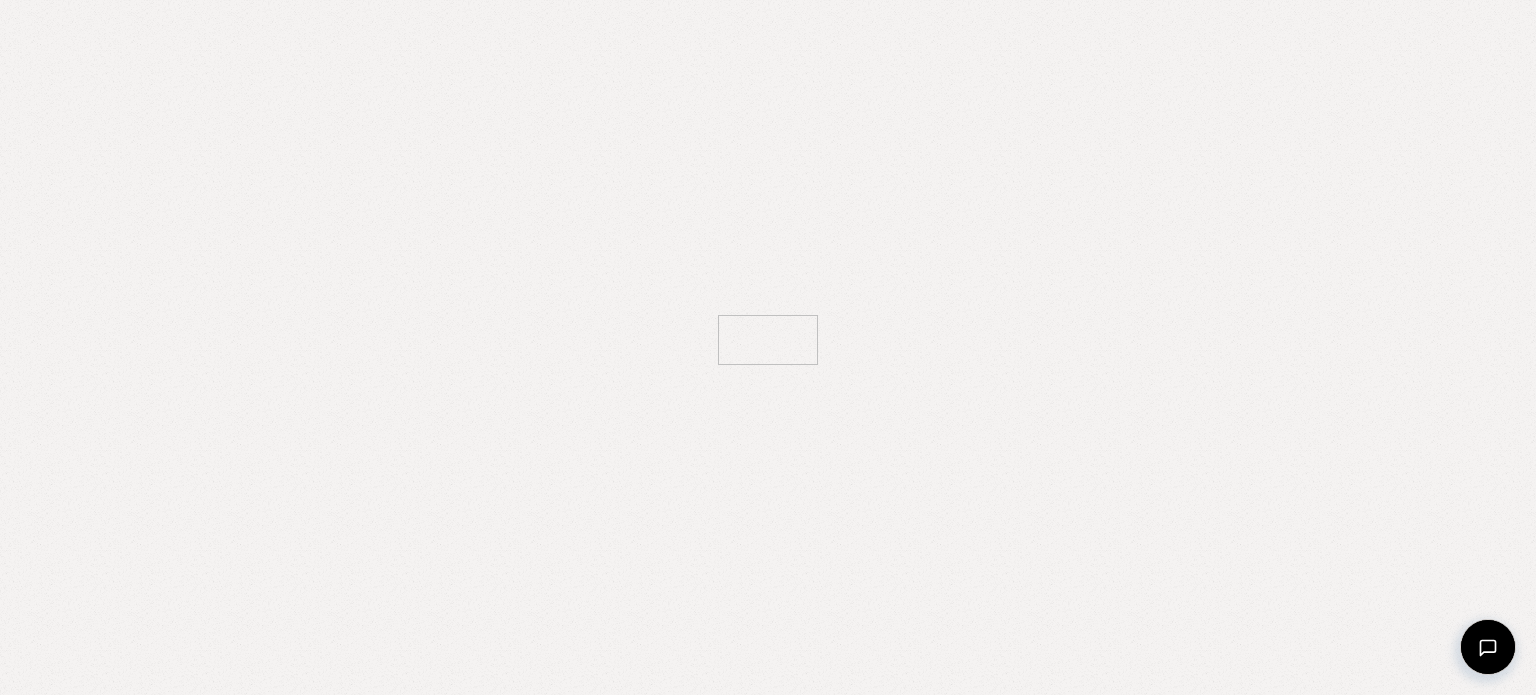 scroll, scrollTop: 0, scrollLeft: 0, axis: both 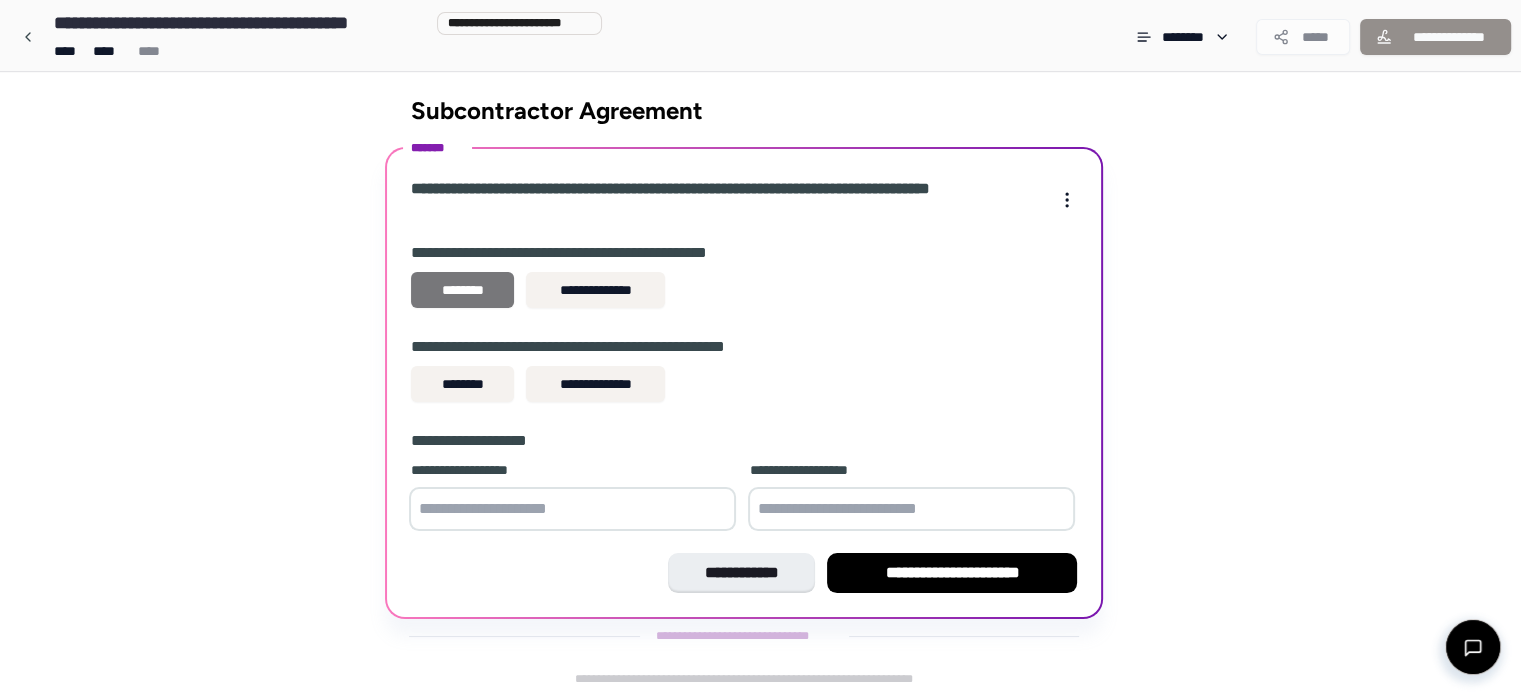 click on "********" at bounding box center [462, 290] 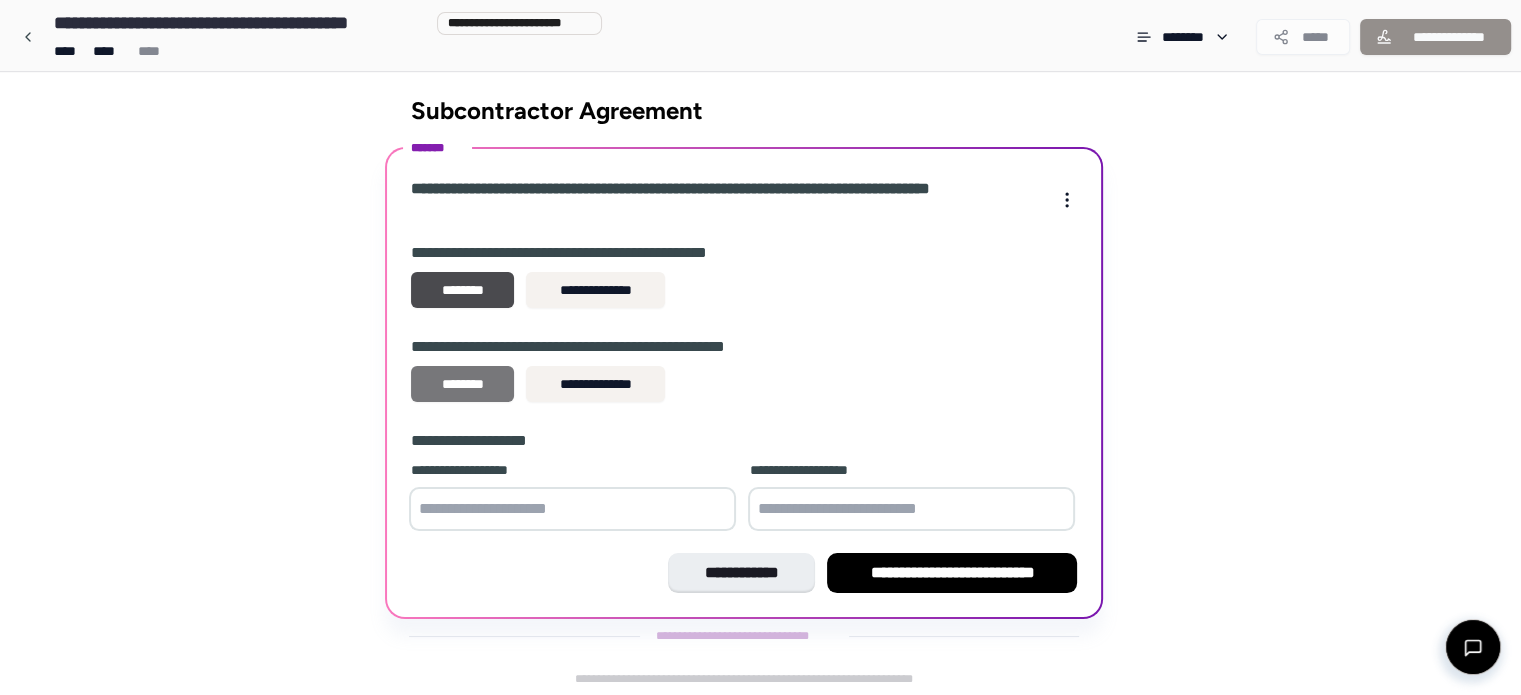 click on "********" at bounding box center (462, 384) 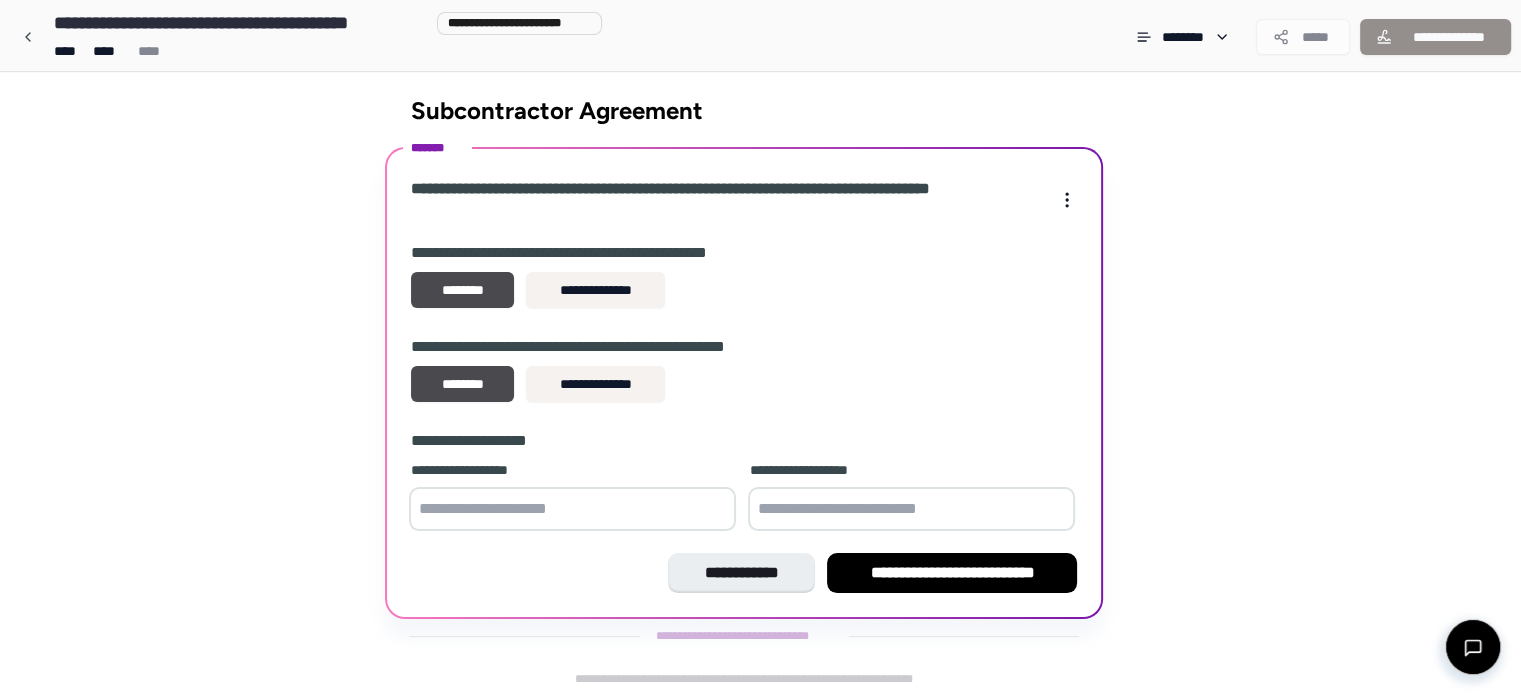 click at bounding box center (572, 509) 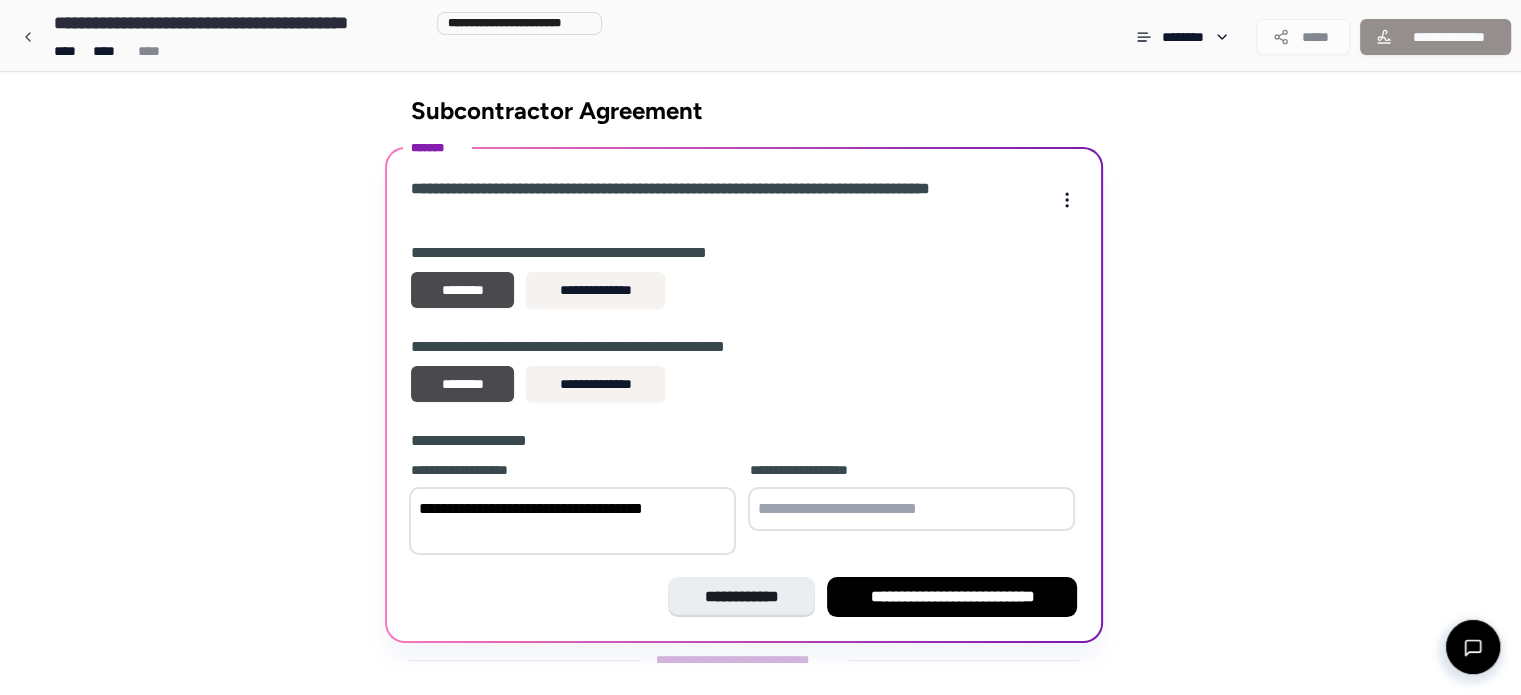 scroll, scrollTop: 32, scrollLeft: 0, axis: vertical 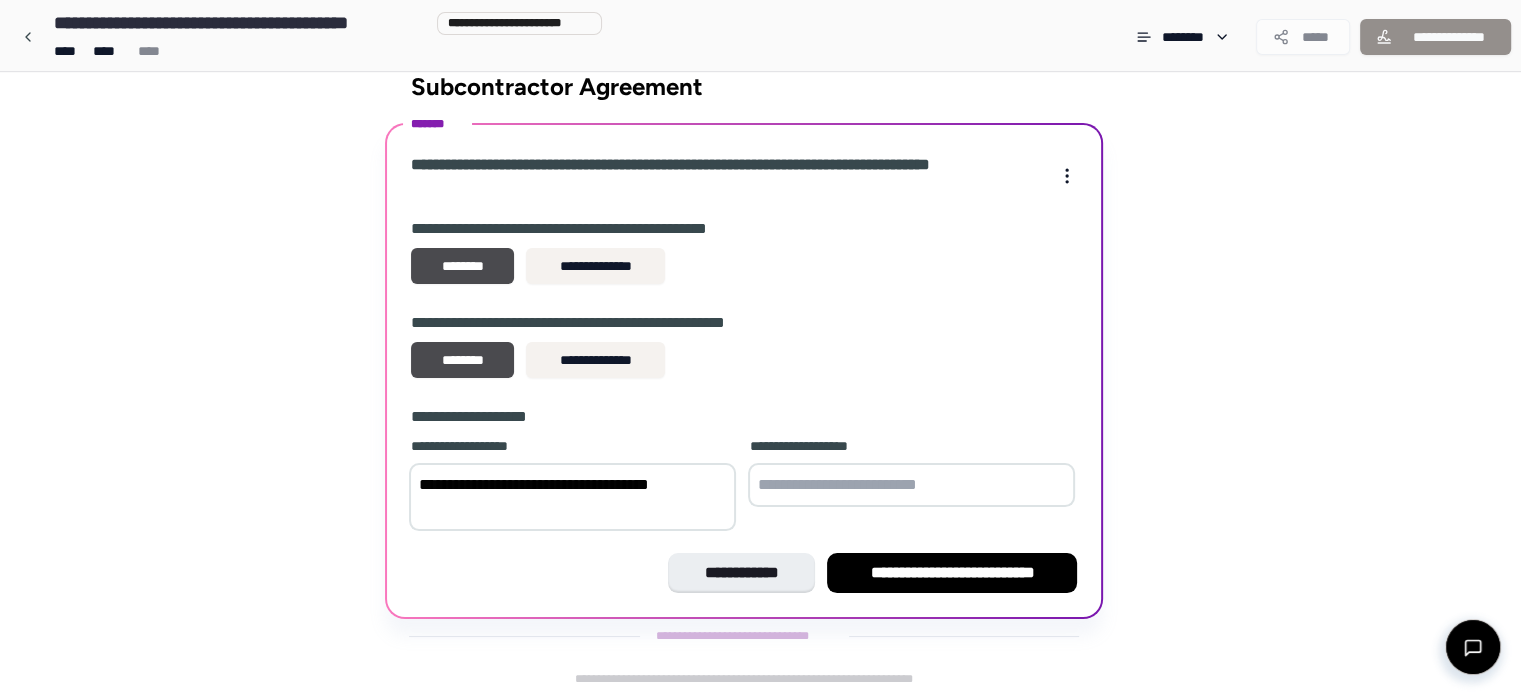 drag, startPoint x: 568, startPoint y: 517, endPoint x: 411, endPoint y: 479, distance: 161.53328 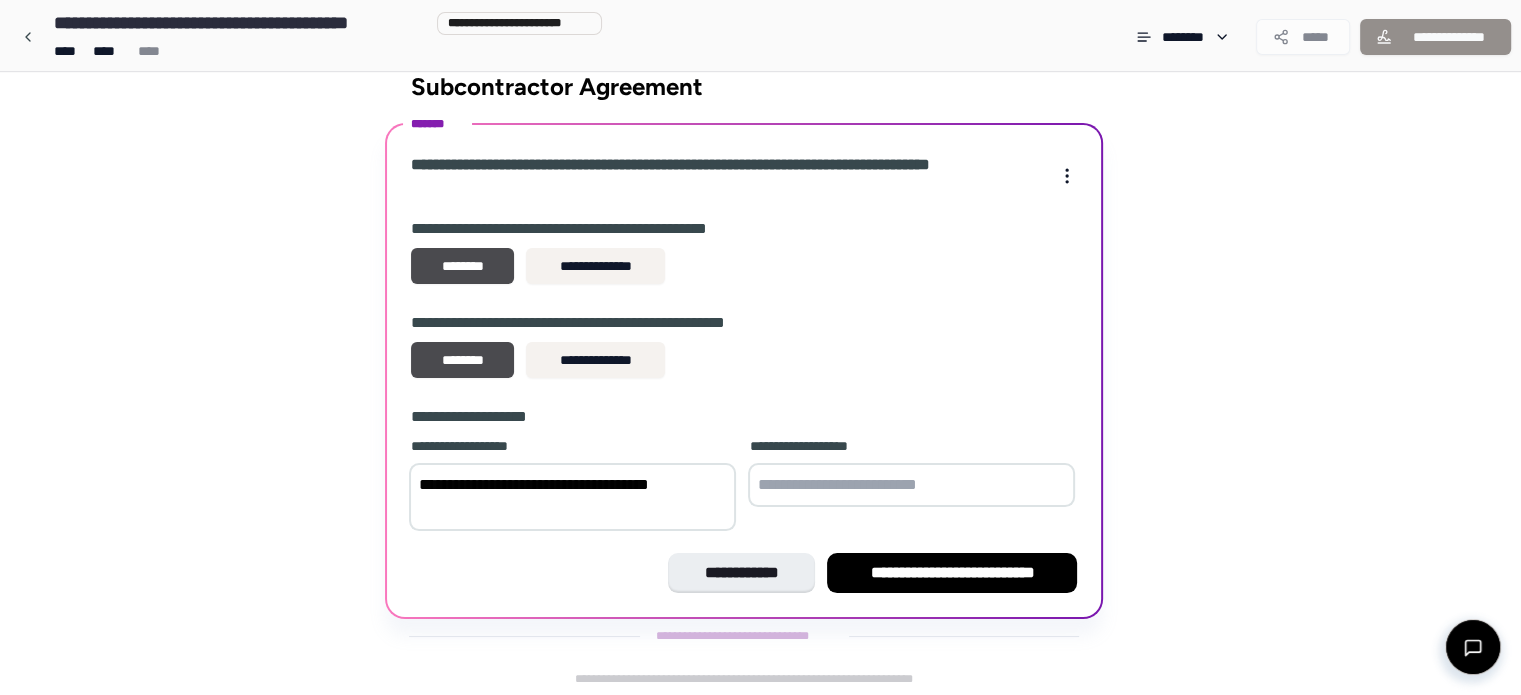 click at bounding box center (911, 485) 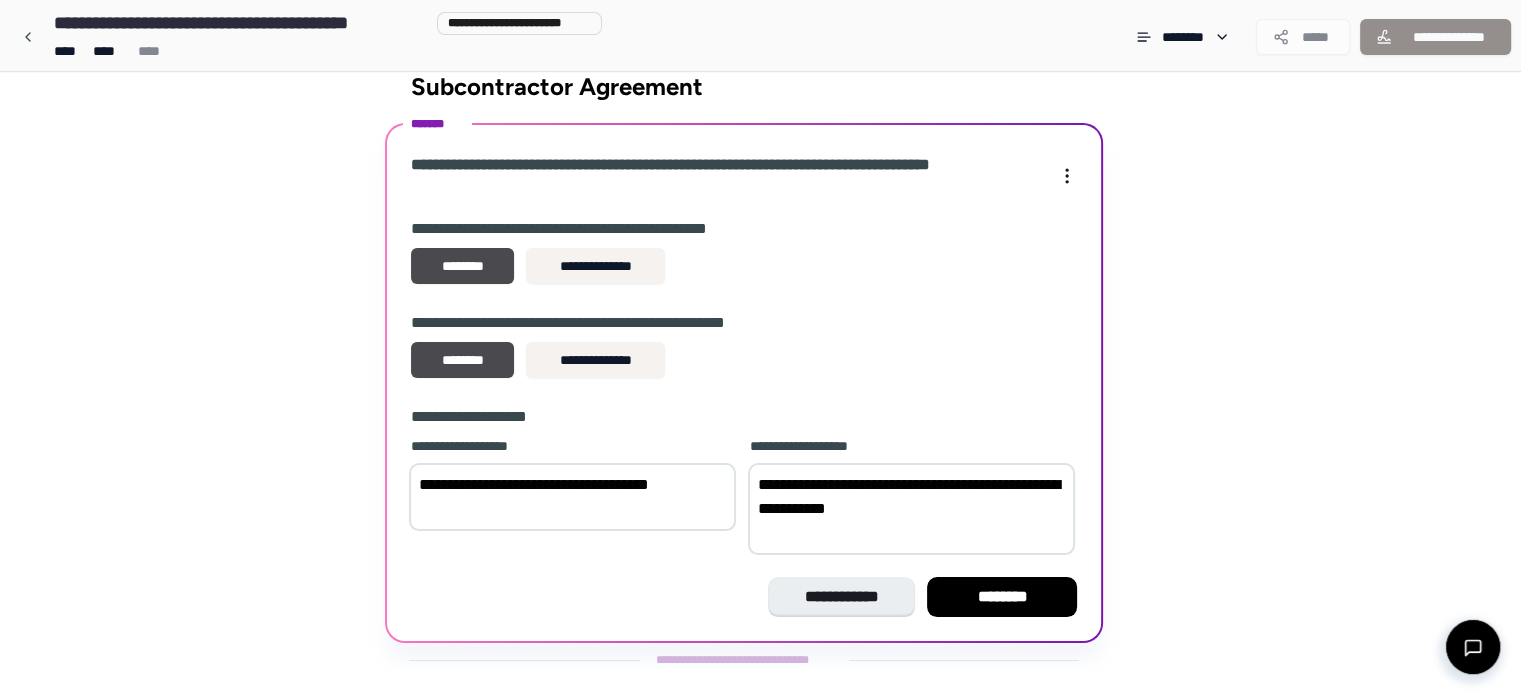 scroll, scrollTop: 56, scrollLeft: 0, axis: vertical 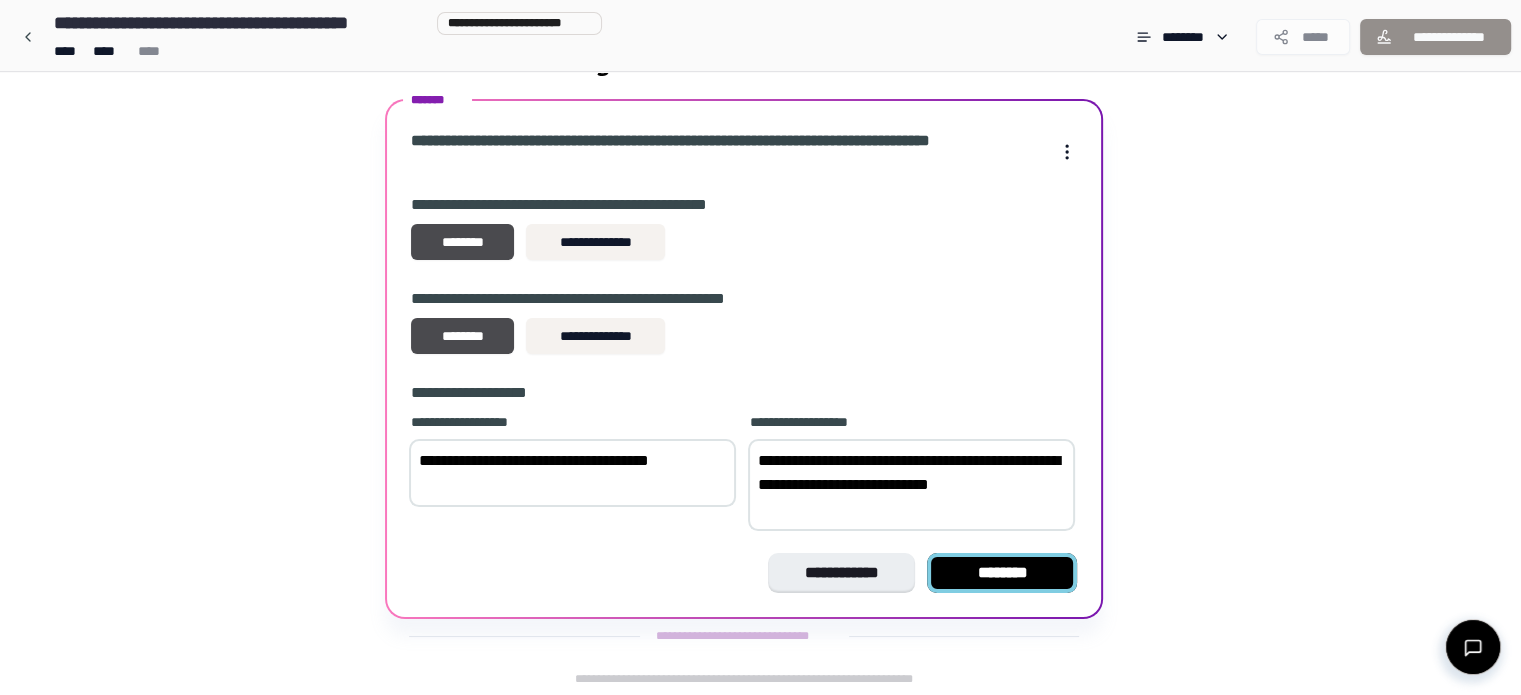 type on "**********" 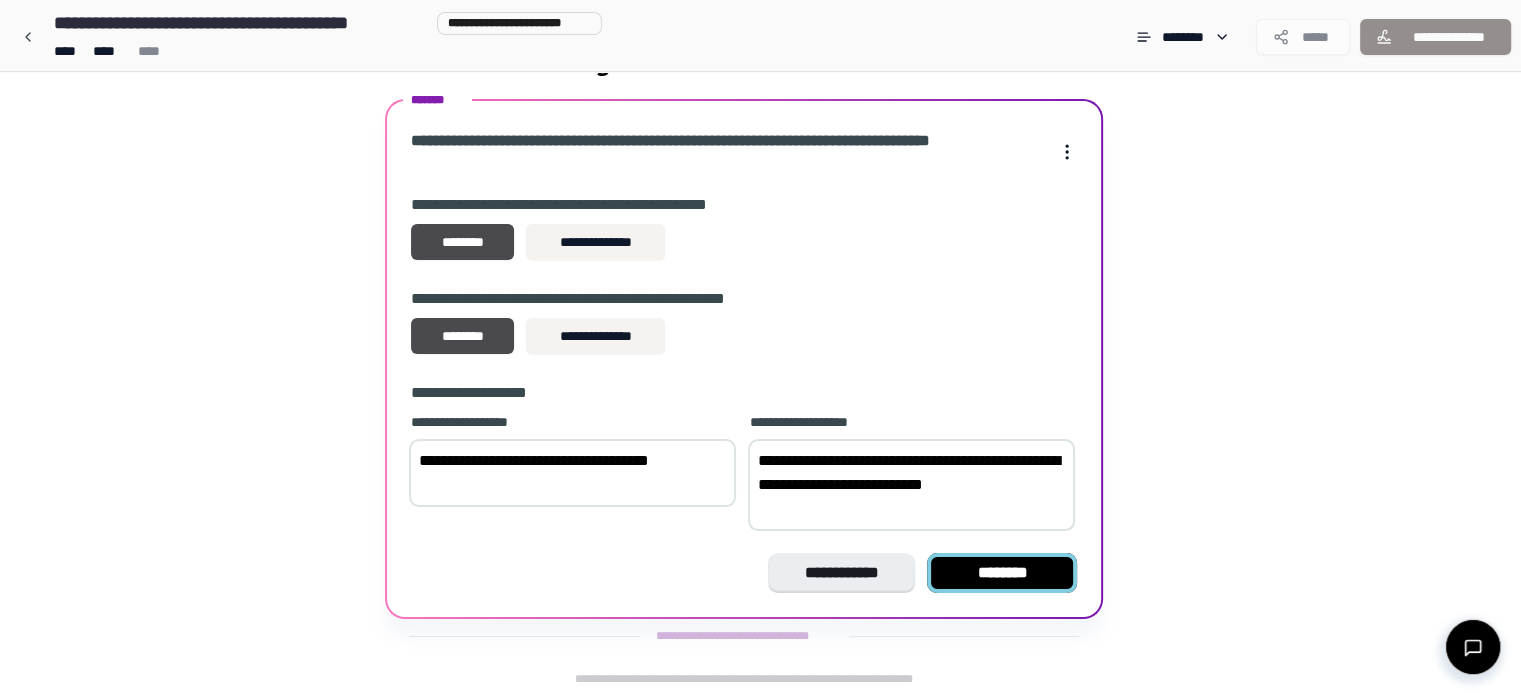click on "********" at bounding box center [1002, 573] 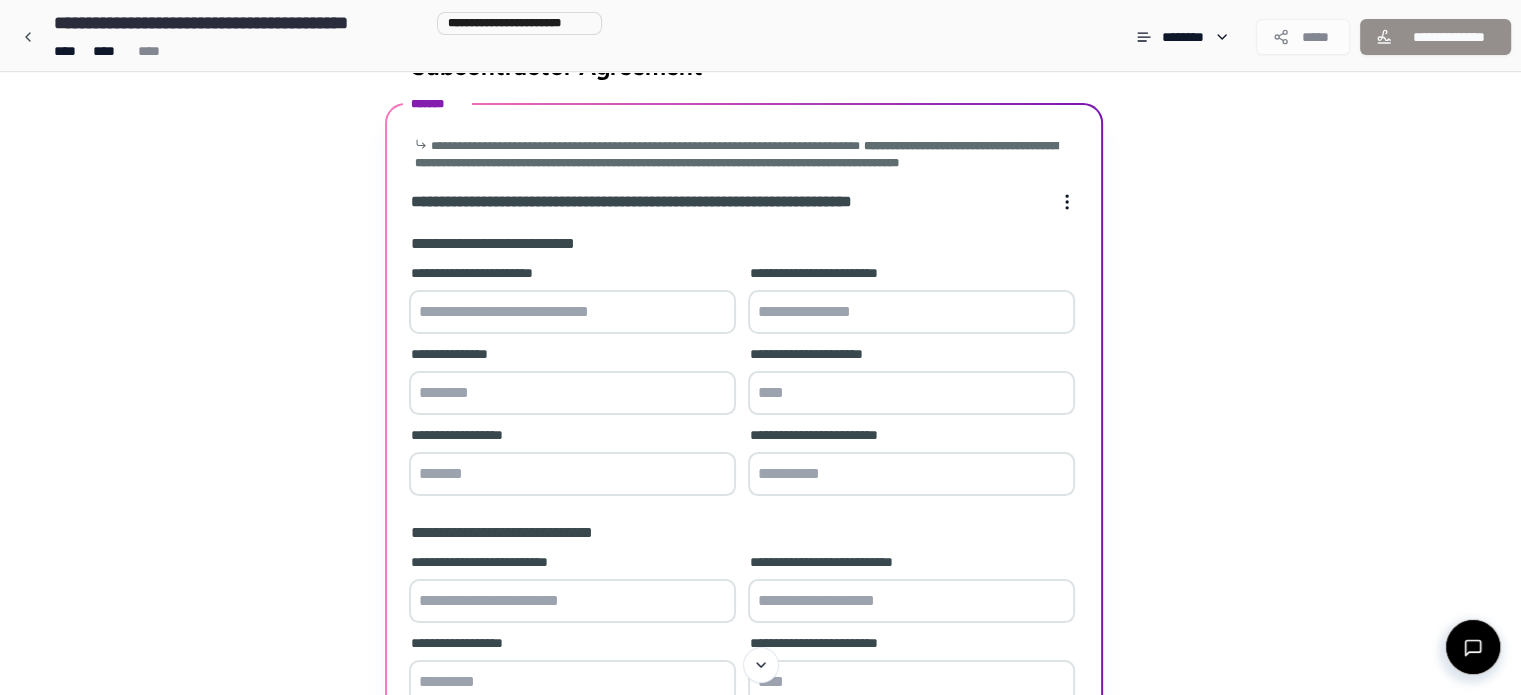 scroll, scrollTop: 51, scrollLeft: 0, axis: vertical 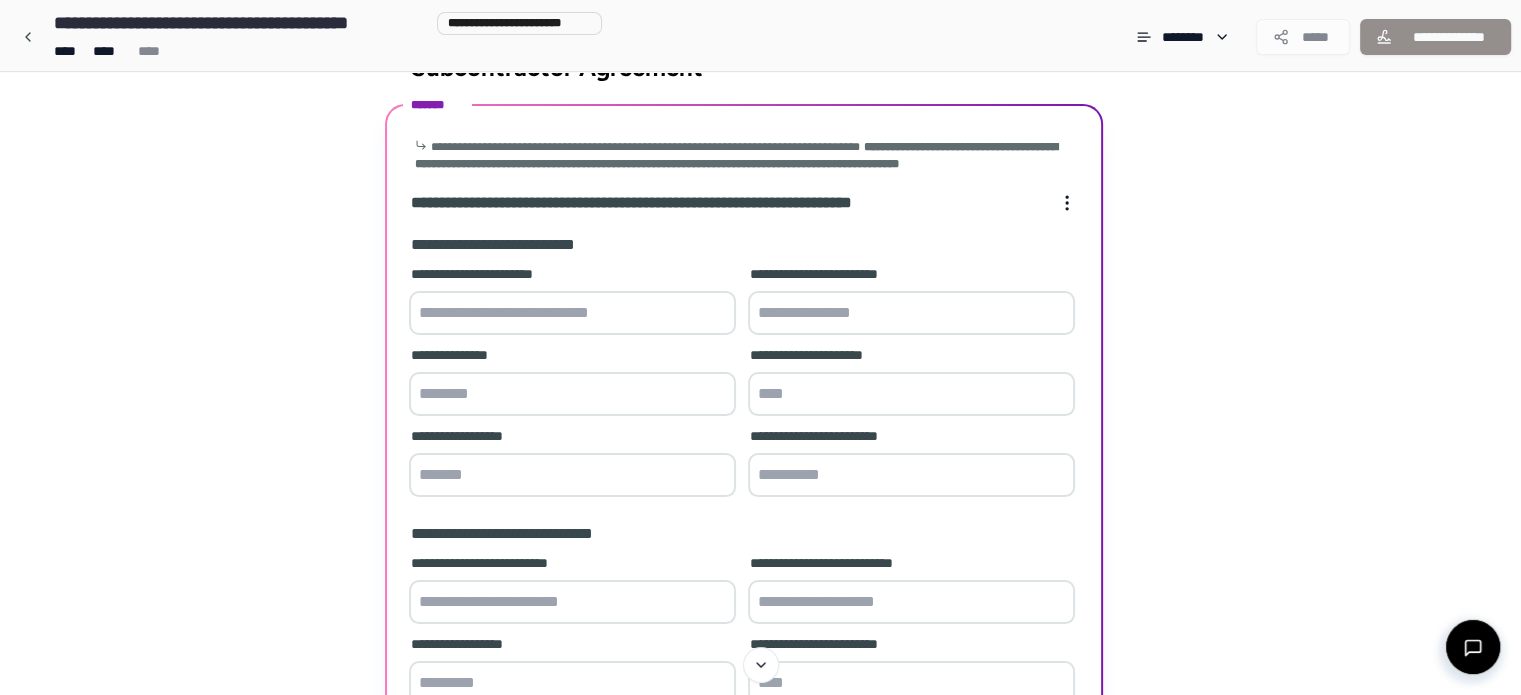 click at bounding box center [572, 313] 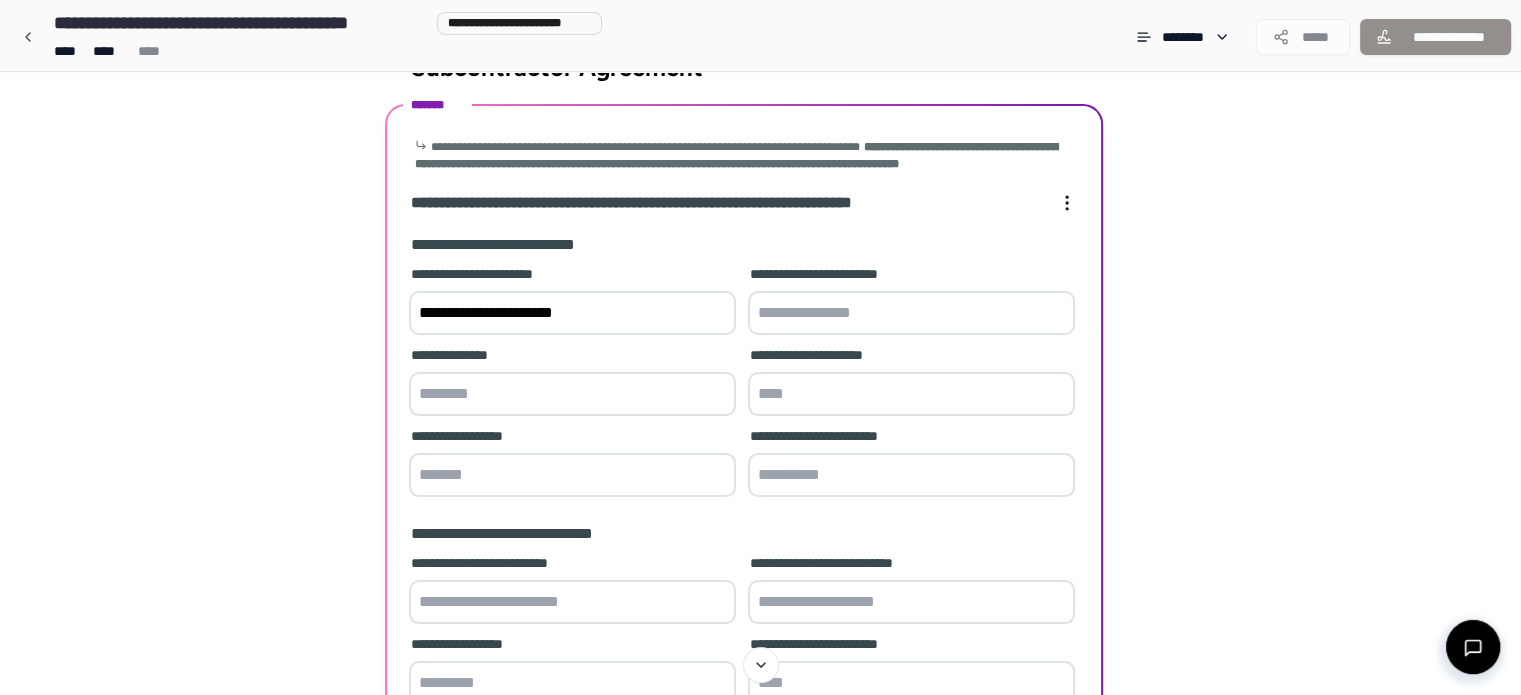 type on "**********" 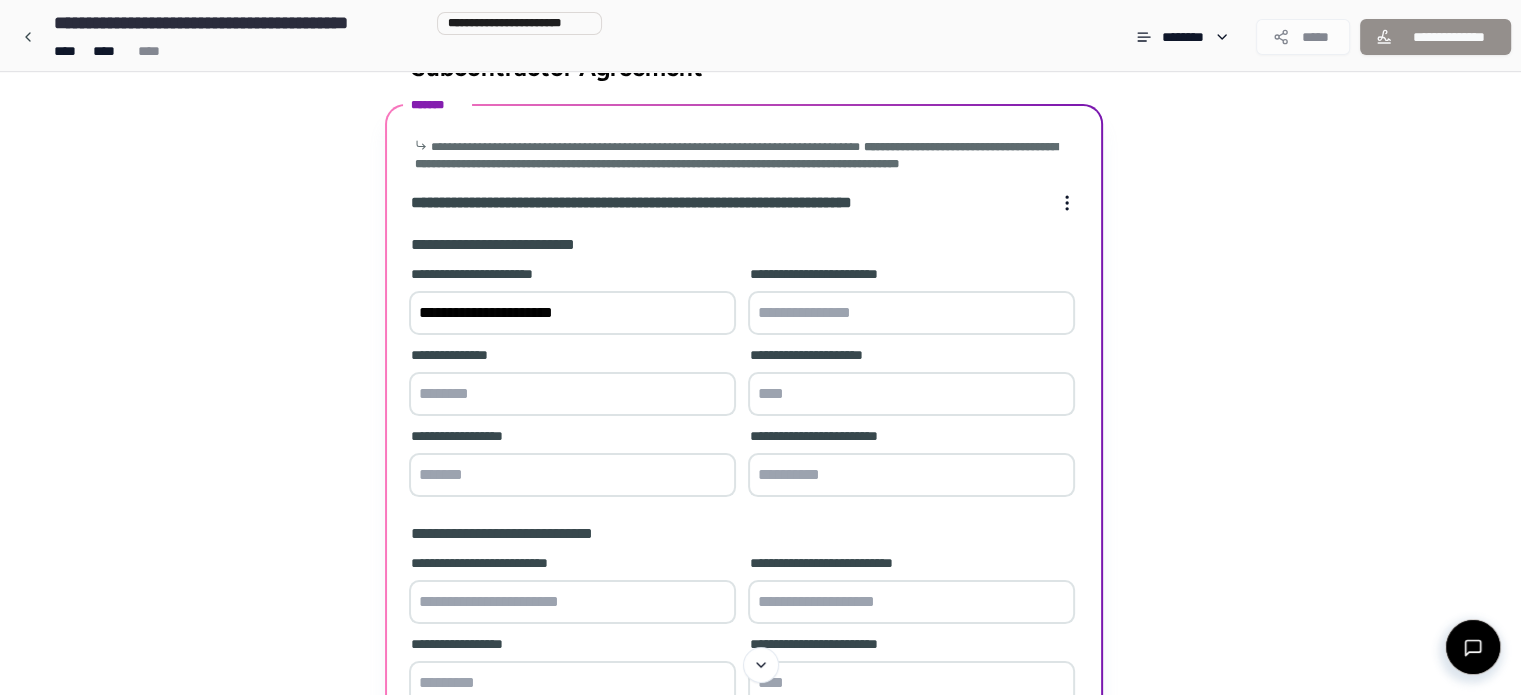 click at bounding box center (911, 313) 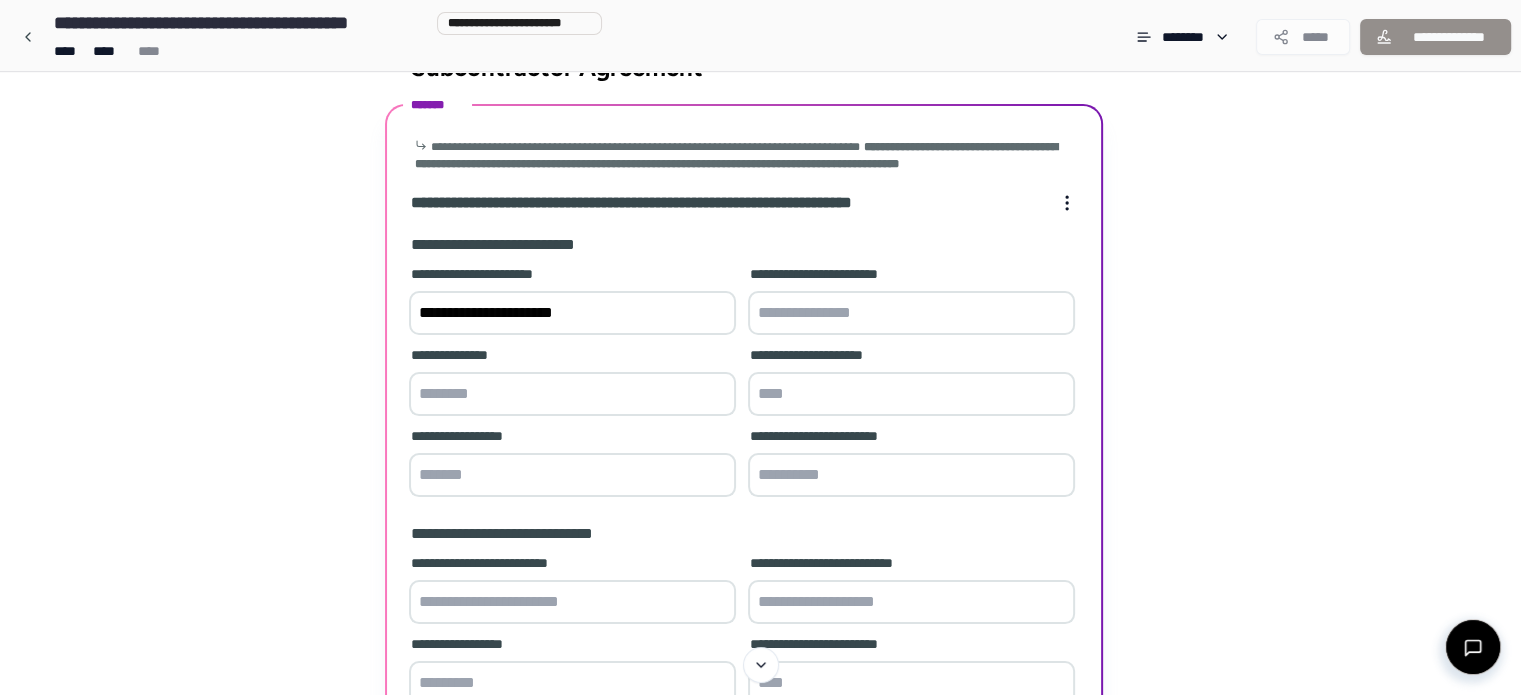 click at bounding box center [911, 313] 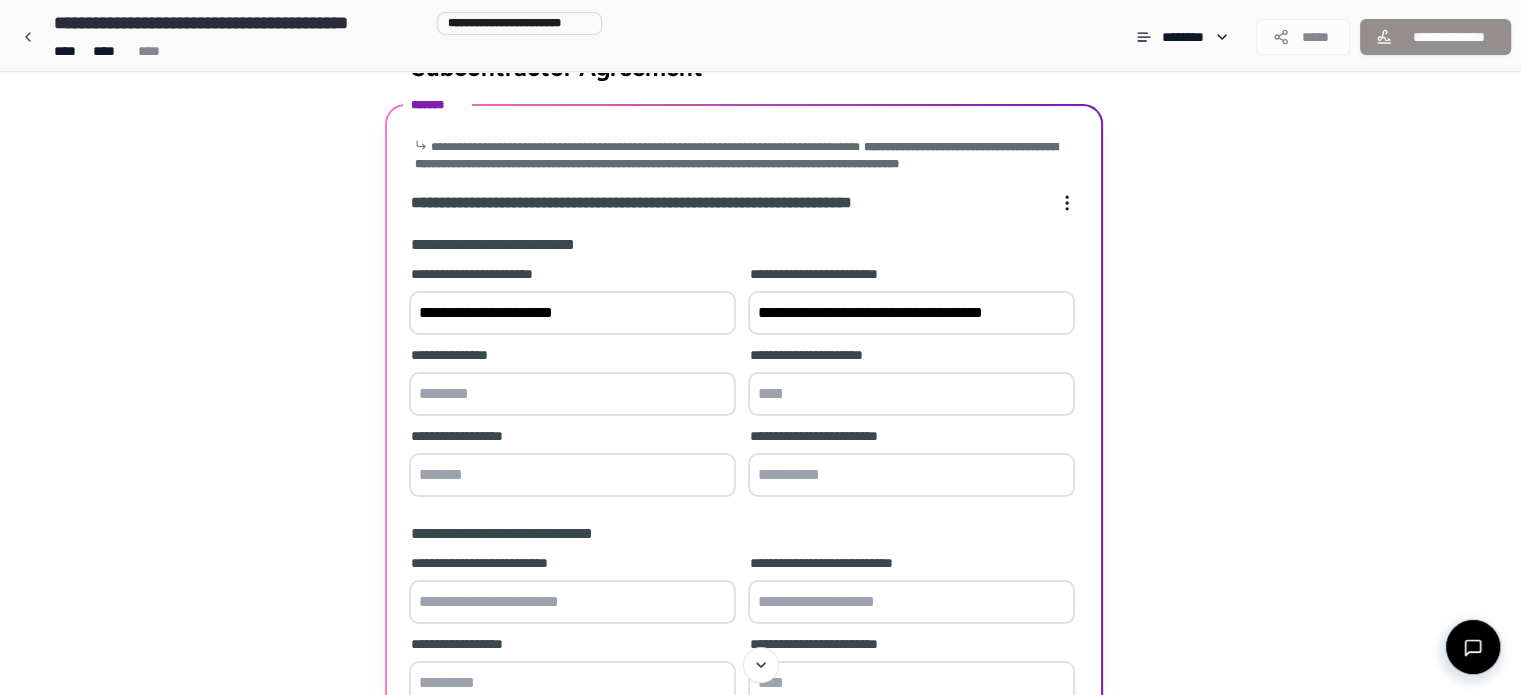 type on "**********" 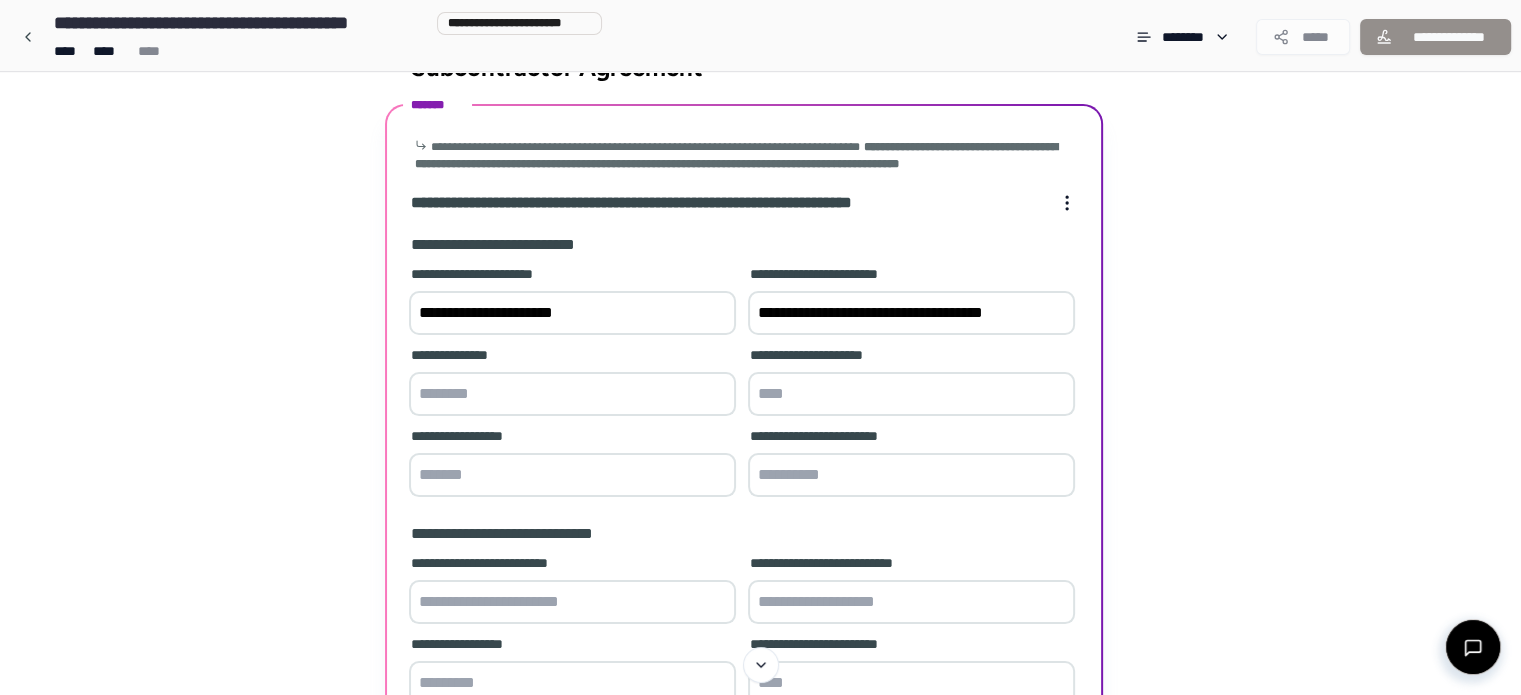 click at bounding box center (572, 394) 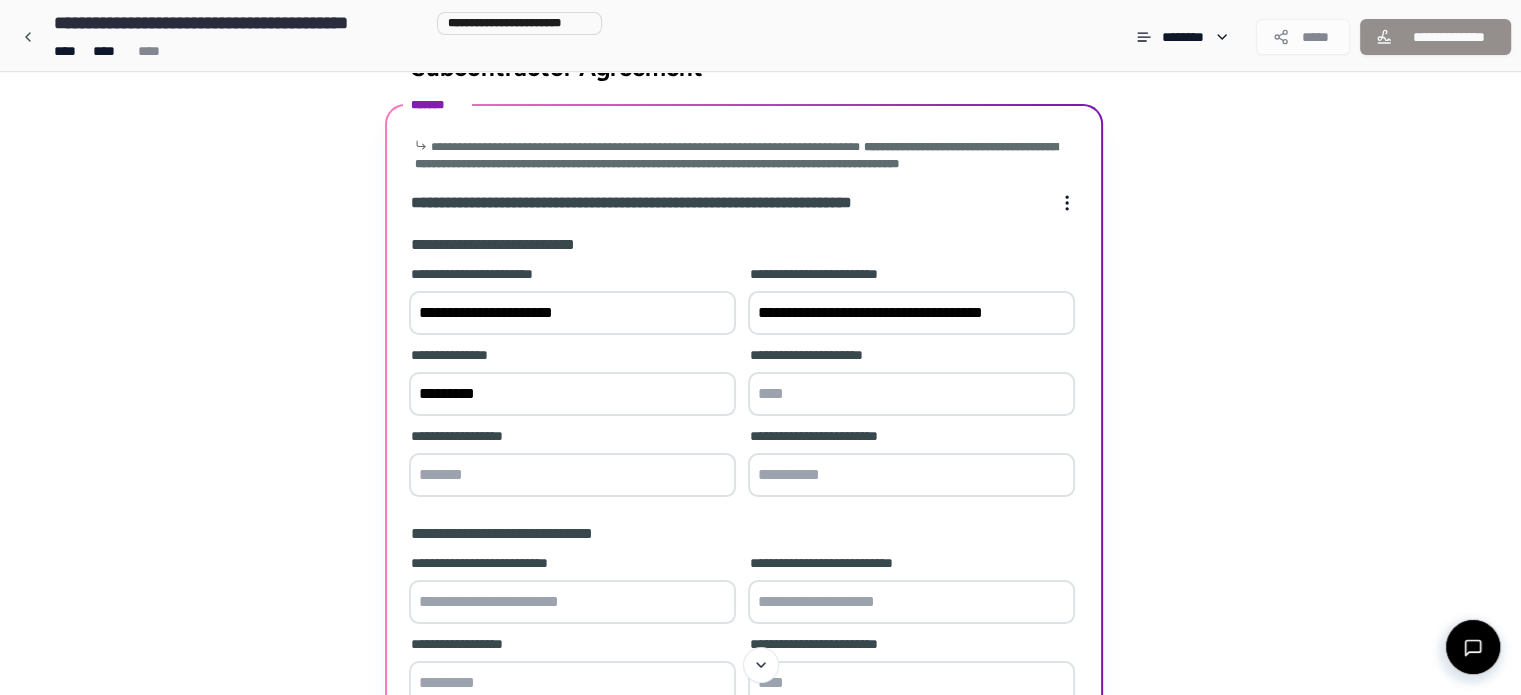type on "*********" 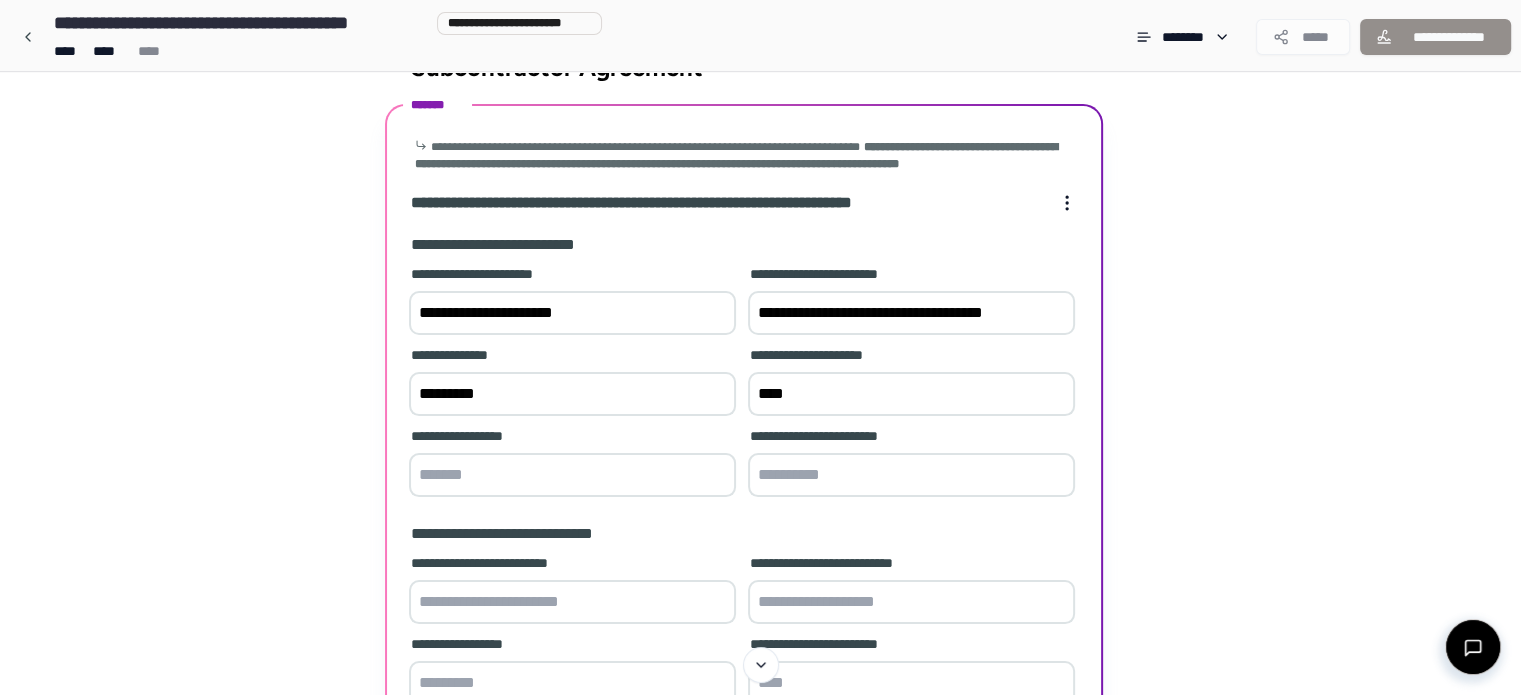 type on "****" 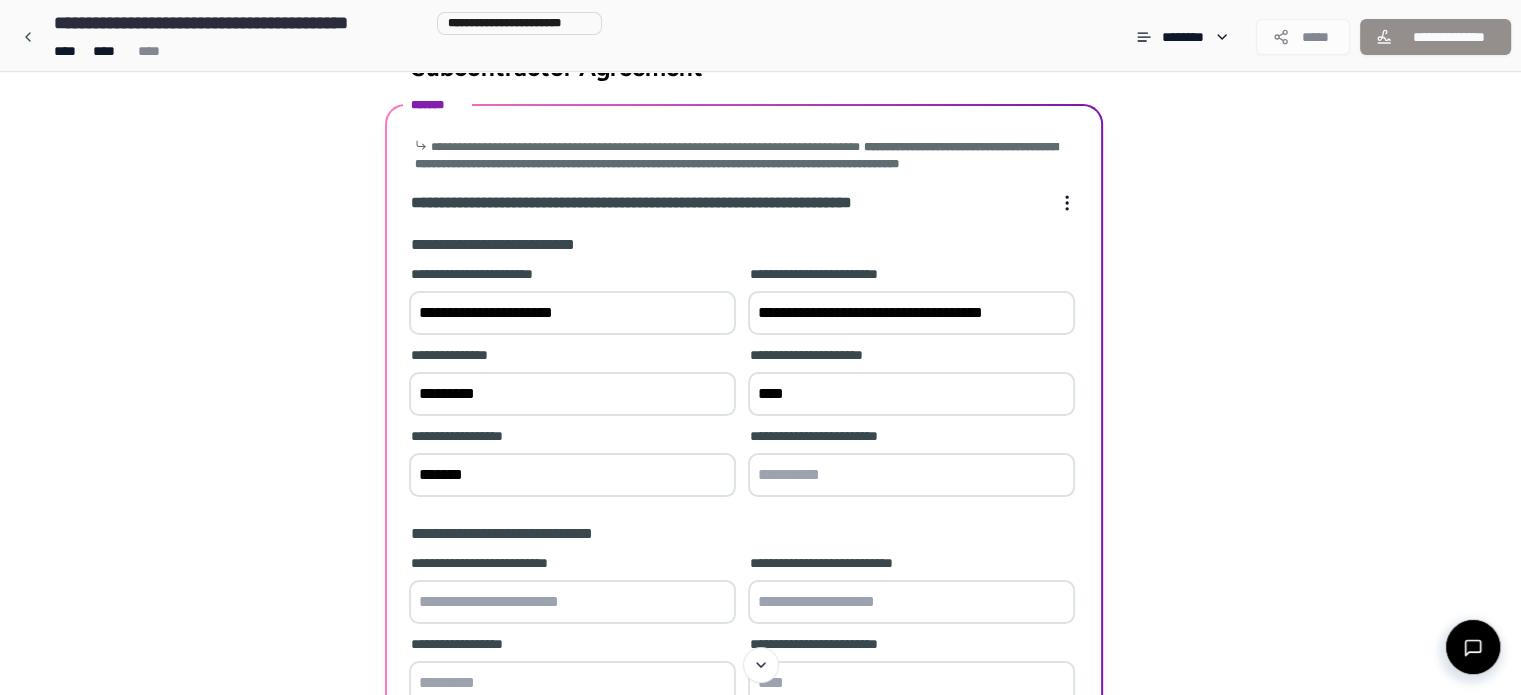 type on "*******" 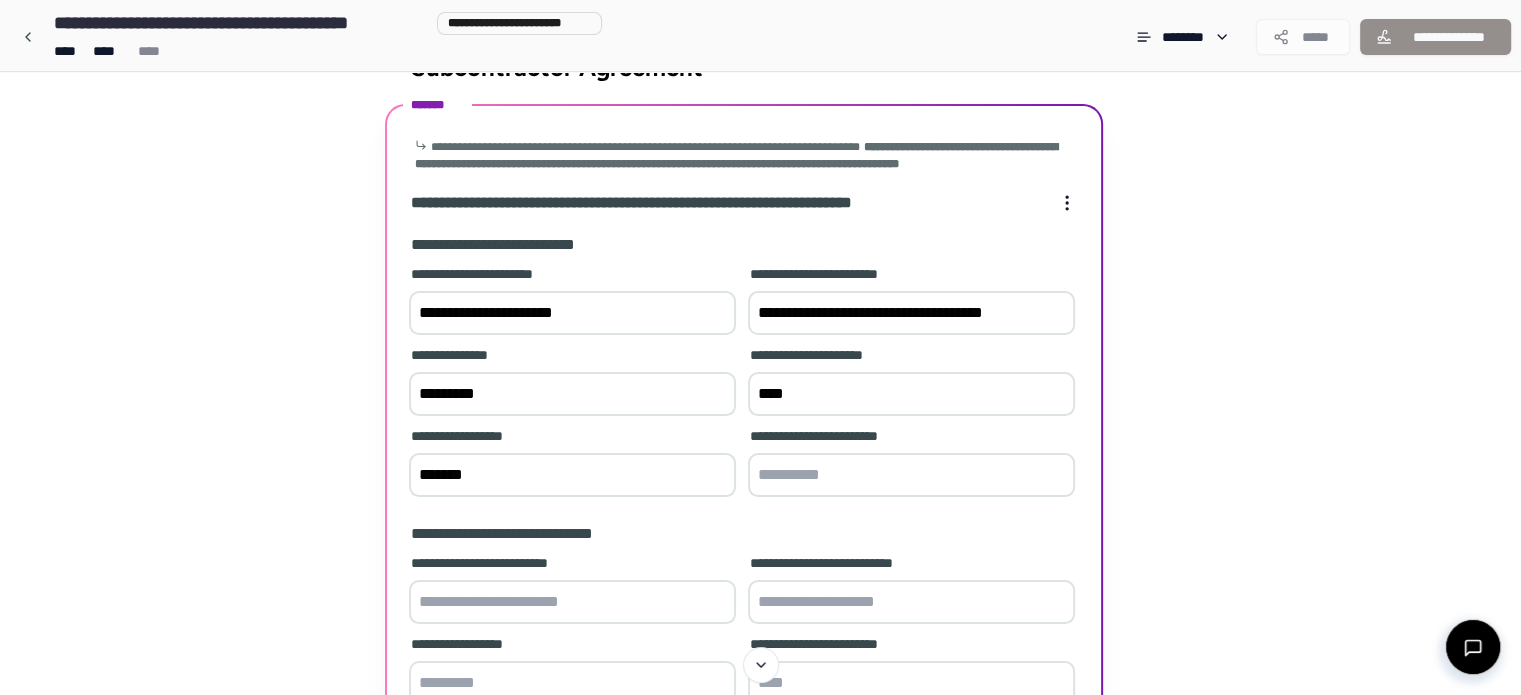 click at bounding box center [911, 475] 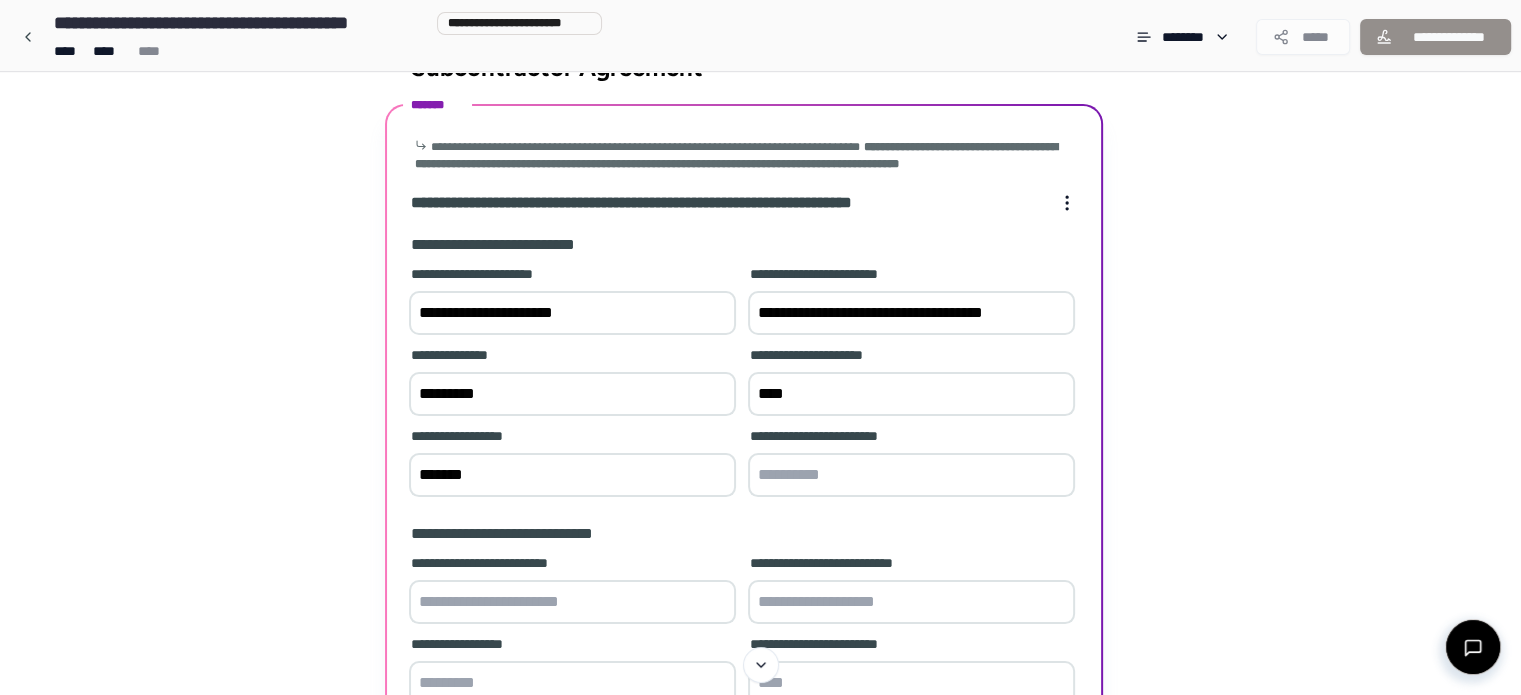 paste on "**********" 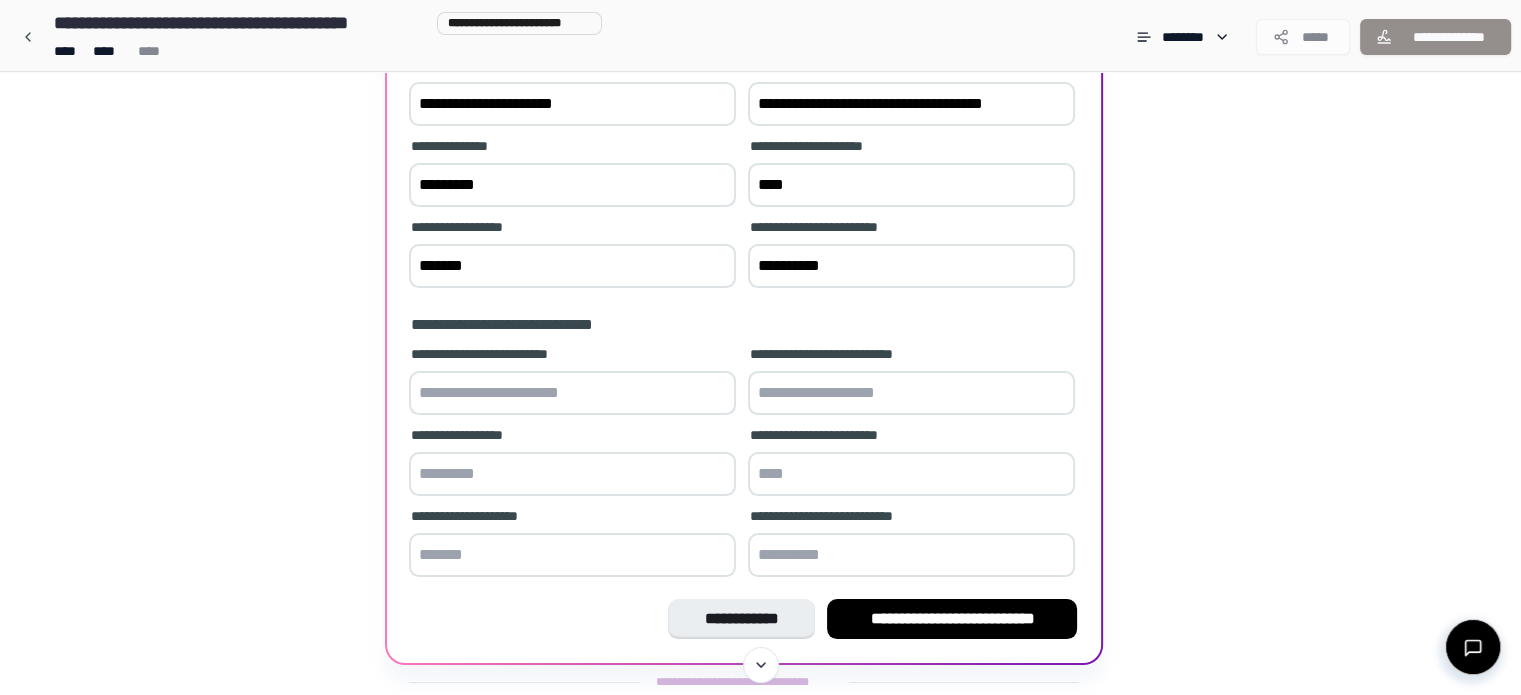 scroll, scrollTop: 324, scrollLeft: 0, axis: vertical 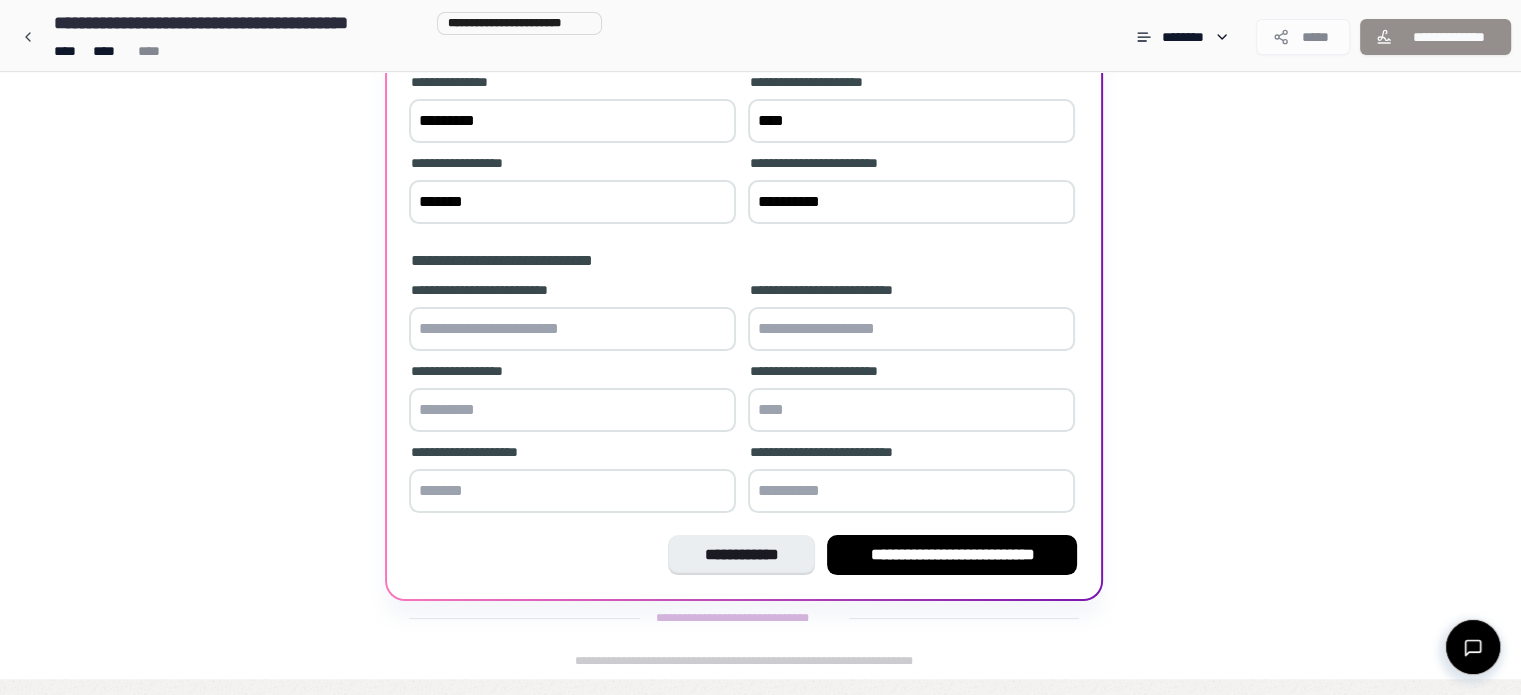 type on "**********" 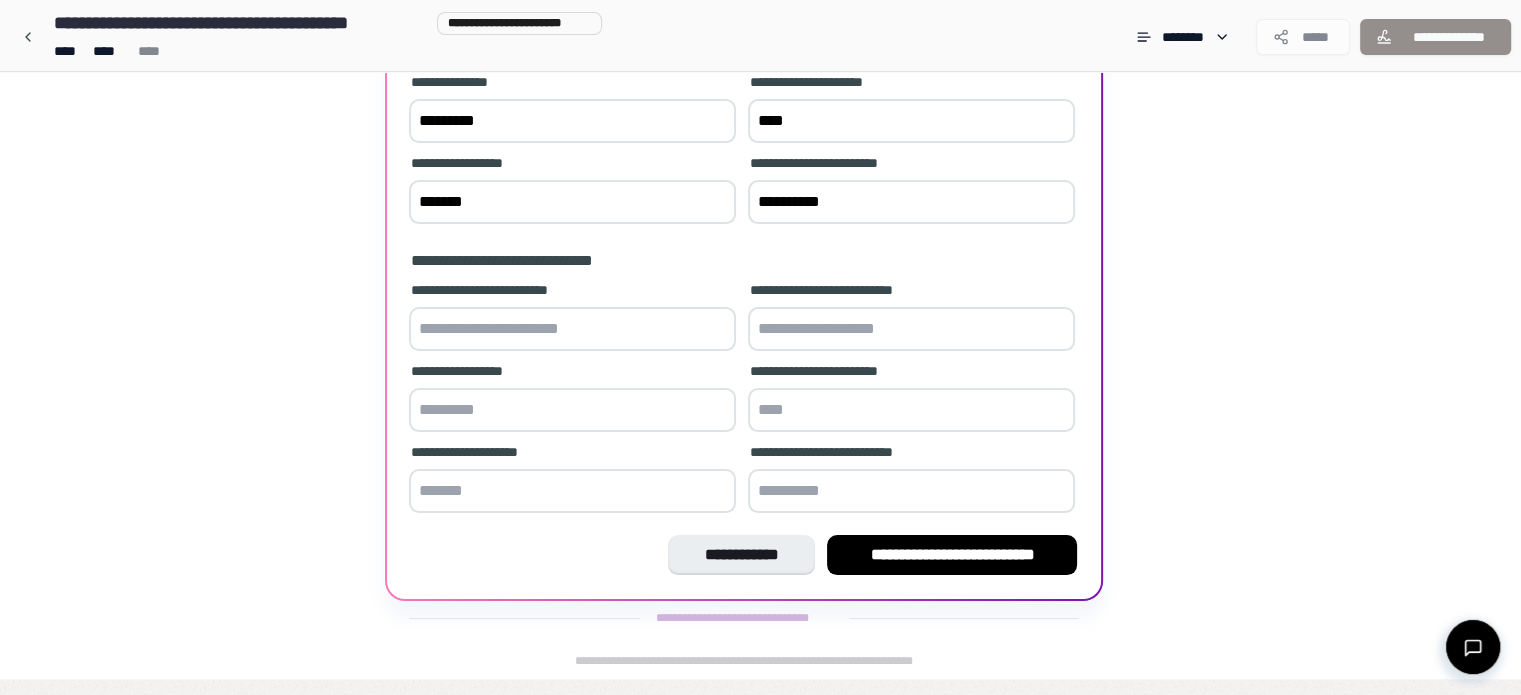 click at bounding box center (572, 329) 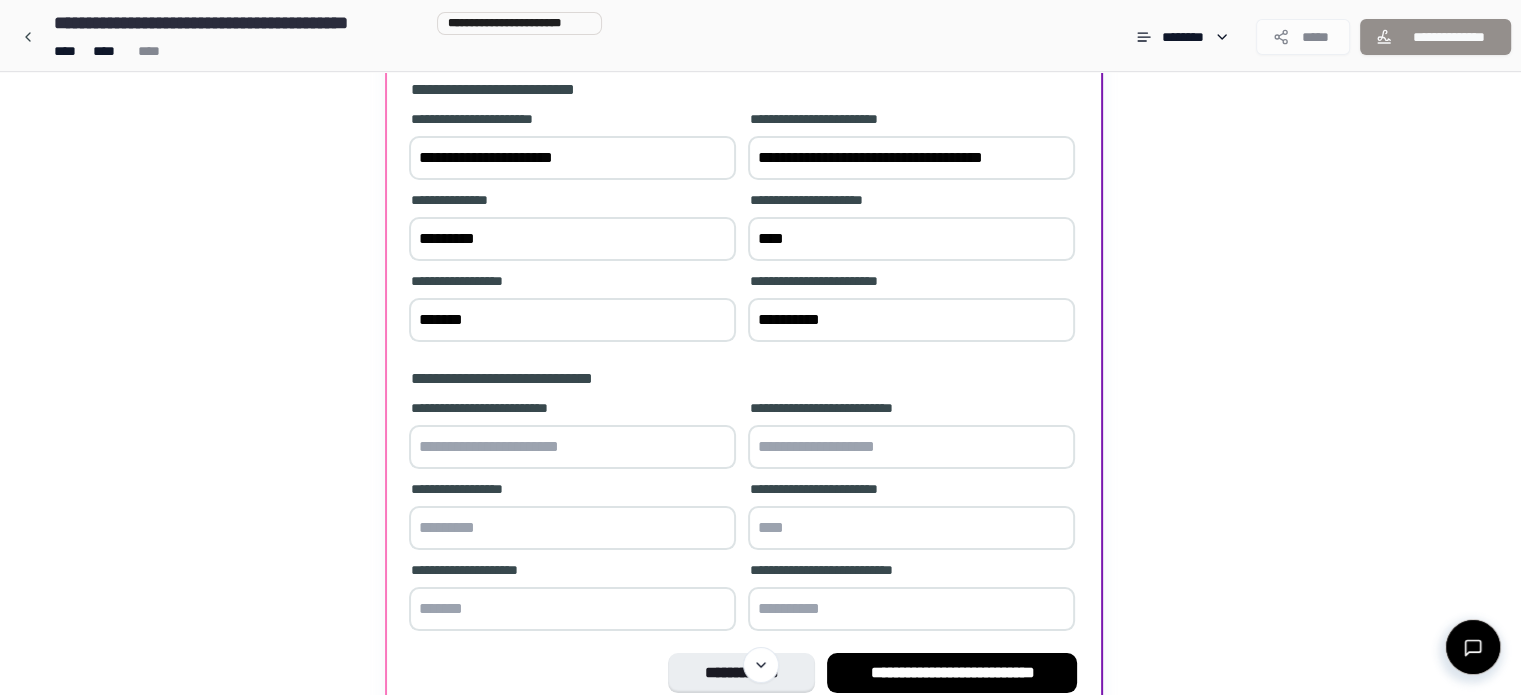 scroll, scrollTop: 202, scrollLeft: 0, axis: vertical 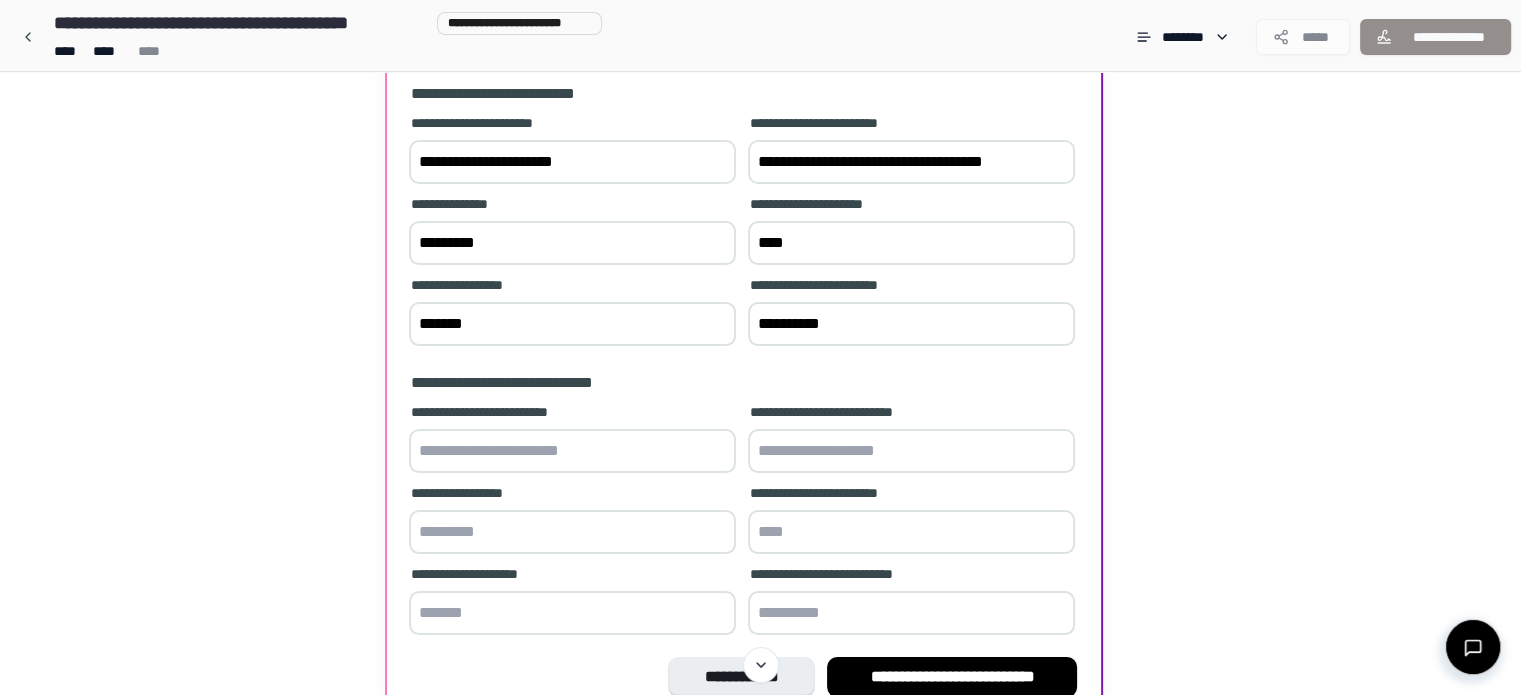 drag, startPoint x: 620, startPoint y: 163, endPoint x: 355, endPoint y: 182, distance: 265.68027 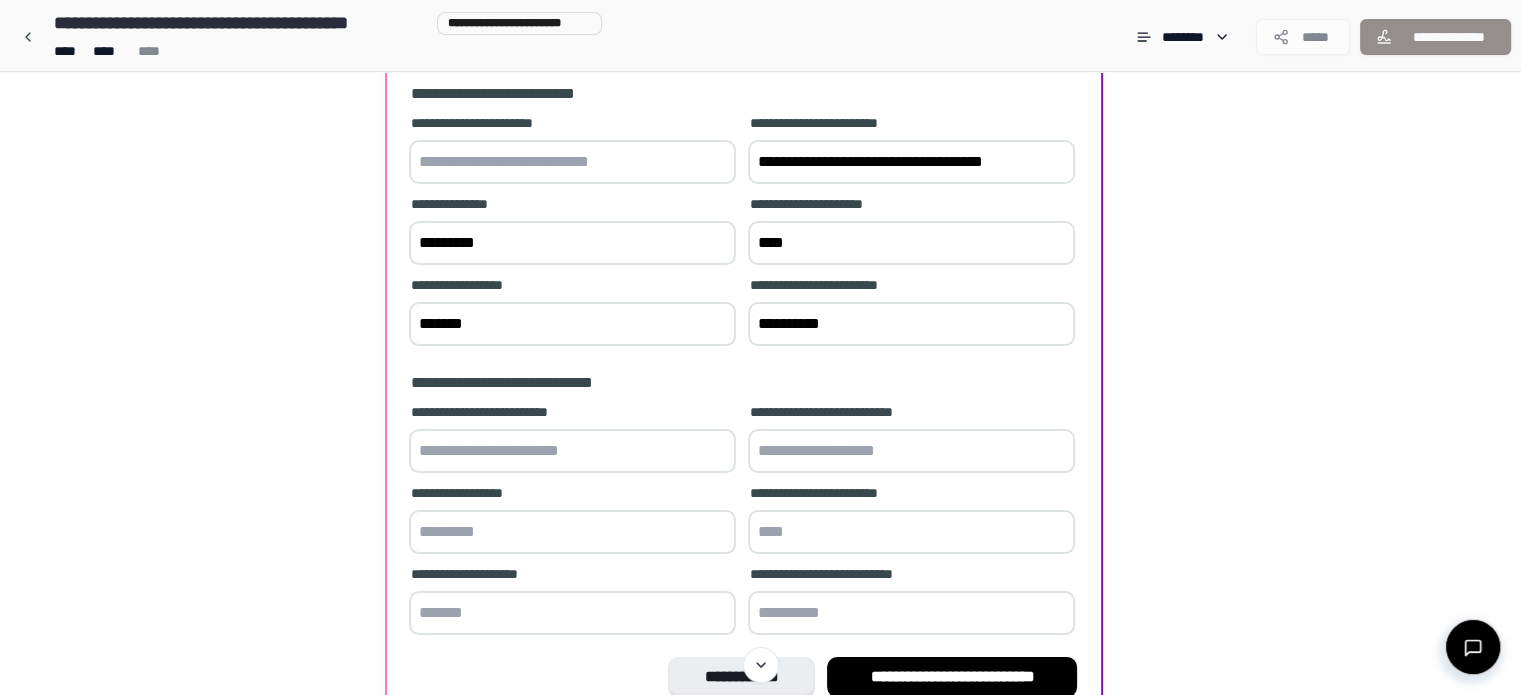 type 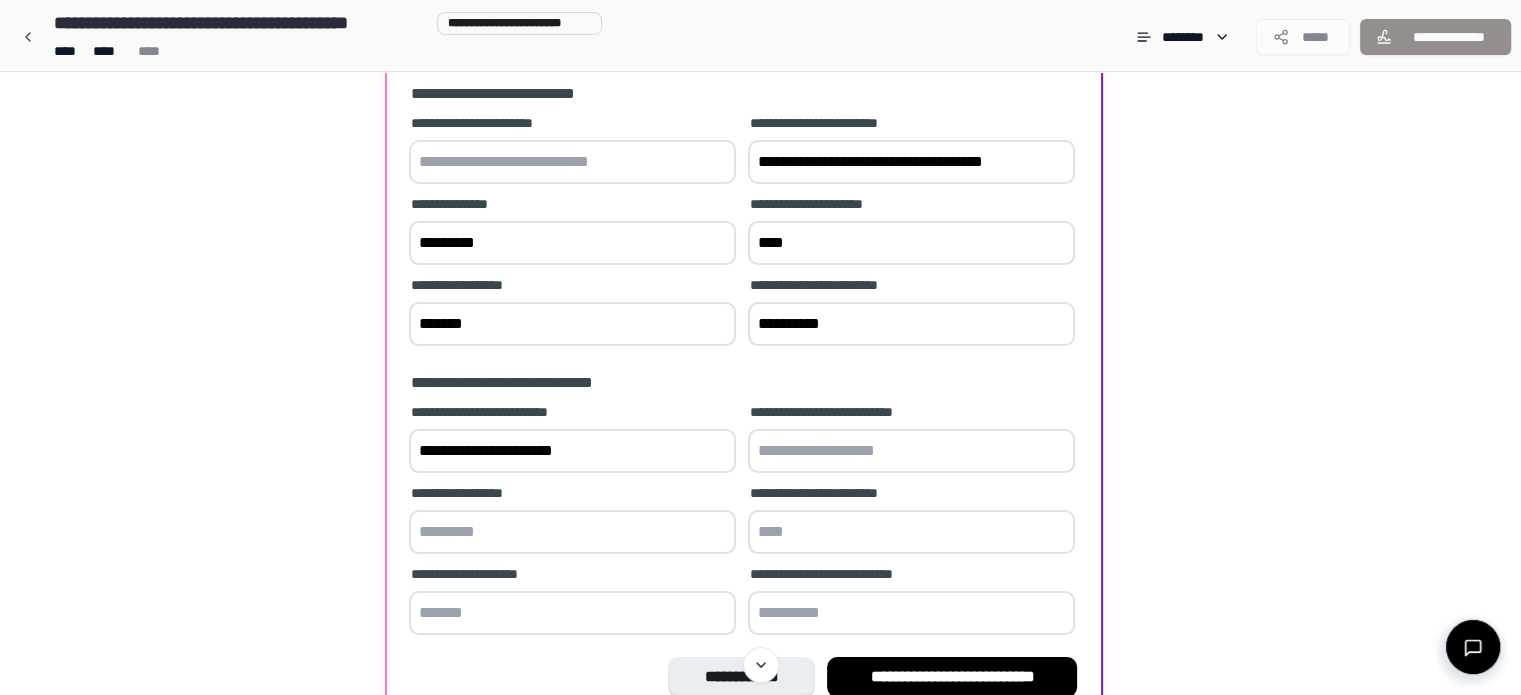type on "**********" 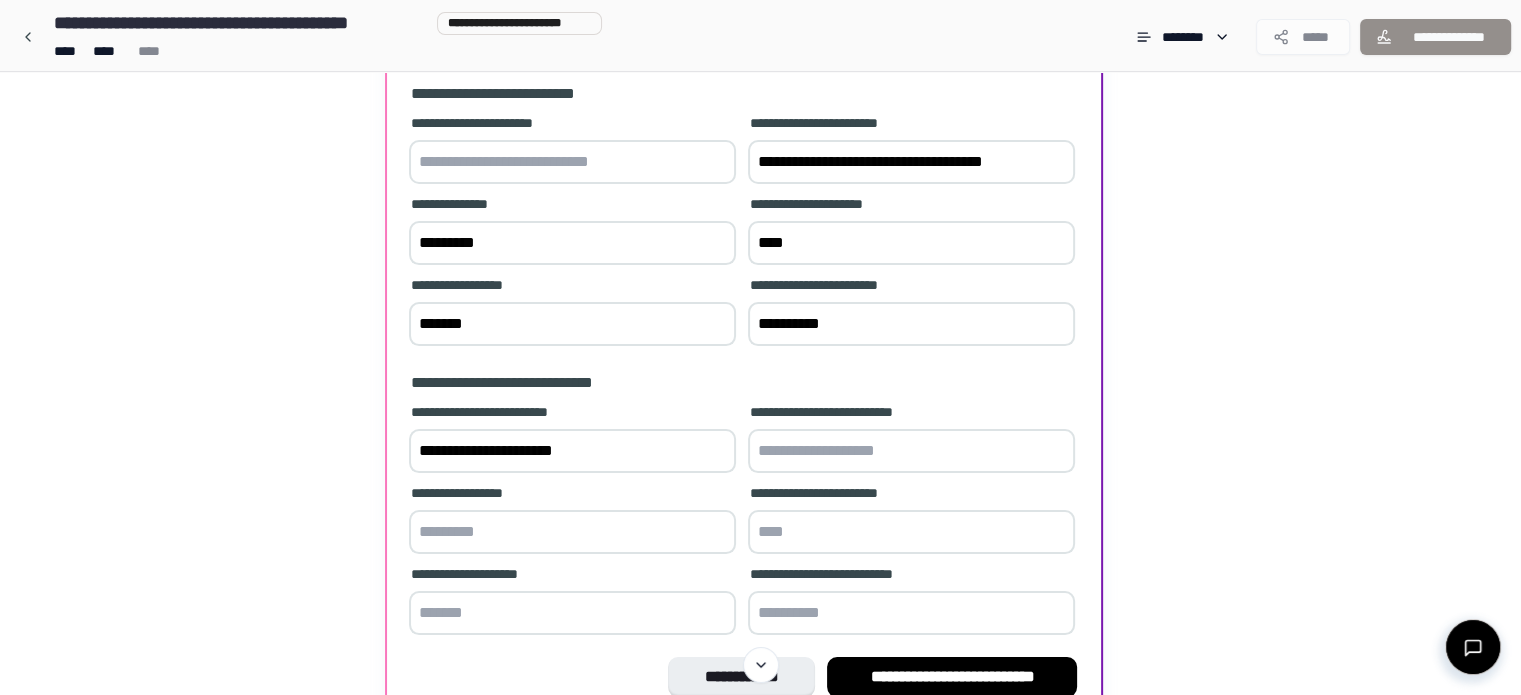drag, startPoint x: 1035, startPoint y: 180, endPoint x: 708, endPoint y: 208, distance: 328.1966 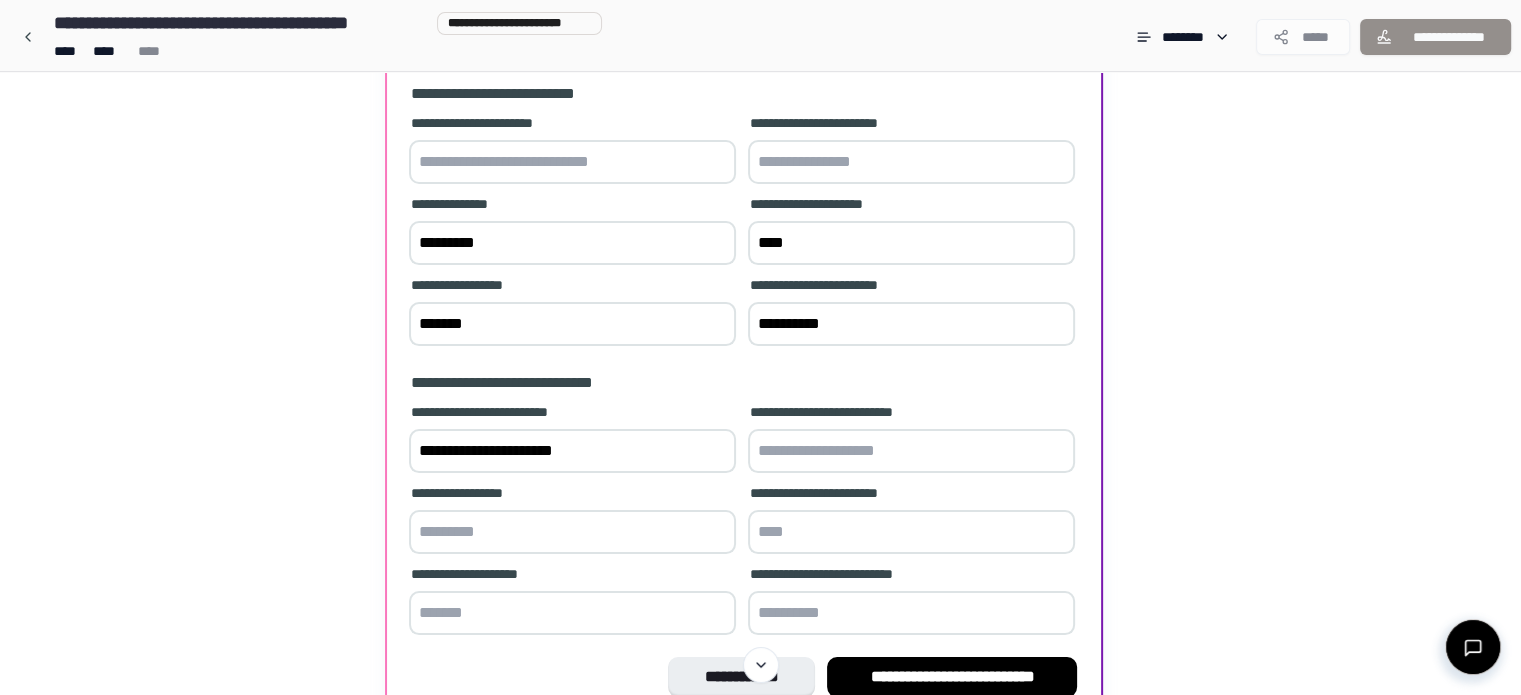 type 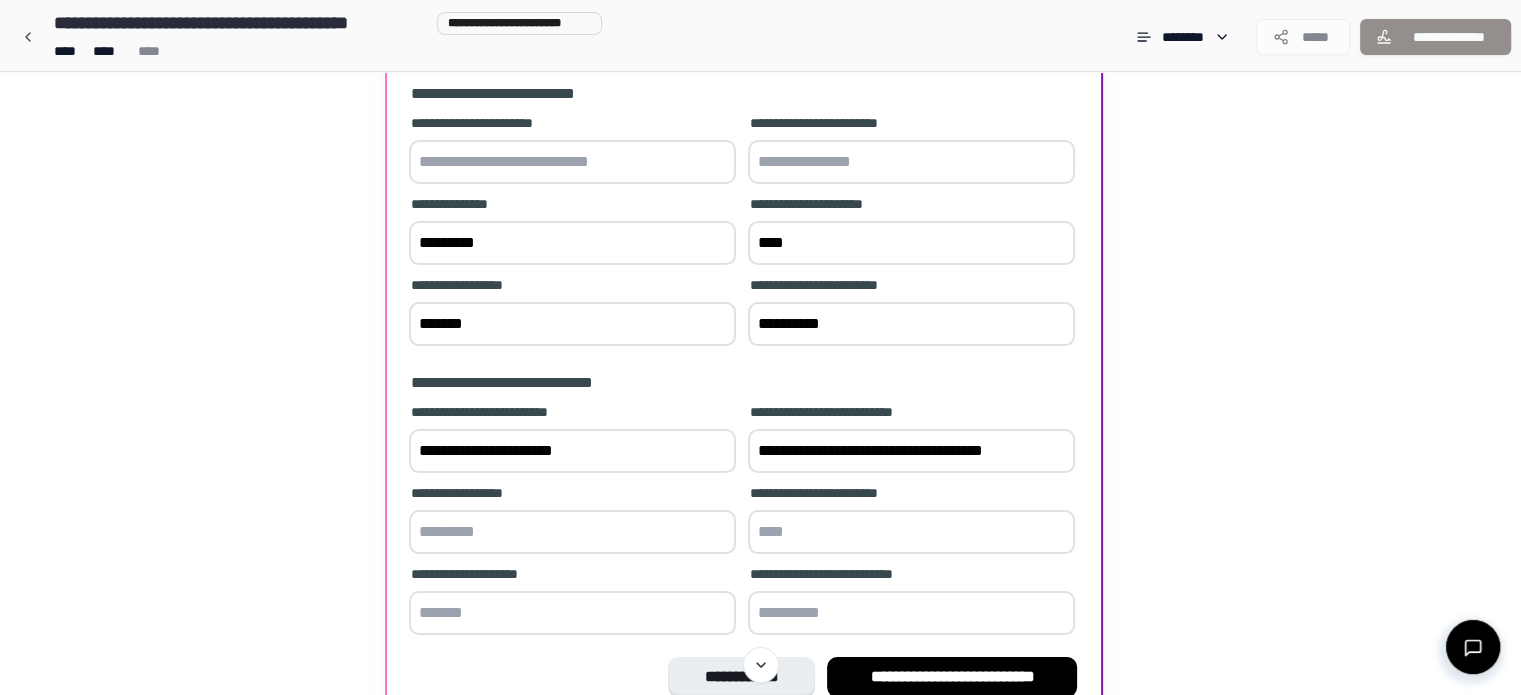 type on "**********" 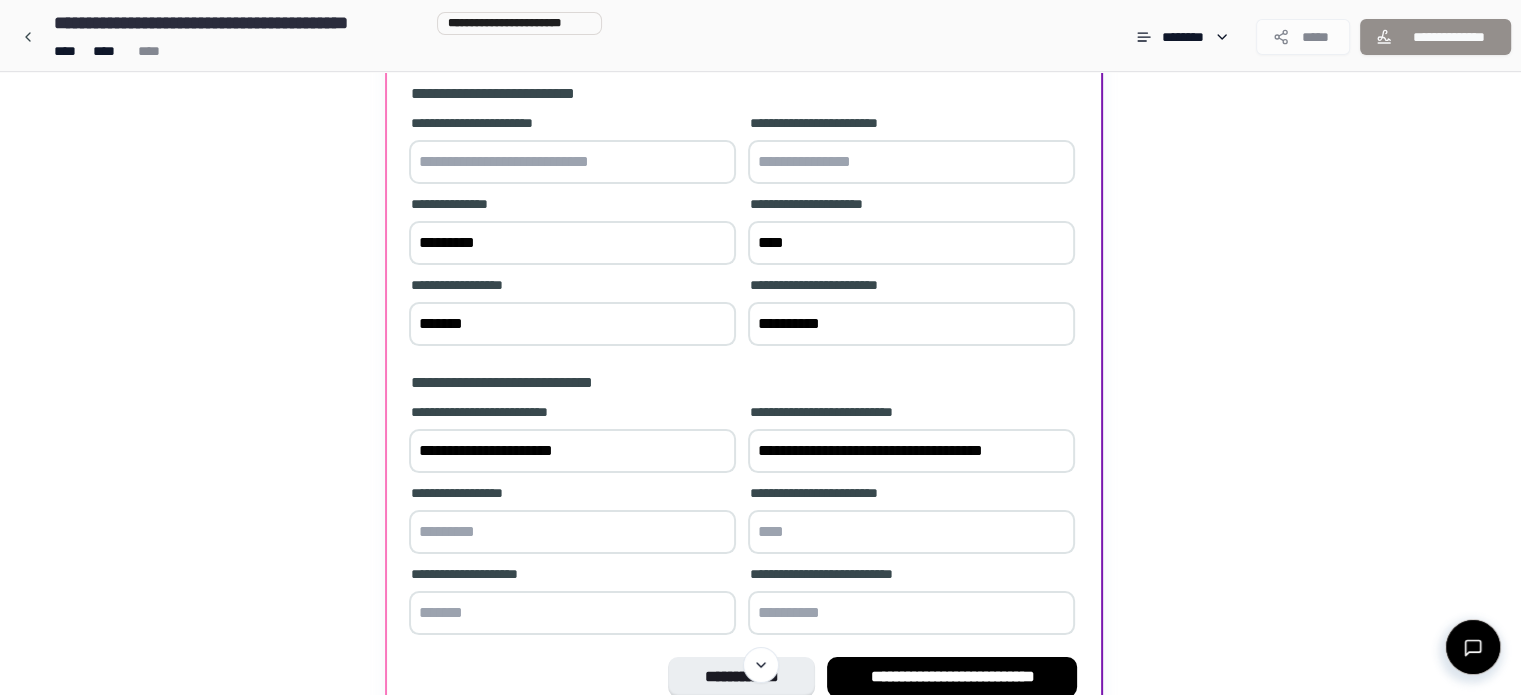 drag, startPoint x: 844, startPoint y: 268, endPoint x: 728, endPoint y: 278, distance: 116.43024 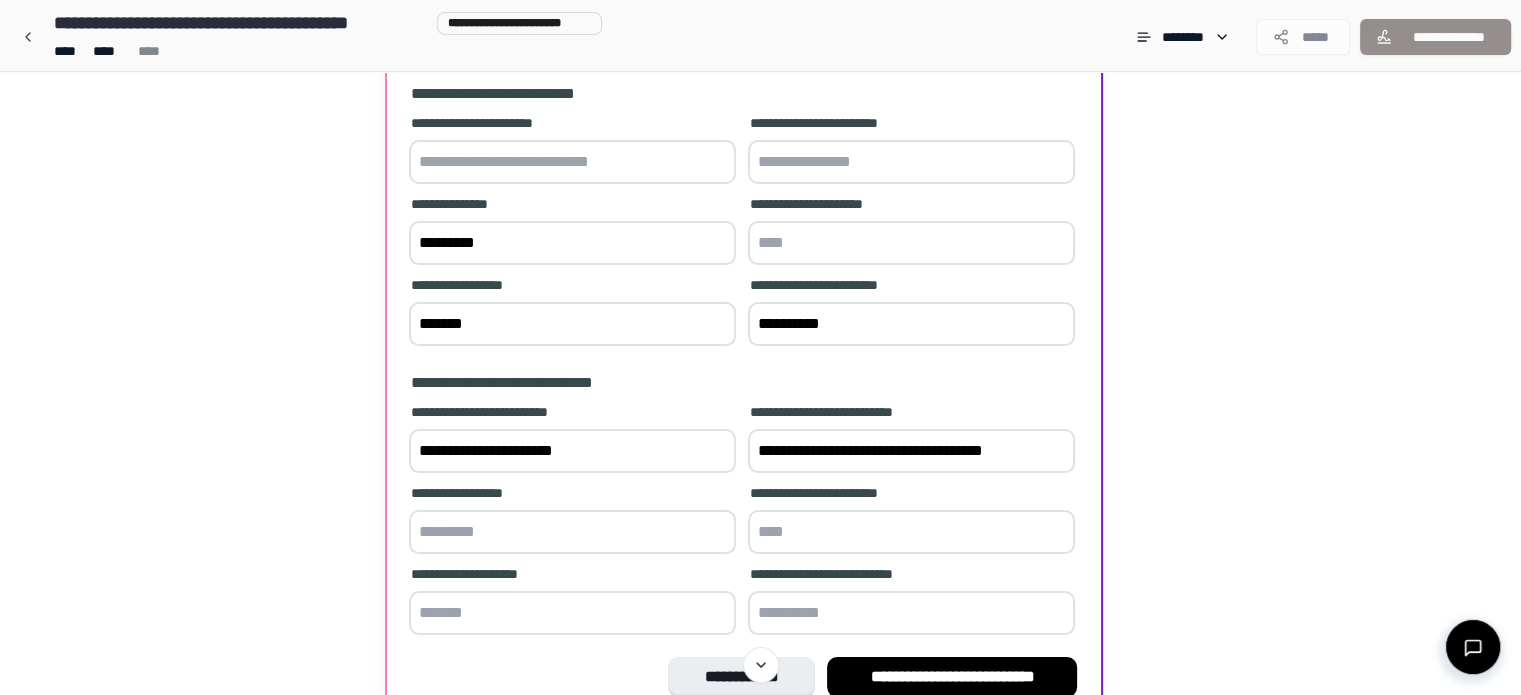 type 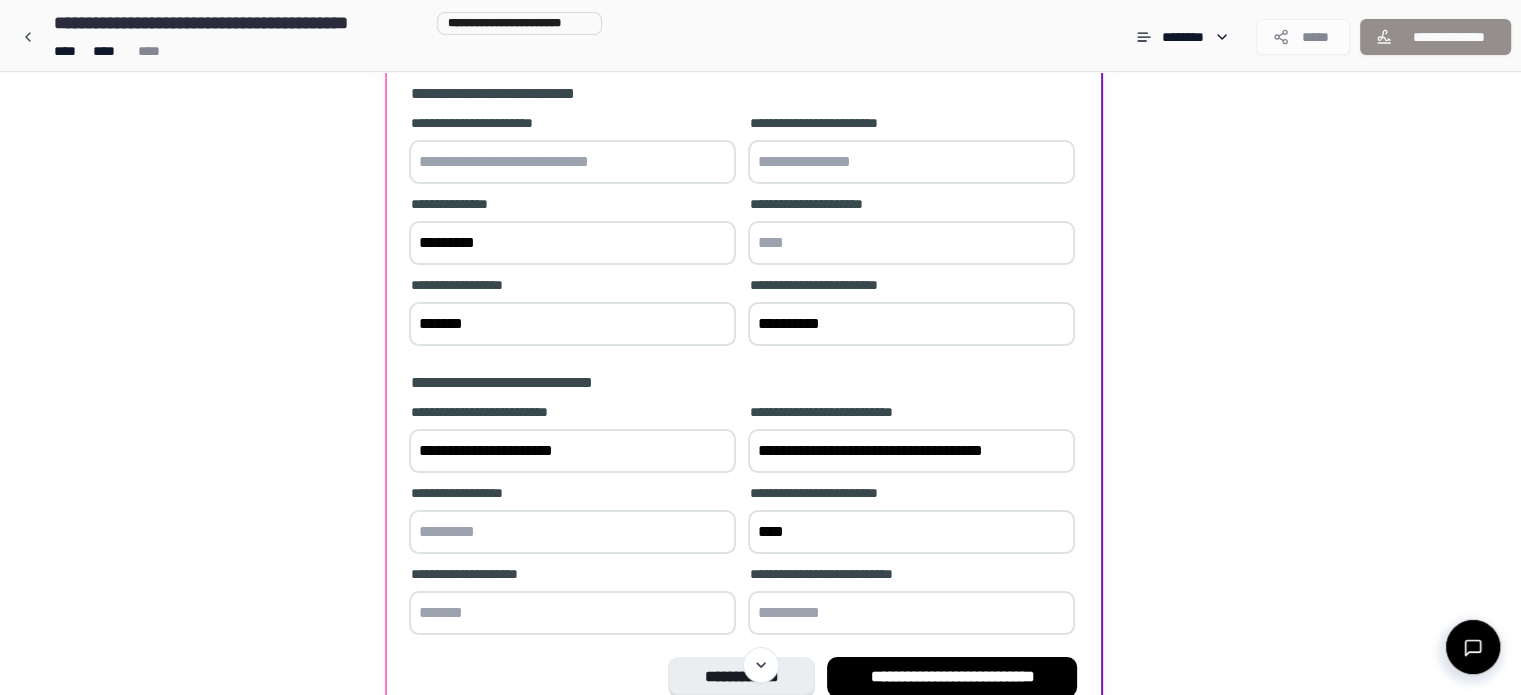 type on "****" 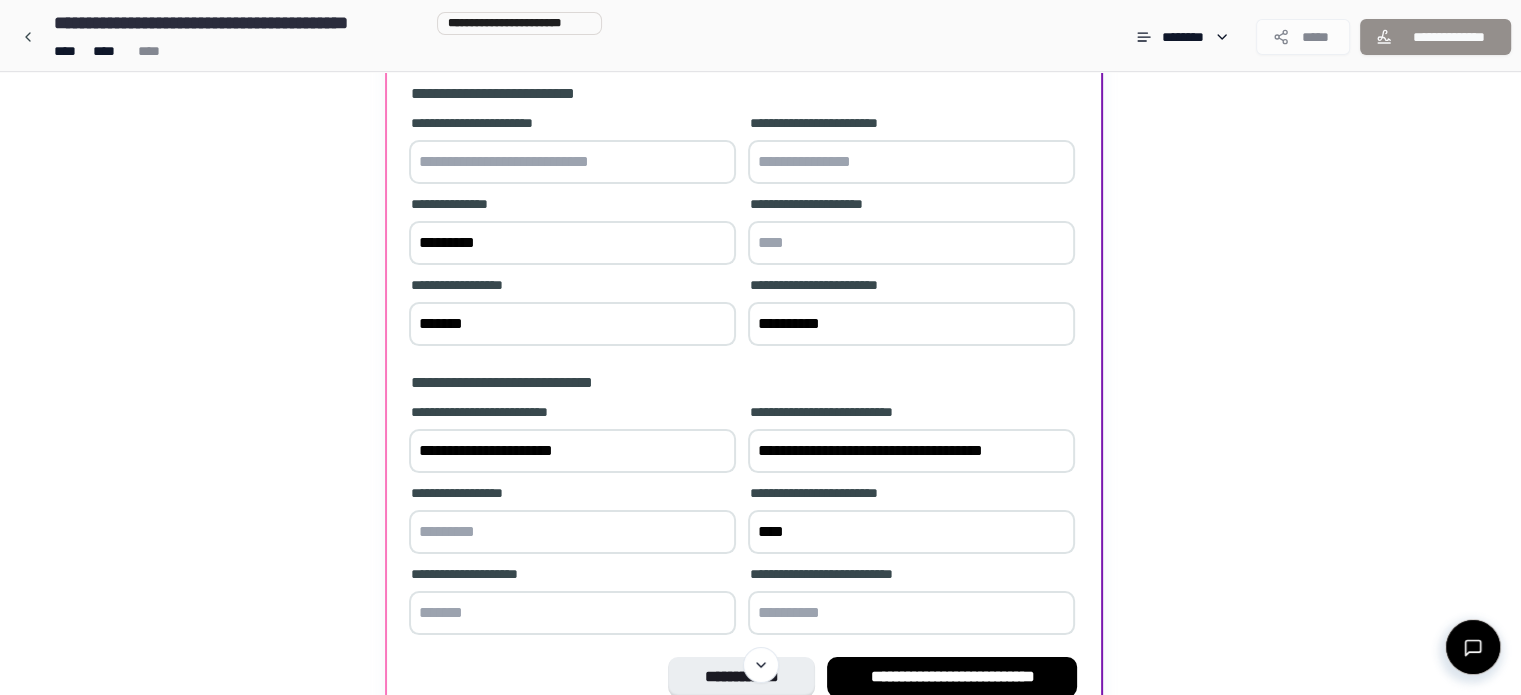 drag, startPoint x: 897, startPoint y: 335, endPoint x: 720, endPoint y: 340, distance: 177.0706 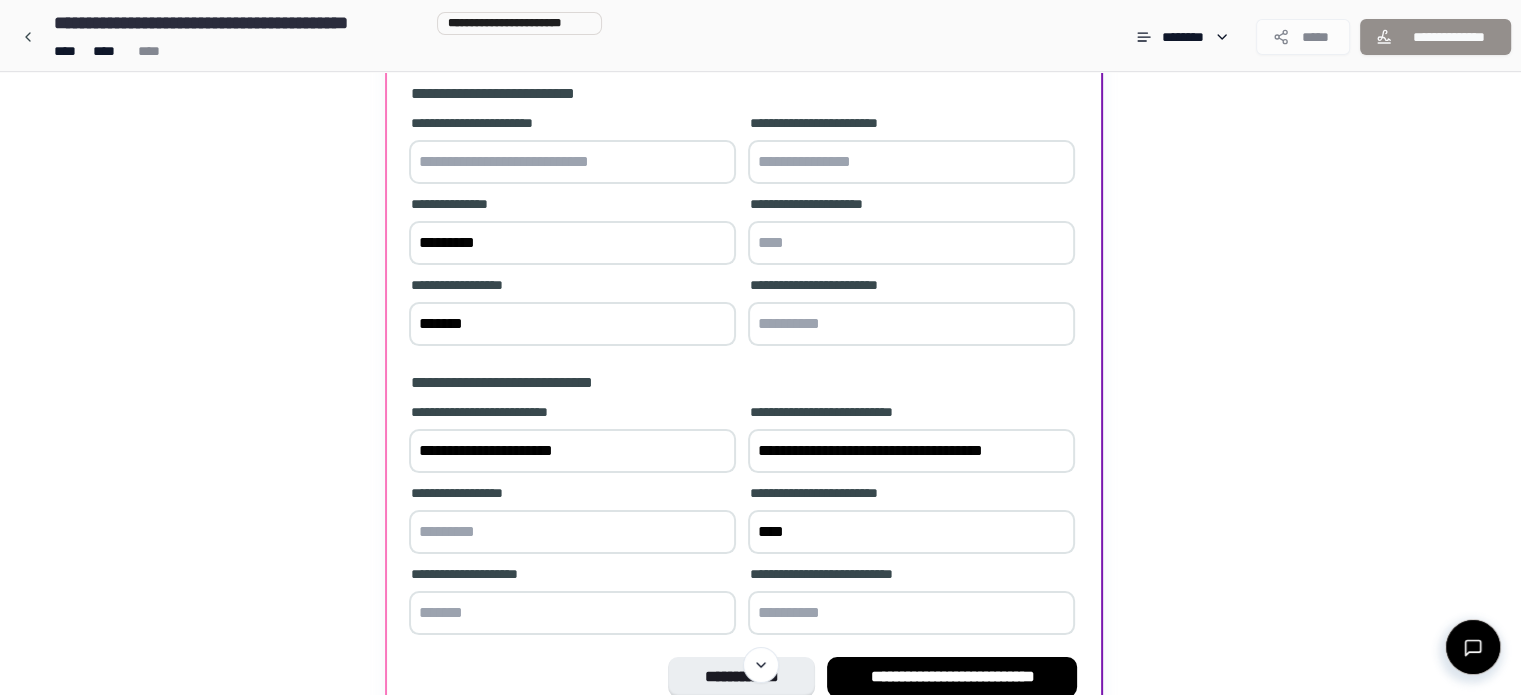 type 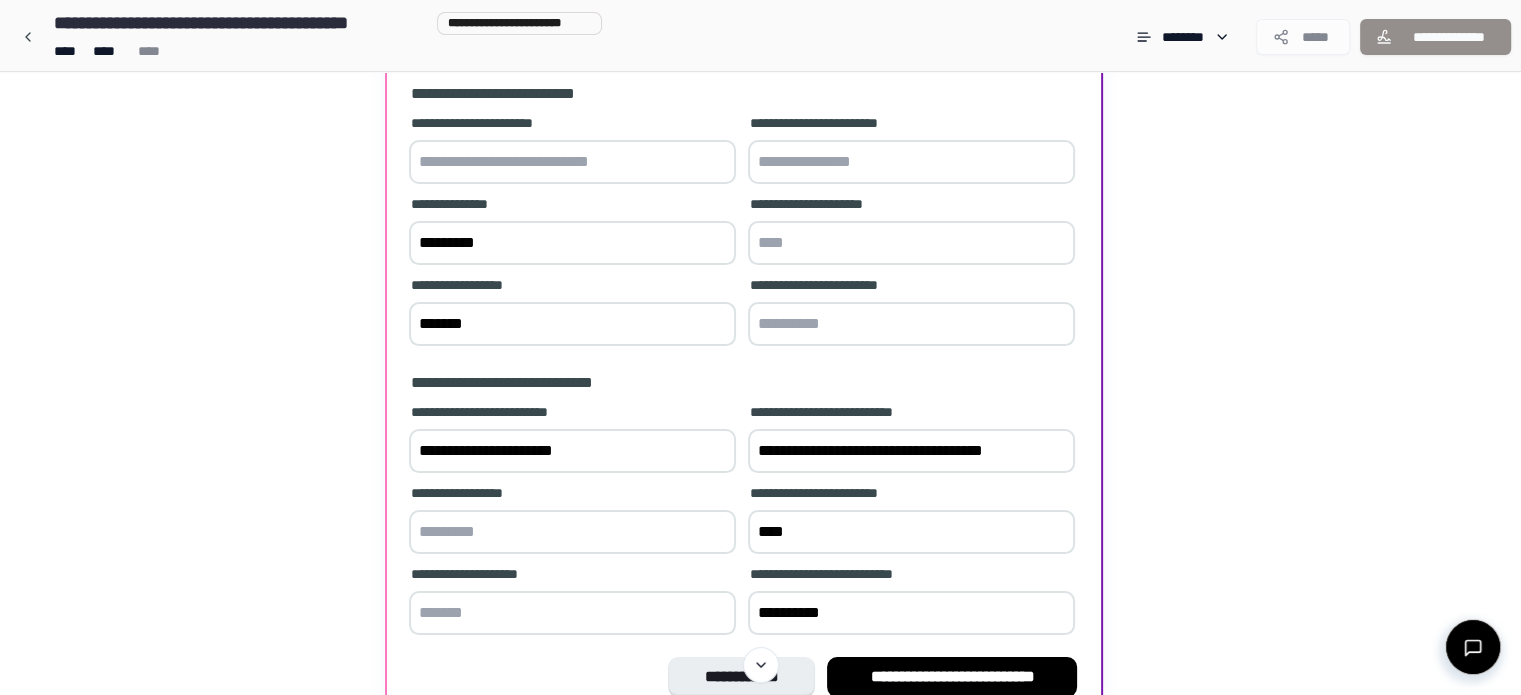 type on "**********" 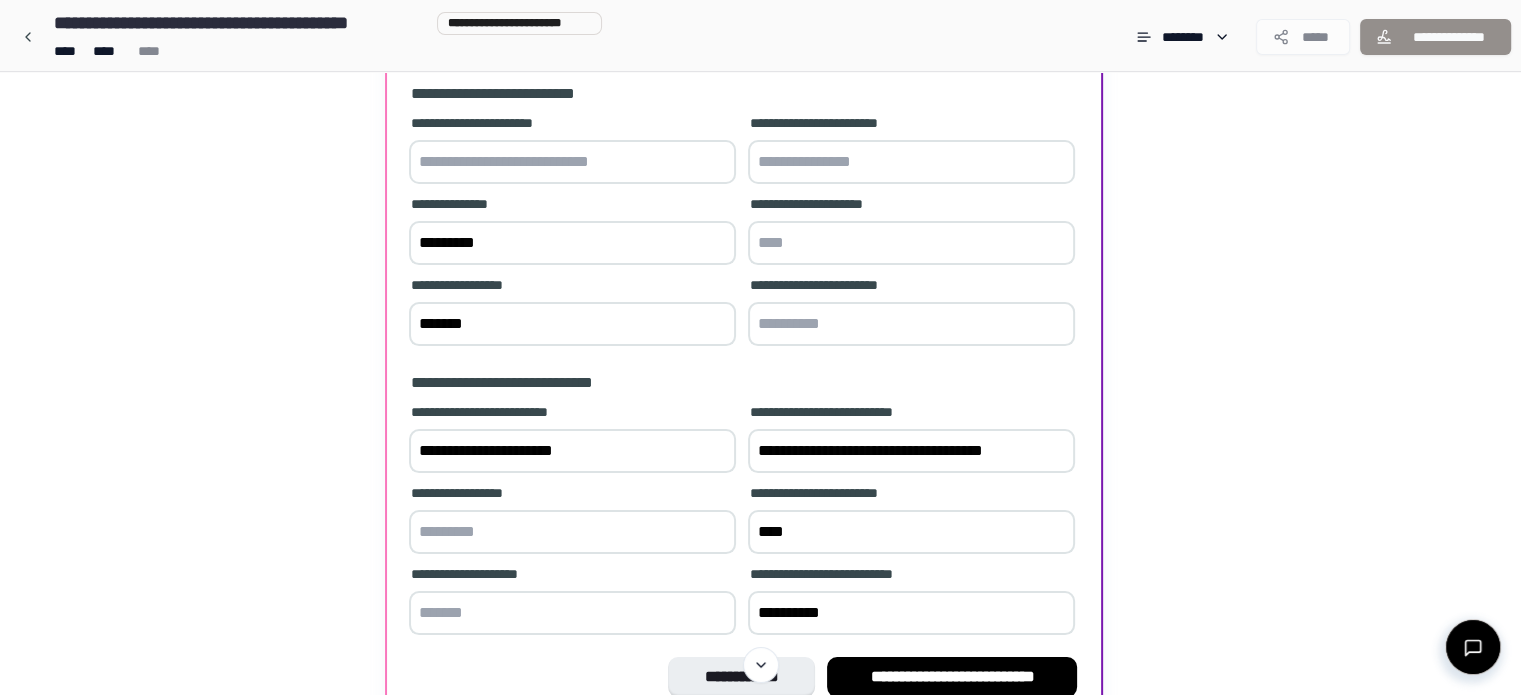 drag, startPoint x: 511, startPoint y: 340, endPoint x: 380, endPoint y: 361, distance: 132.67253 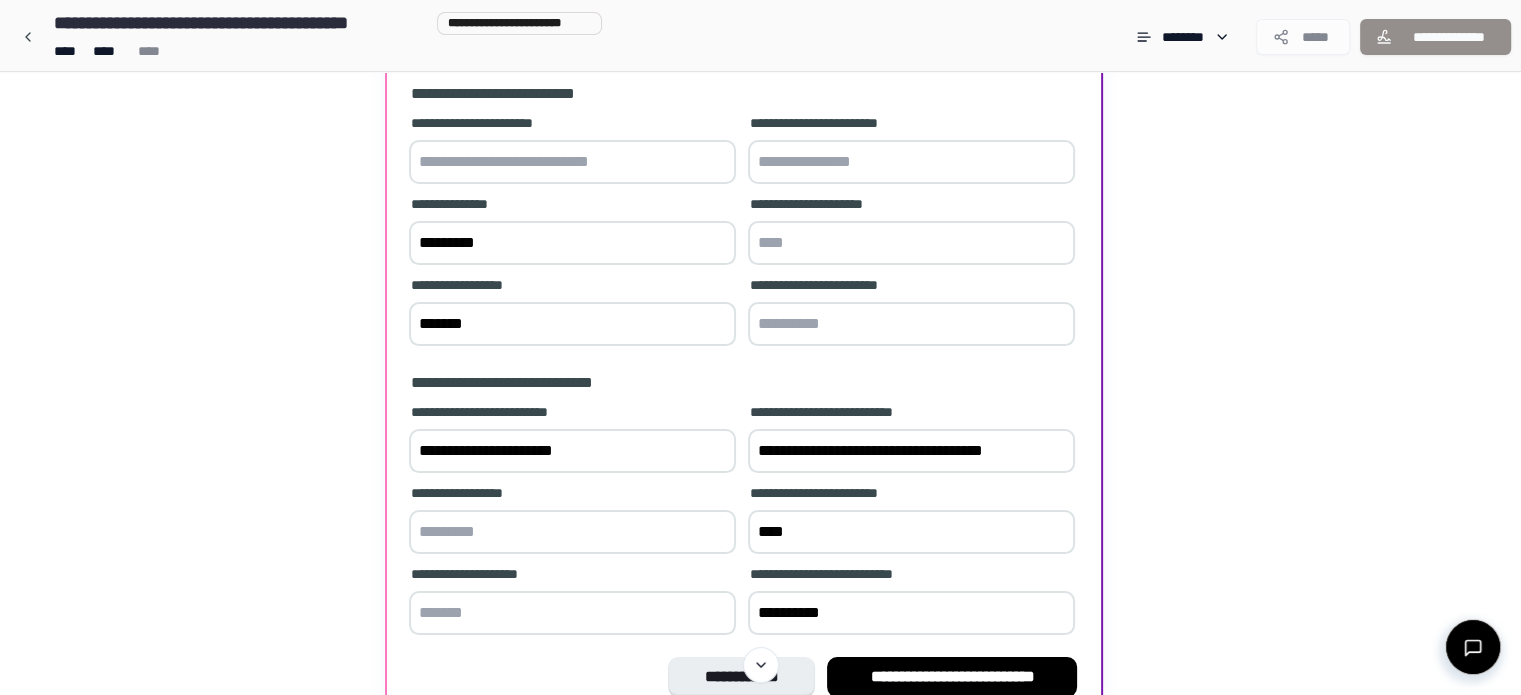 click at bounding box center (572, 613) 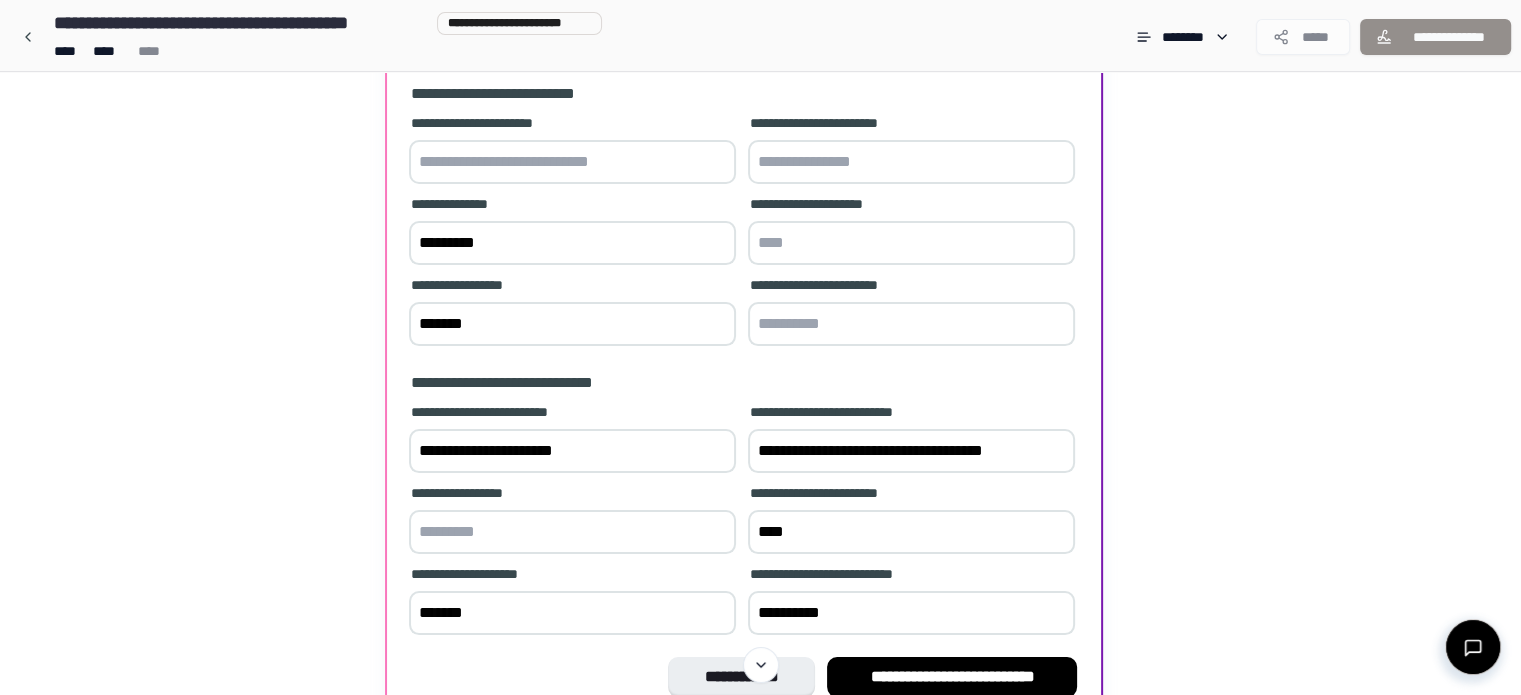 type on "*******" 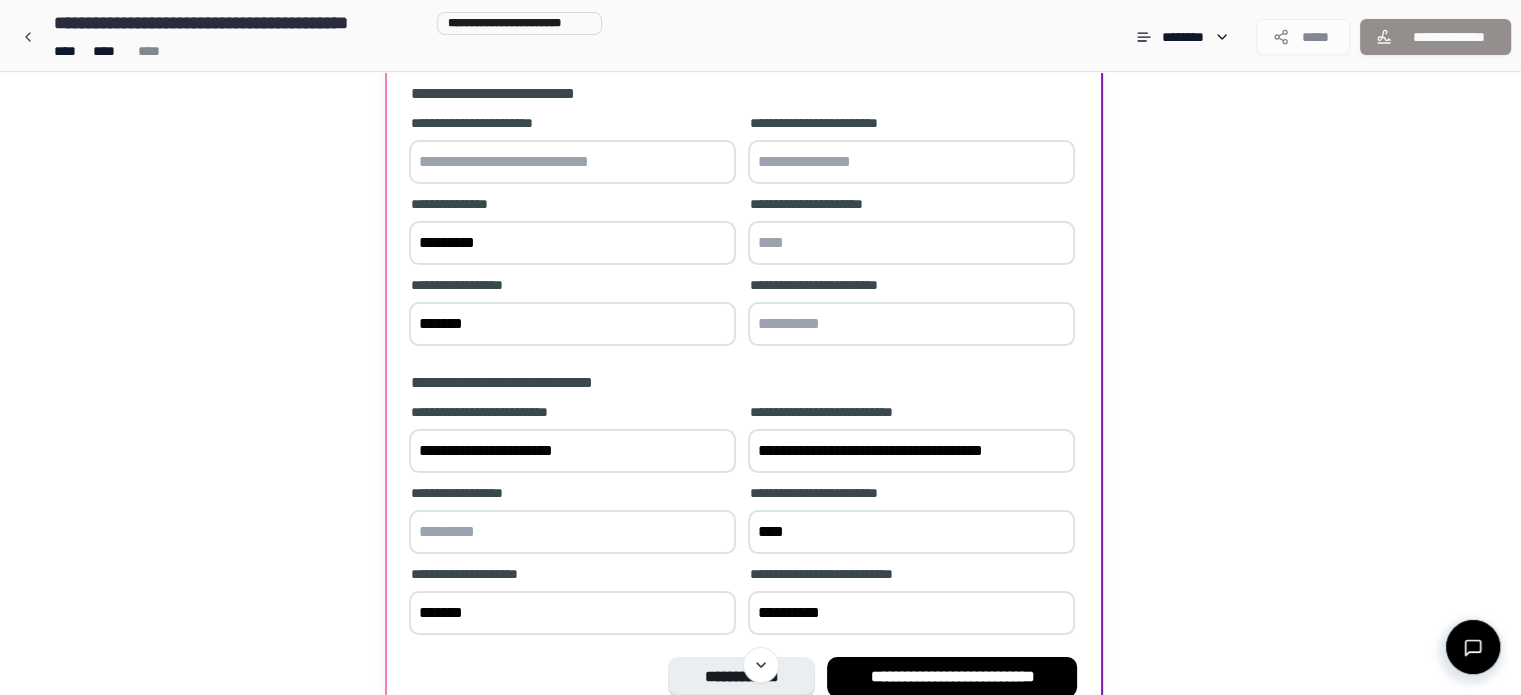 click at bounding box center [572, 532] 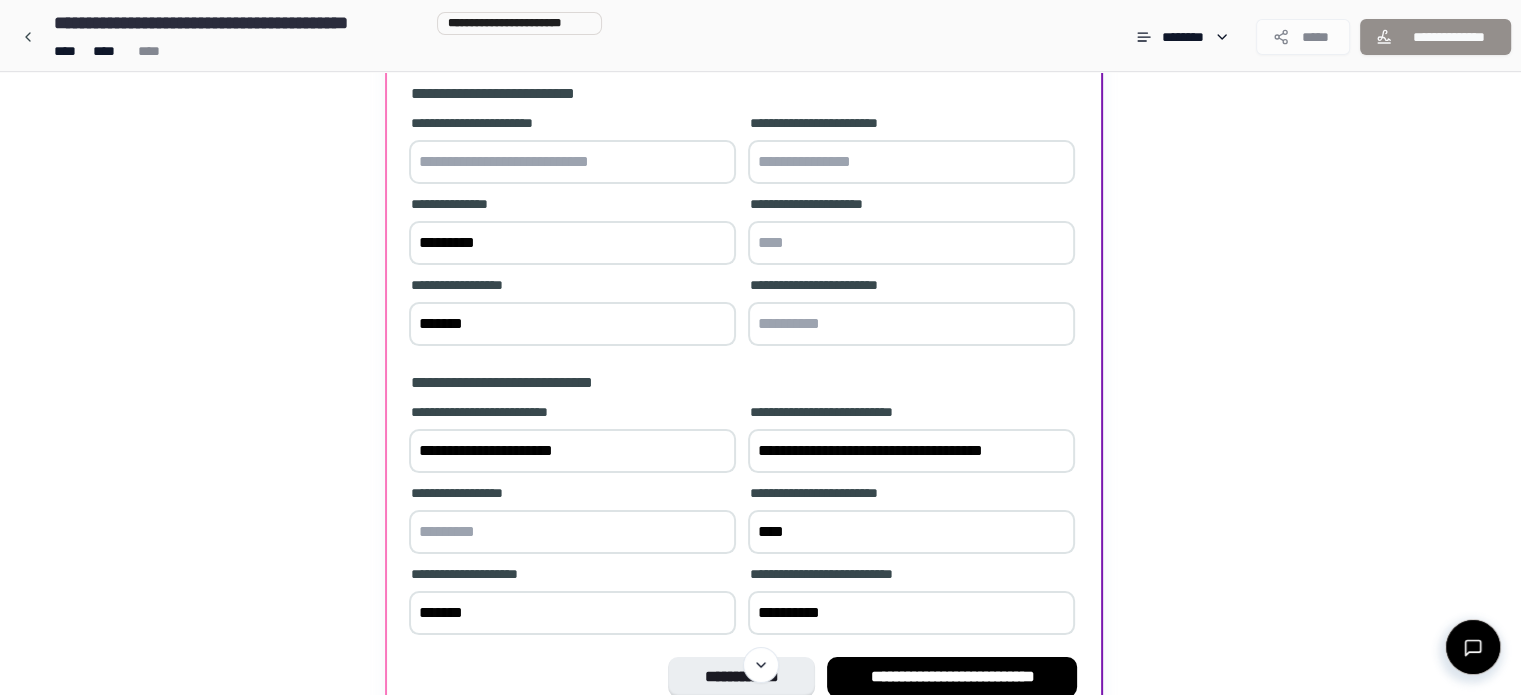 drag, startPoint x: 527, startPoint y: 255, endPoint x: 368, endPoint y: 272, distance: 159.90622 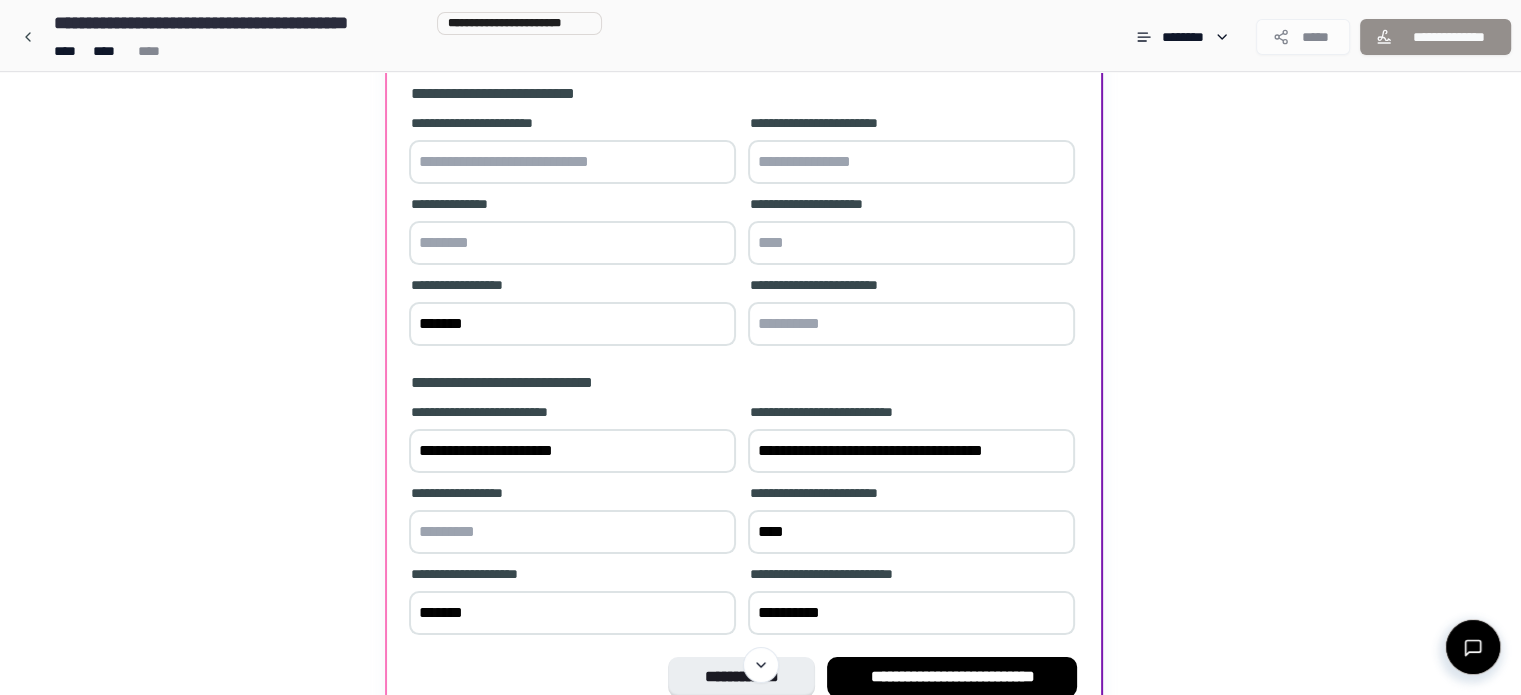 type 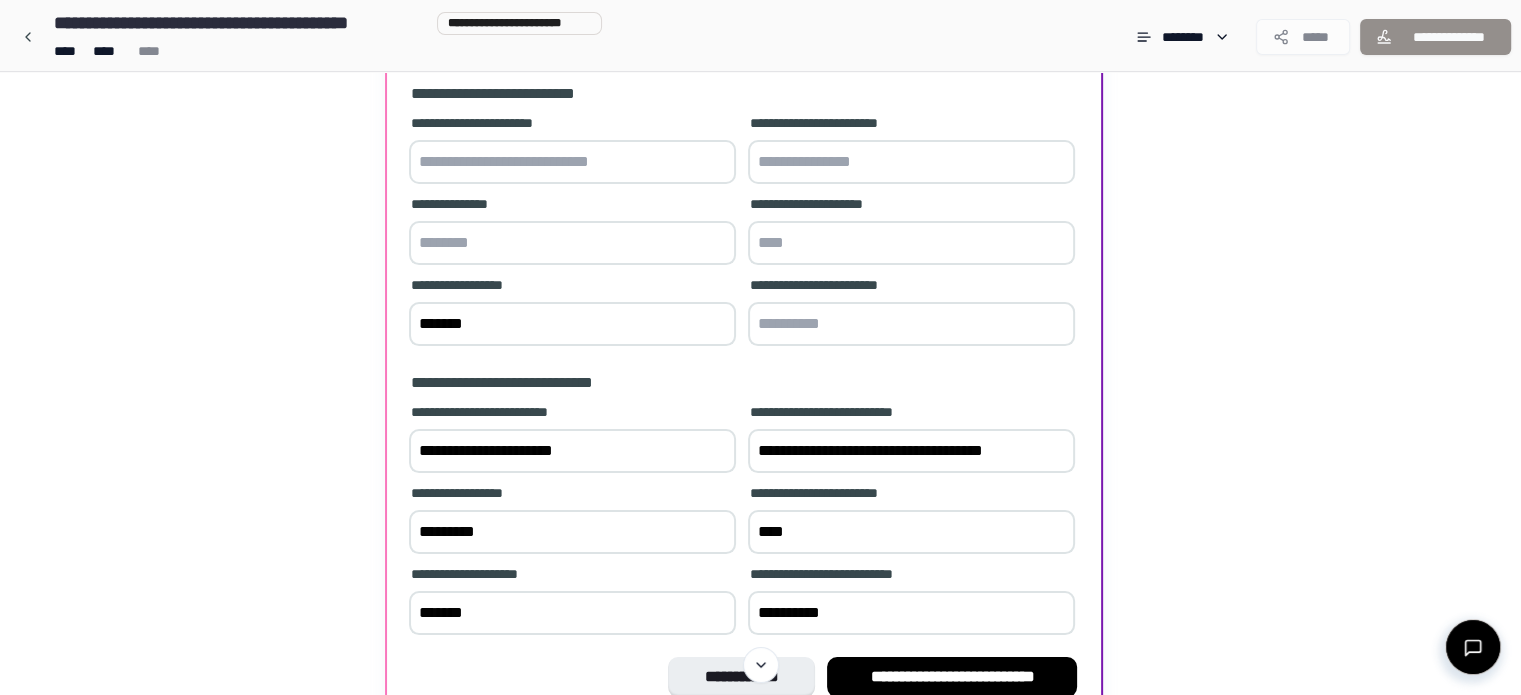 type on "*********" 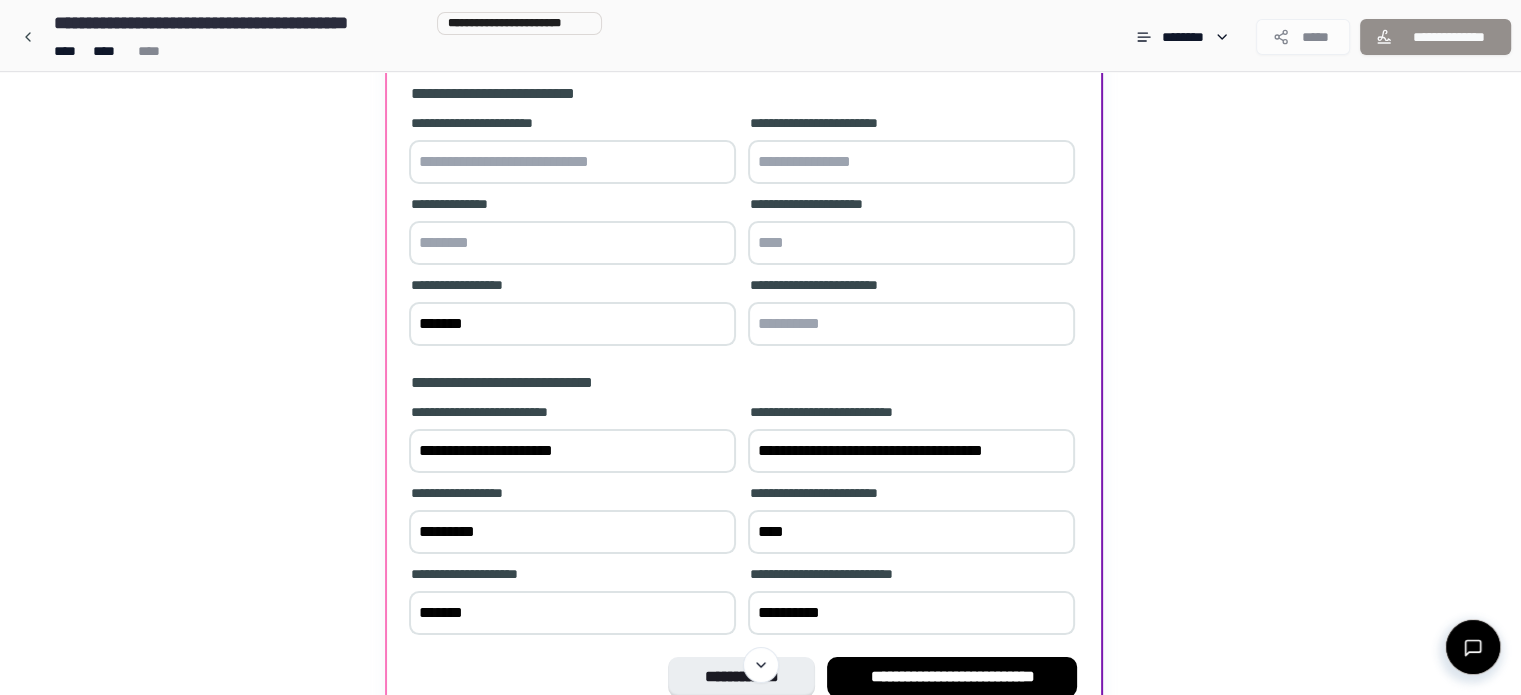 click at bounding box center (572, 243) 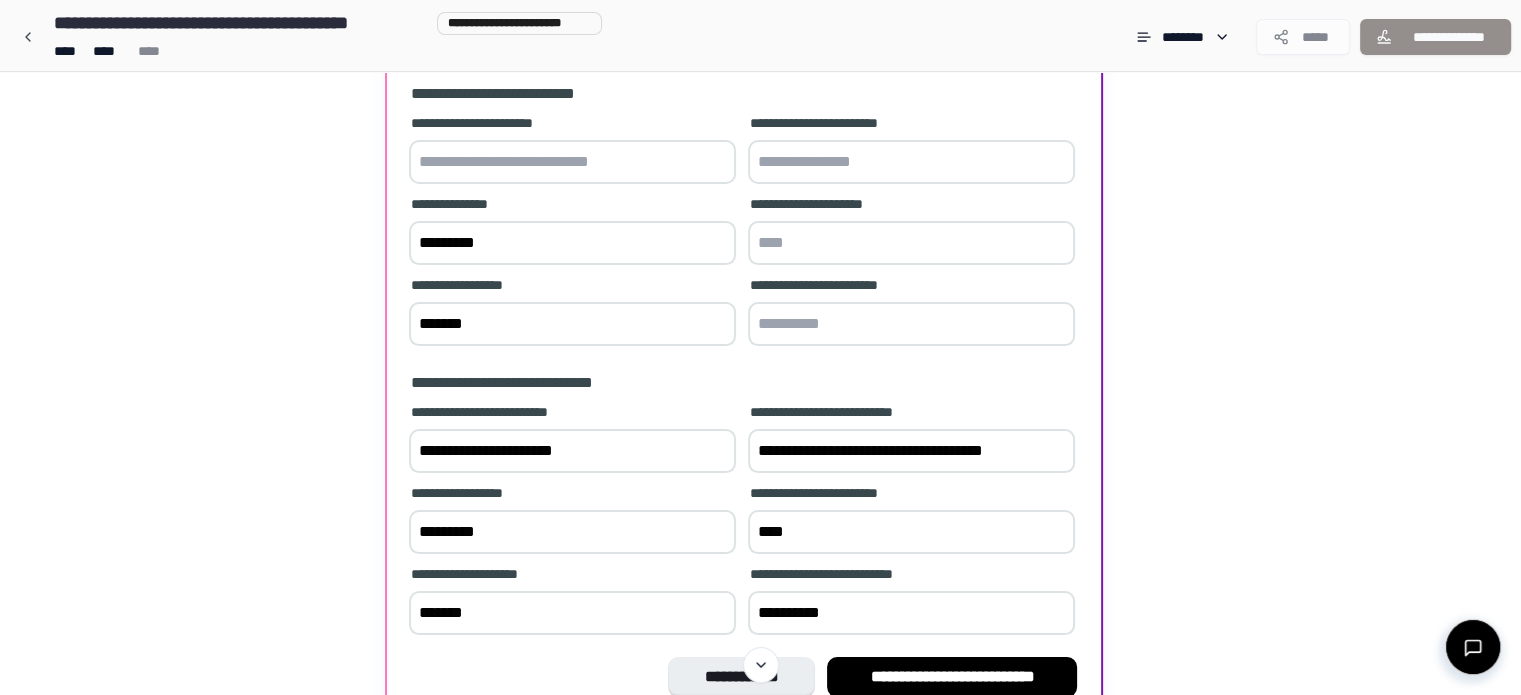 type on "*********" 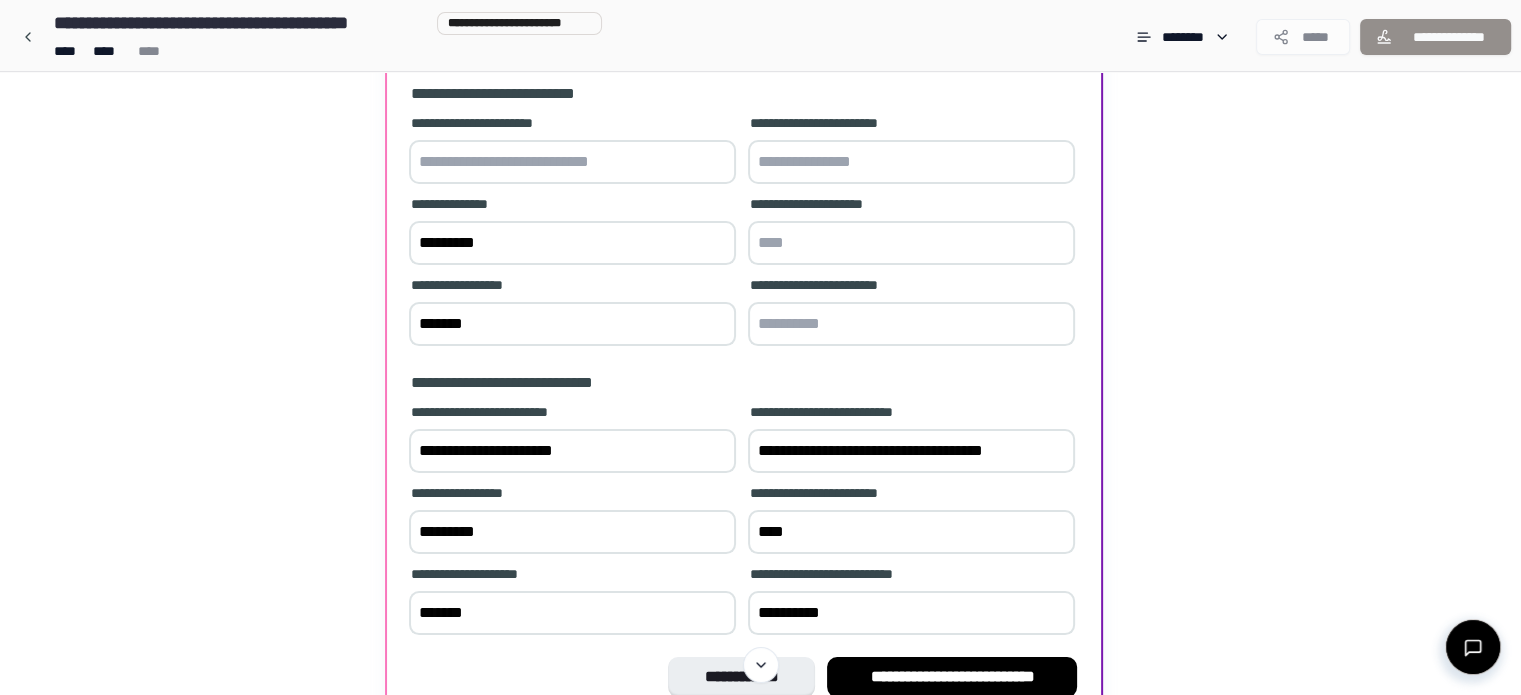 click at bounding box center (911, 243) 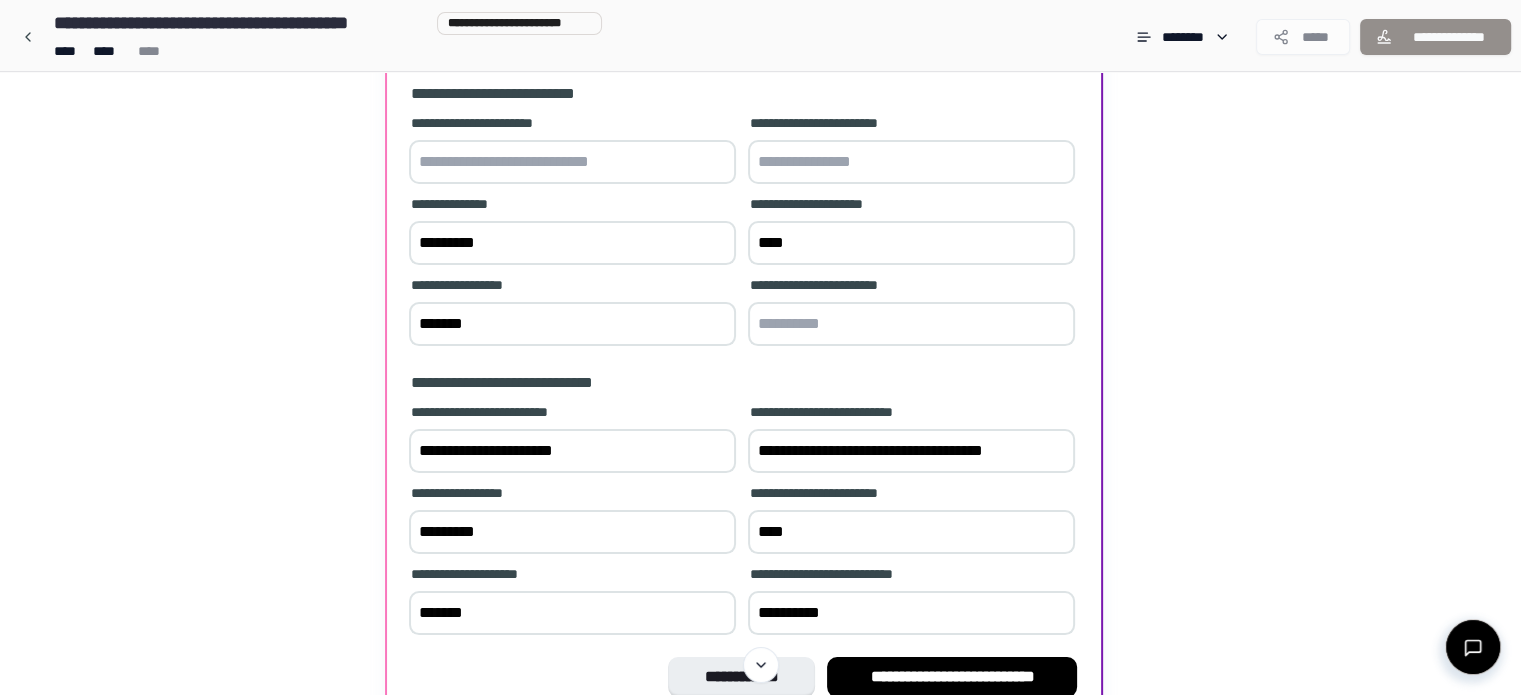 type on "****" 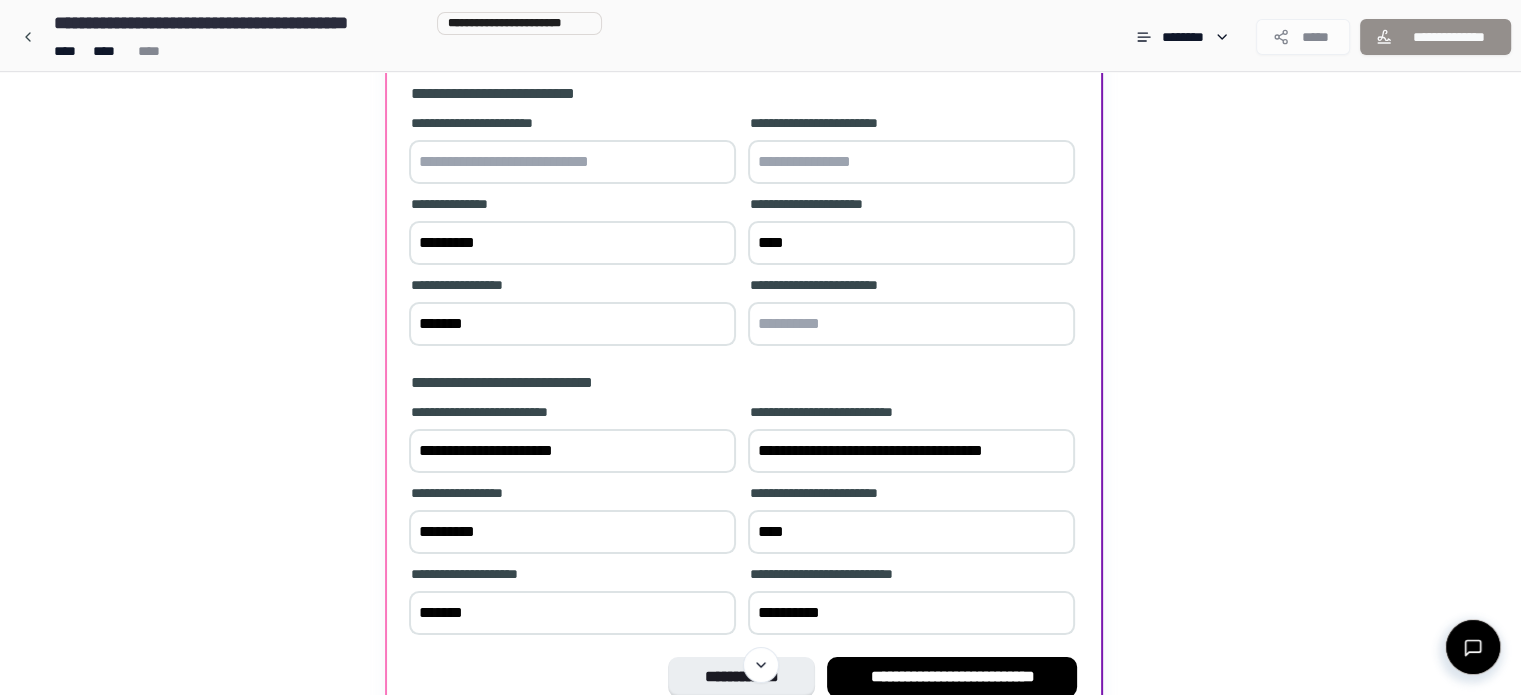 click at bounding box center (911, 324) 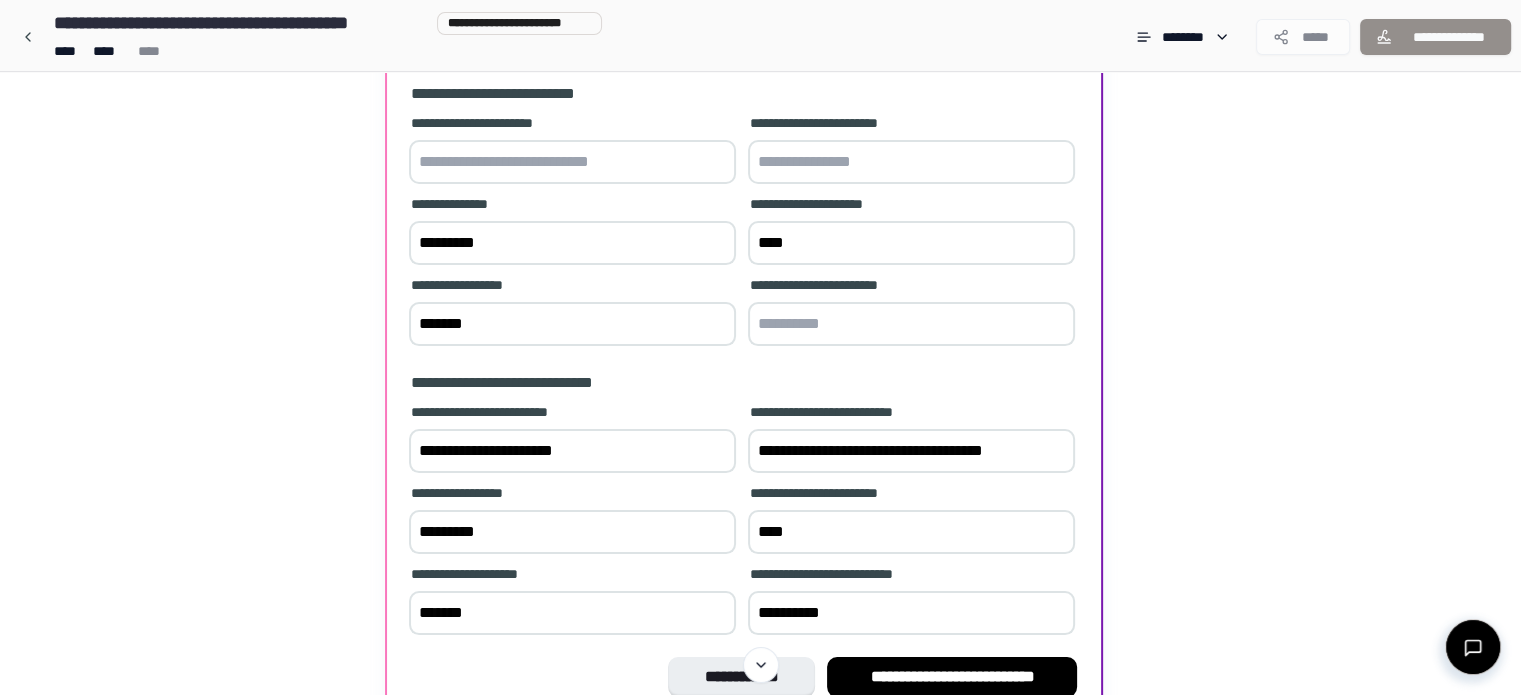 click at bounding box center (572, 162) 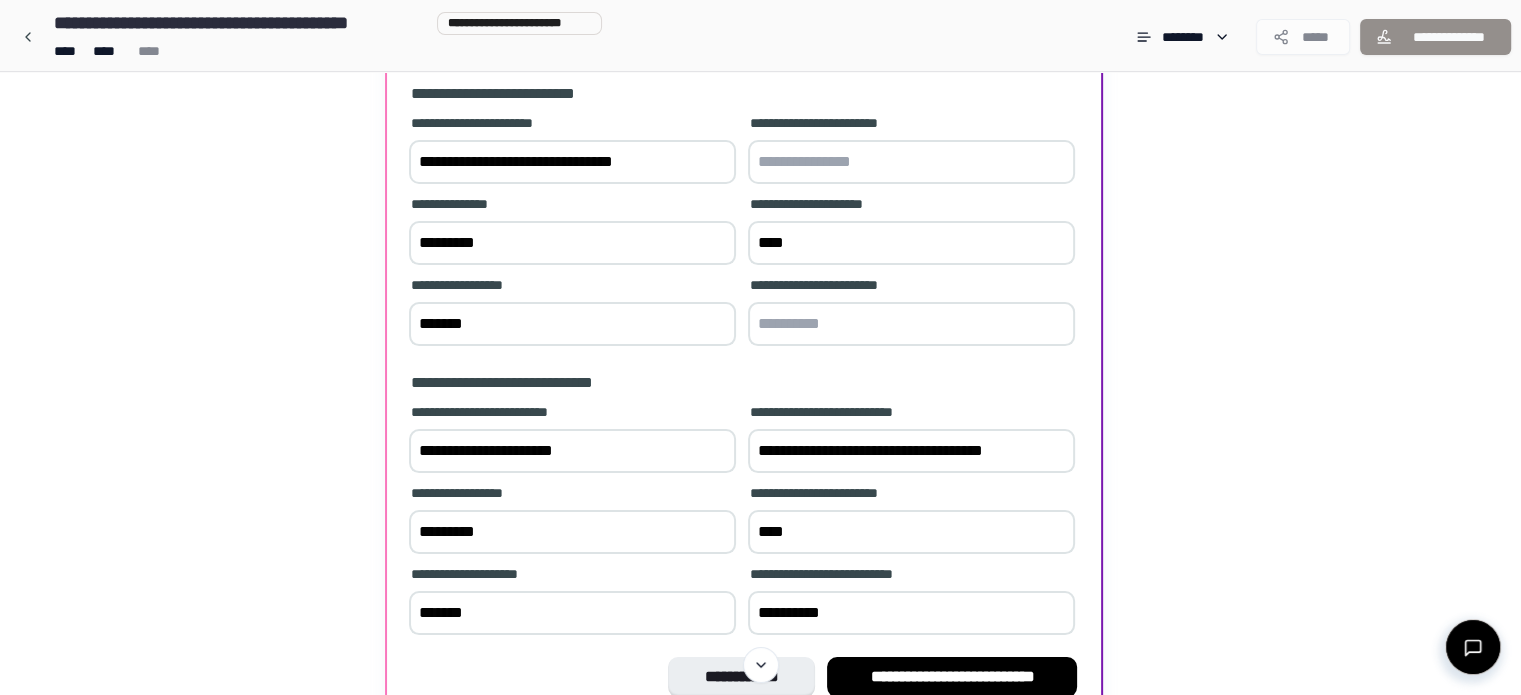 type on "**********" 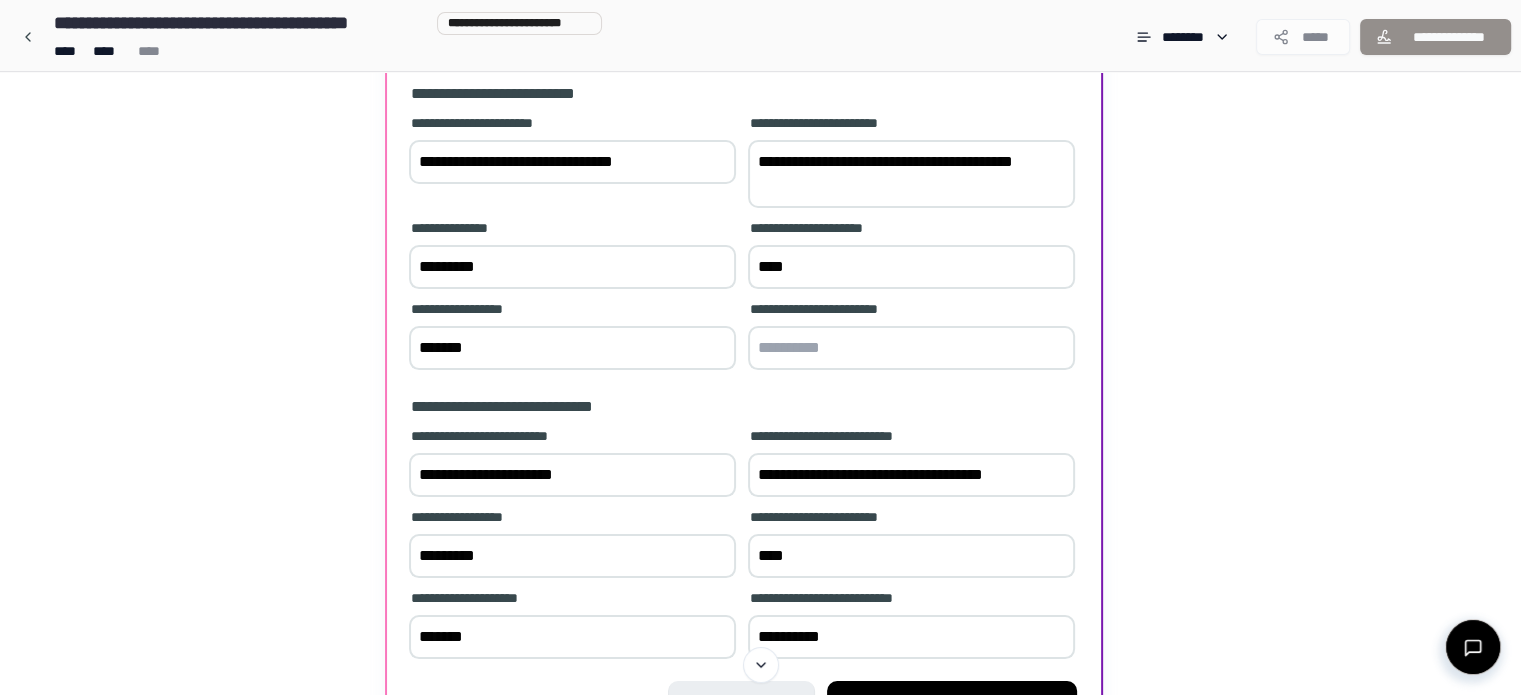 click on "**********" at bounding box center [911, 174] 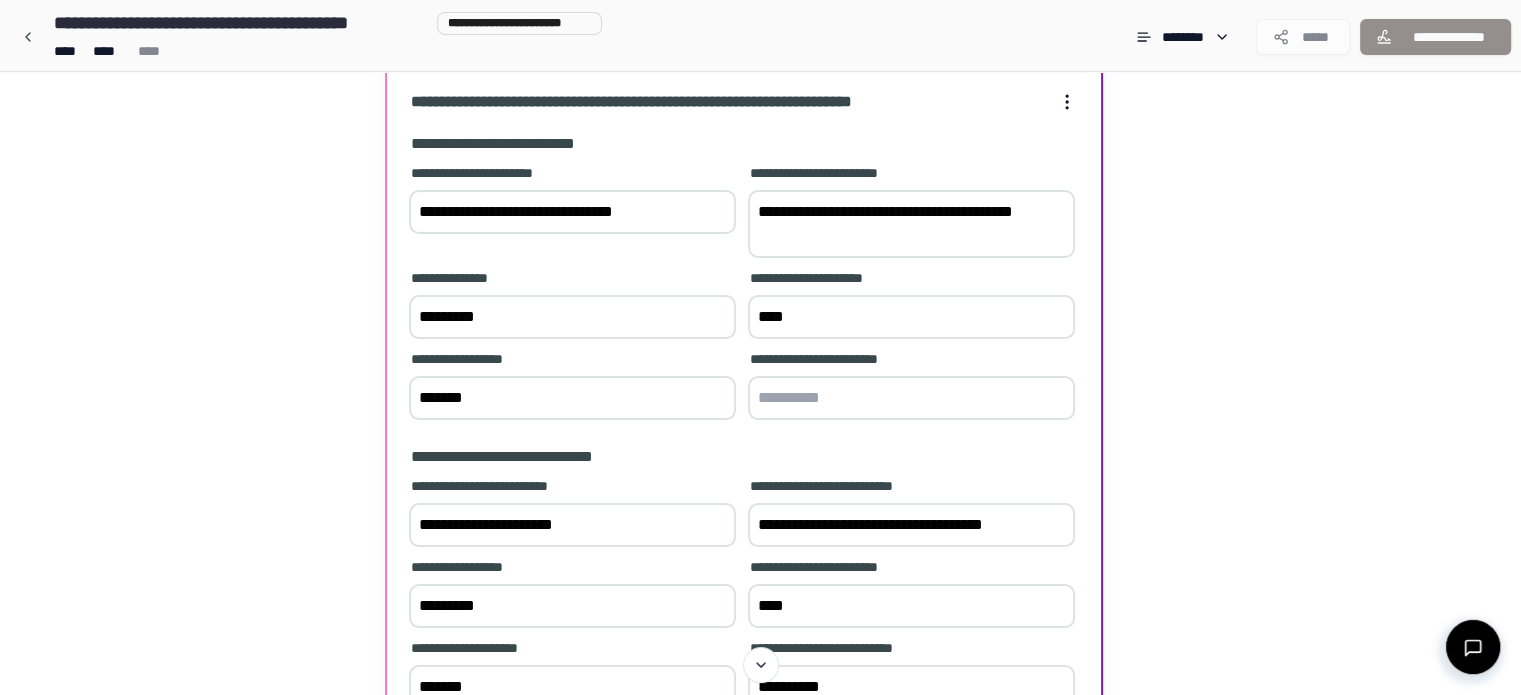 scroll, scrollTop: 138, scrollLeft: 0, axis: vertical 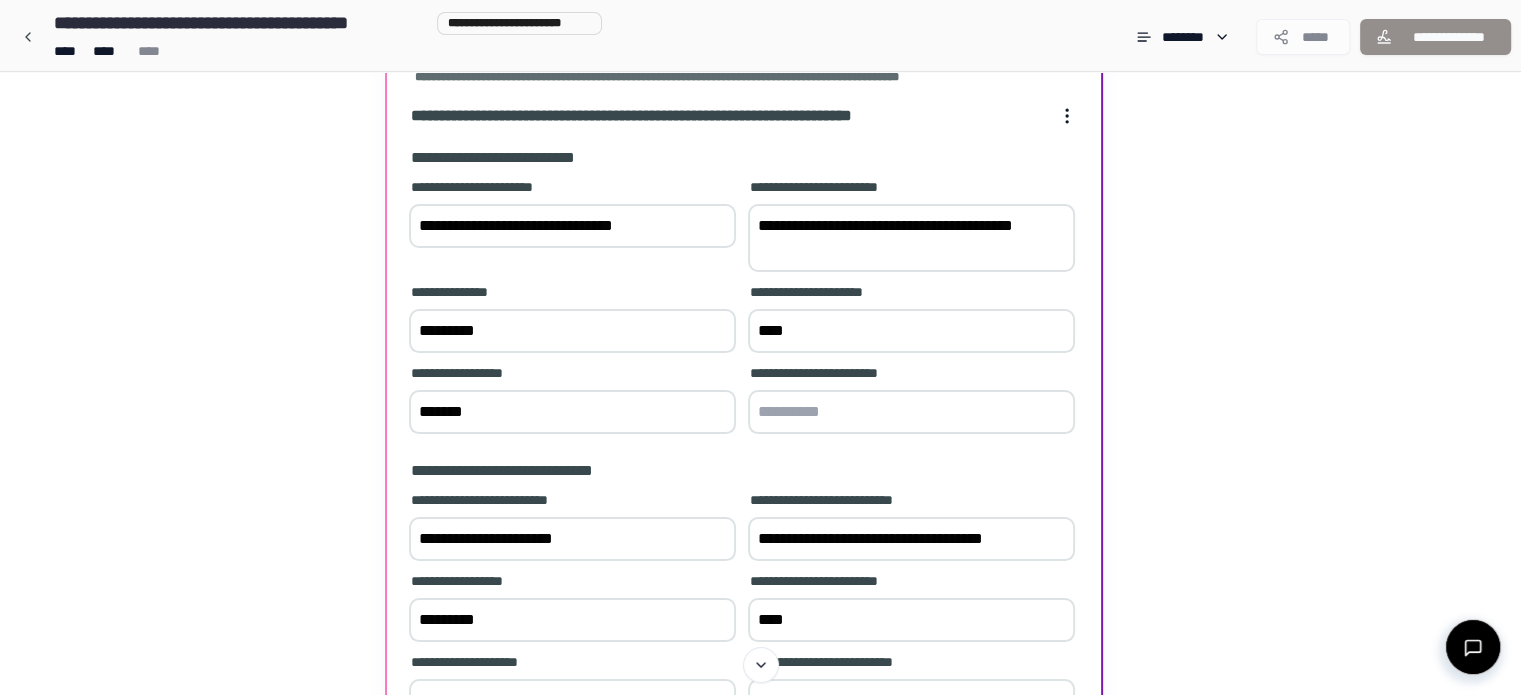 type on "**********" 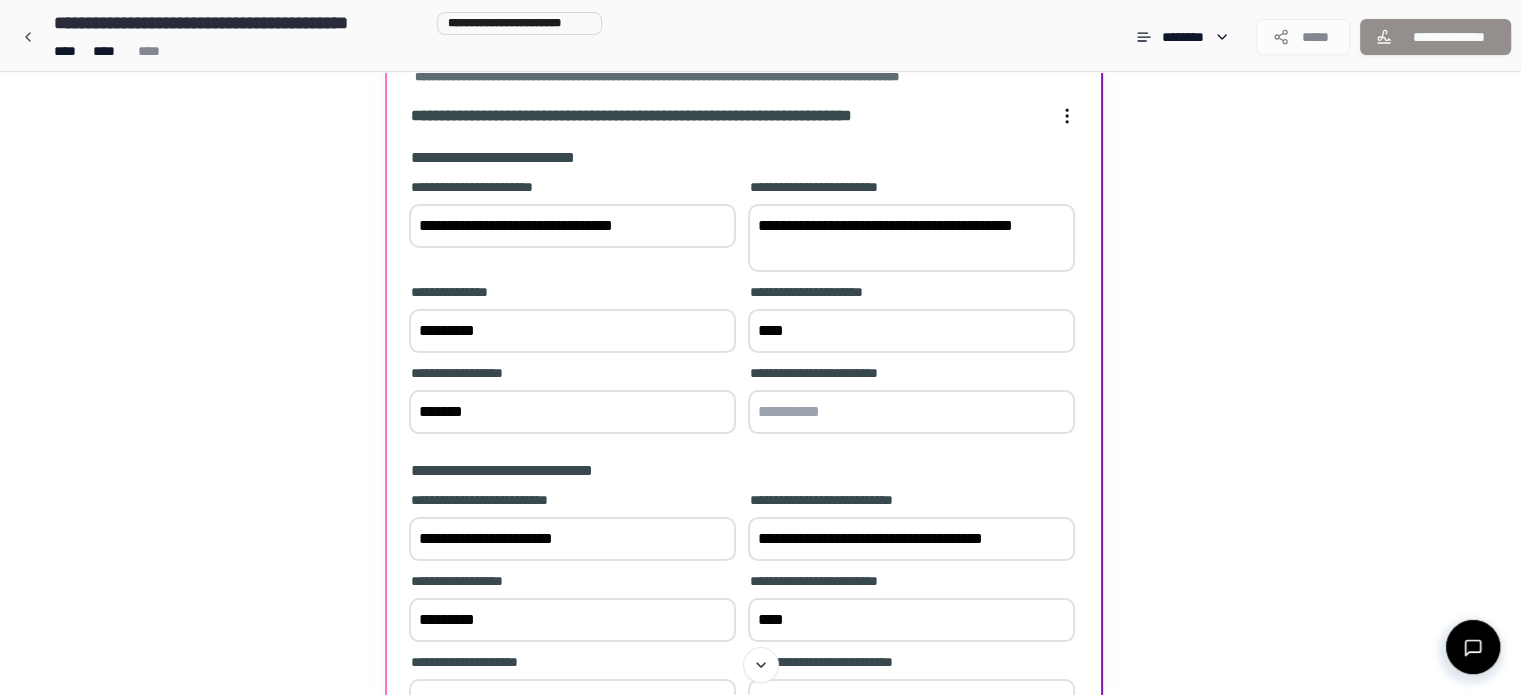 click at bounding box center [911, 412] 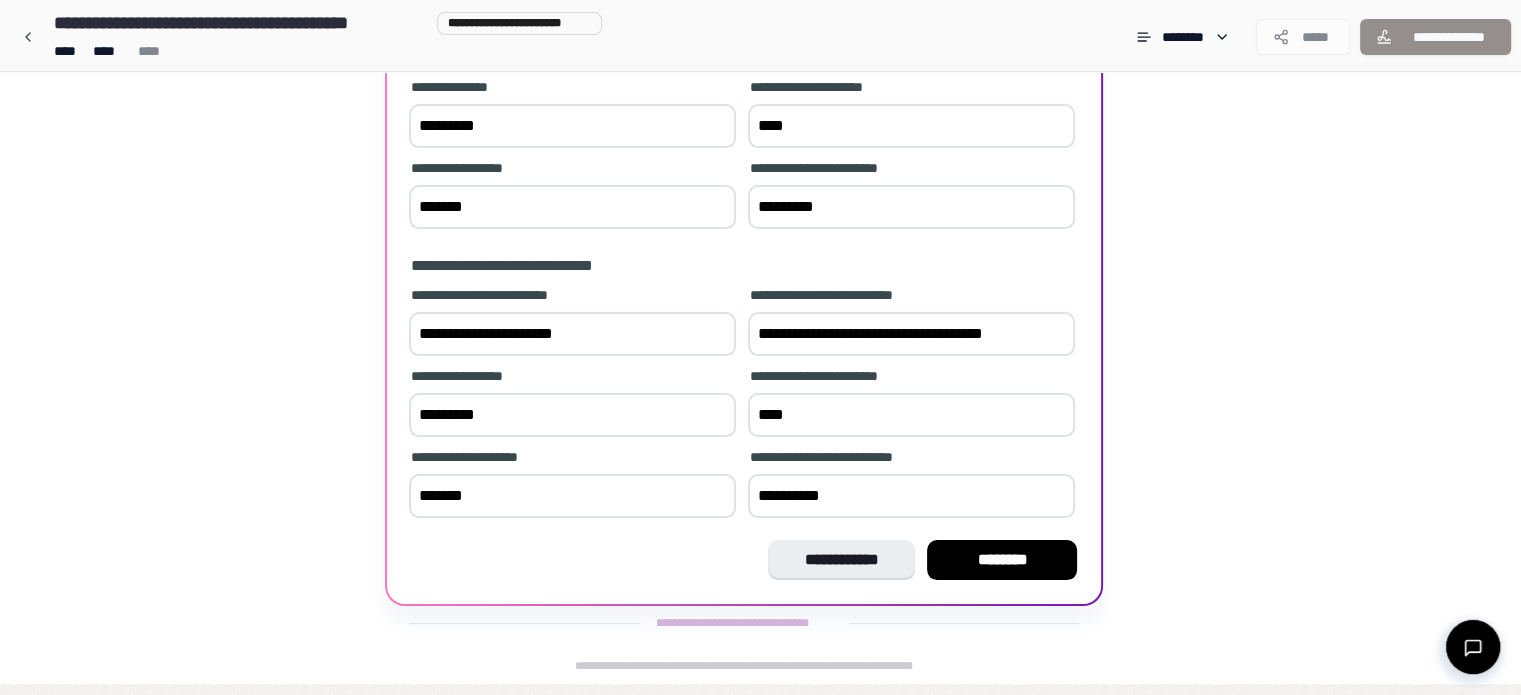 scroll, scrollTop: 344, scrollLeft: 0, axis: vertical 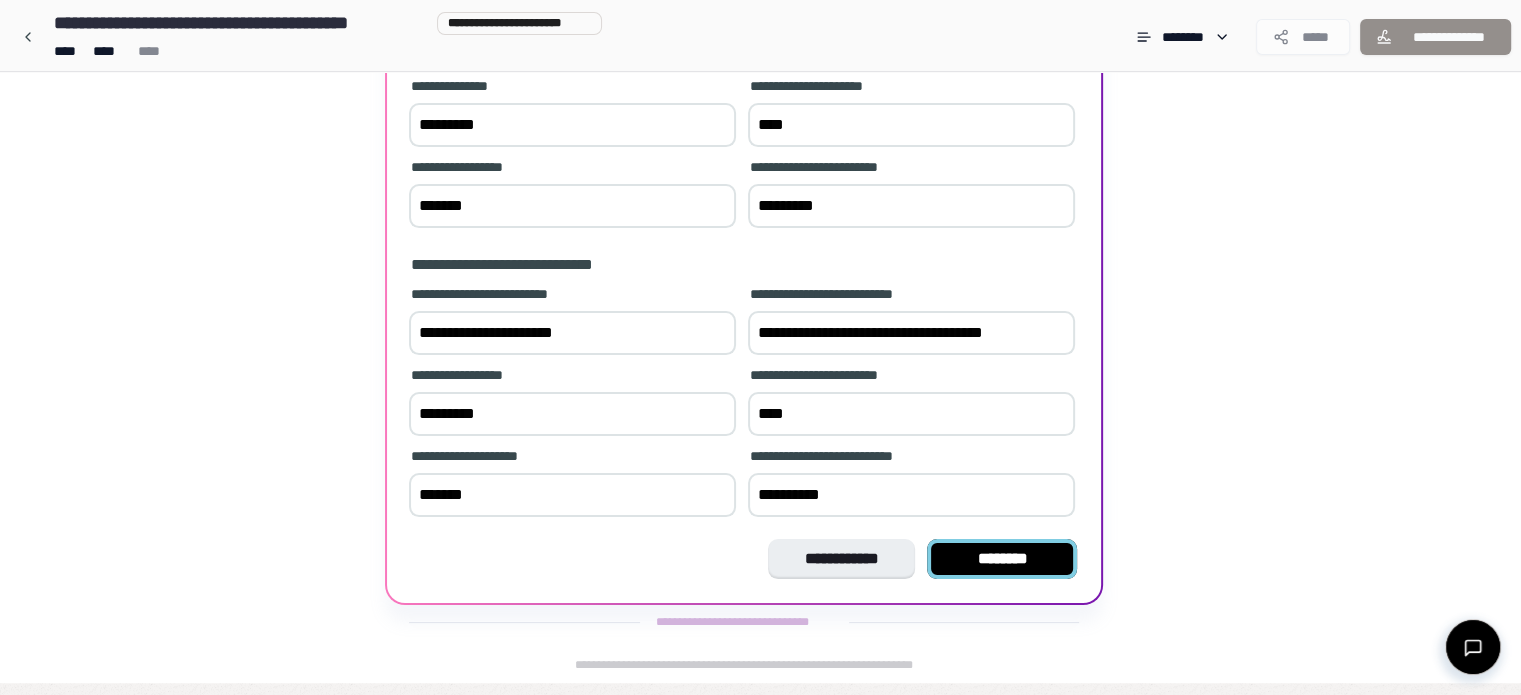 type on "*********" 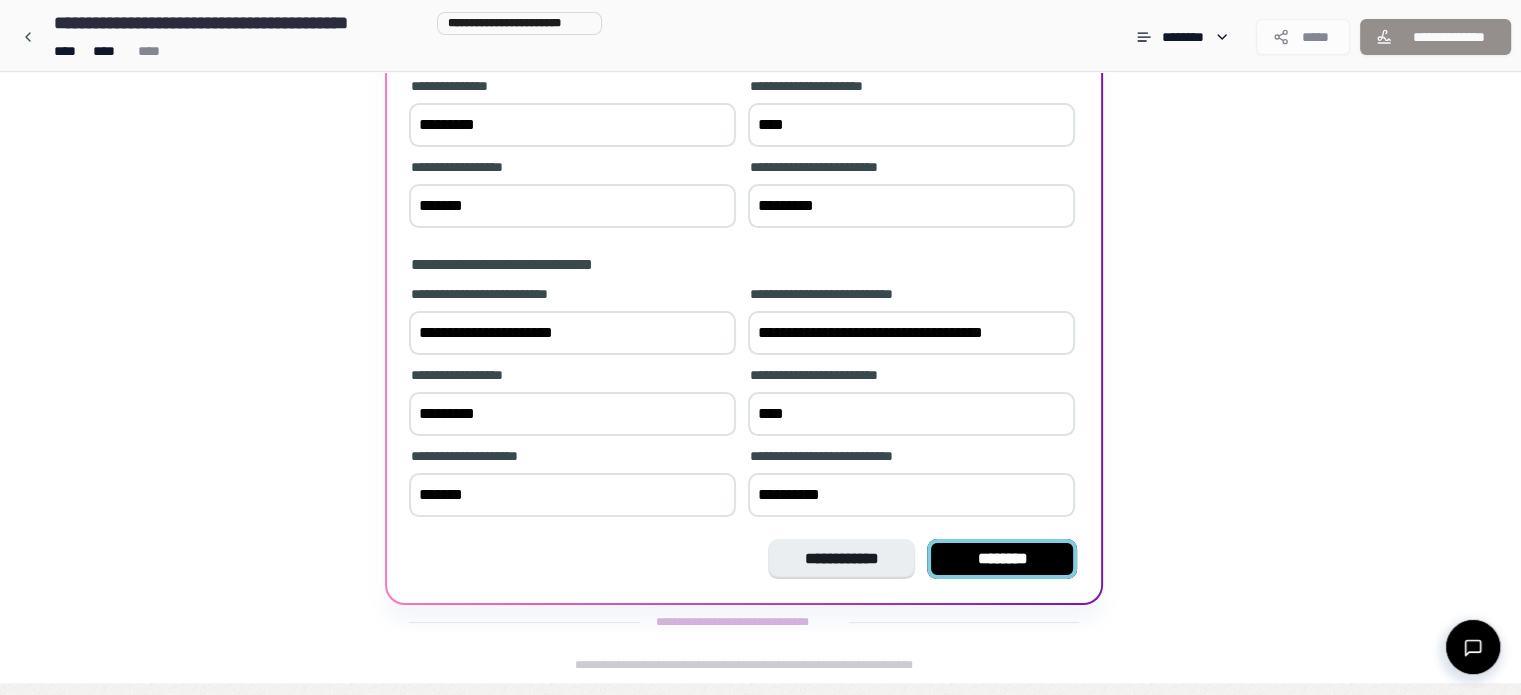 click on "********" at bounding box center [1002, 559] 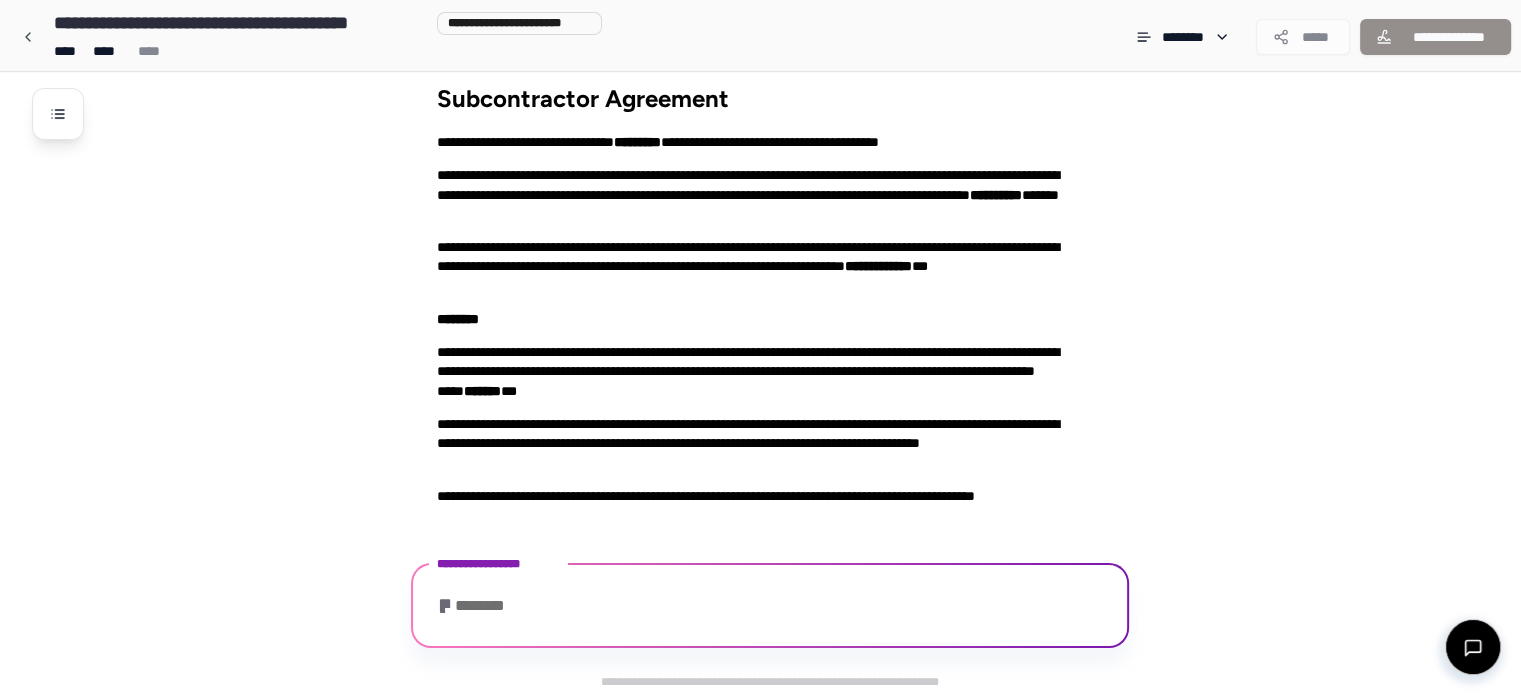 scroll, scrollTop: 440, scrollLeft: 0, axis: vertical 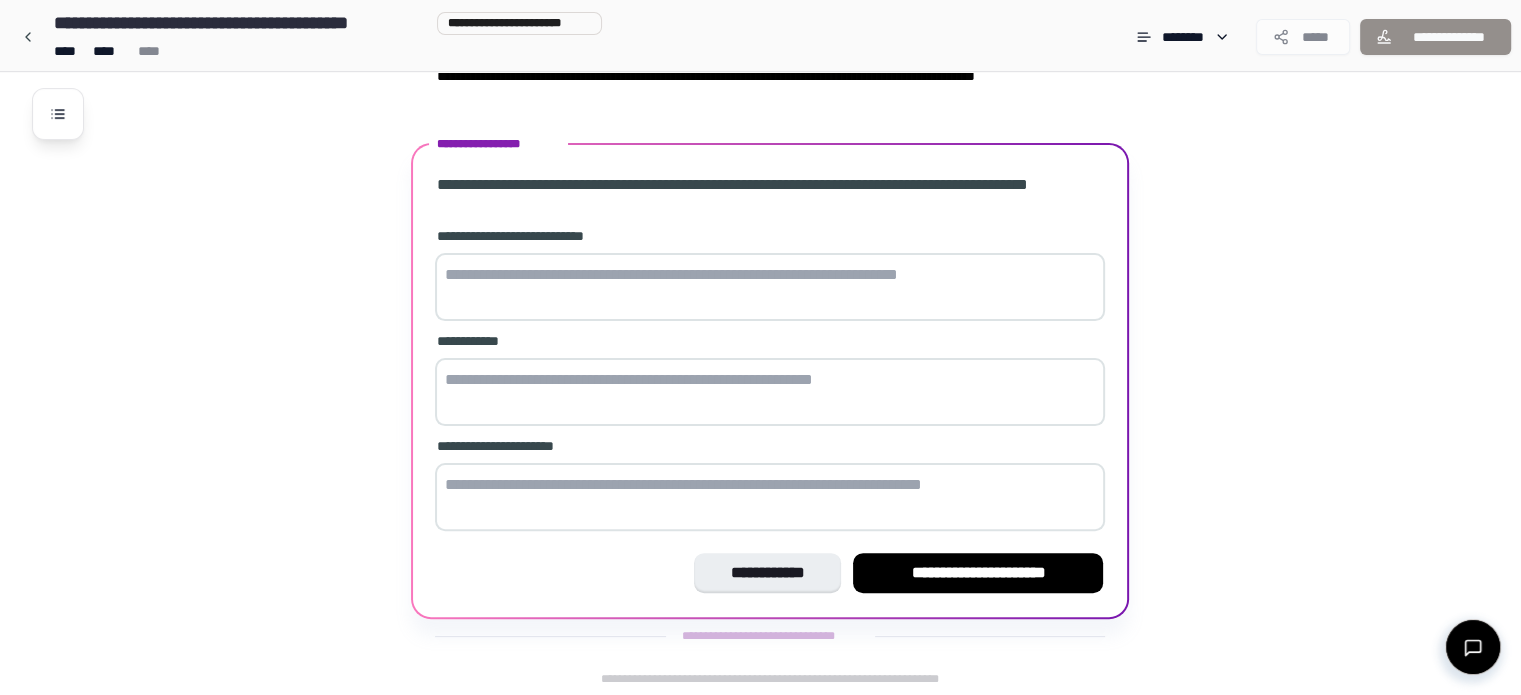 click at bounding box center (770, 287) 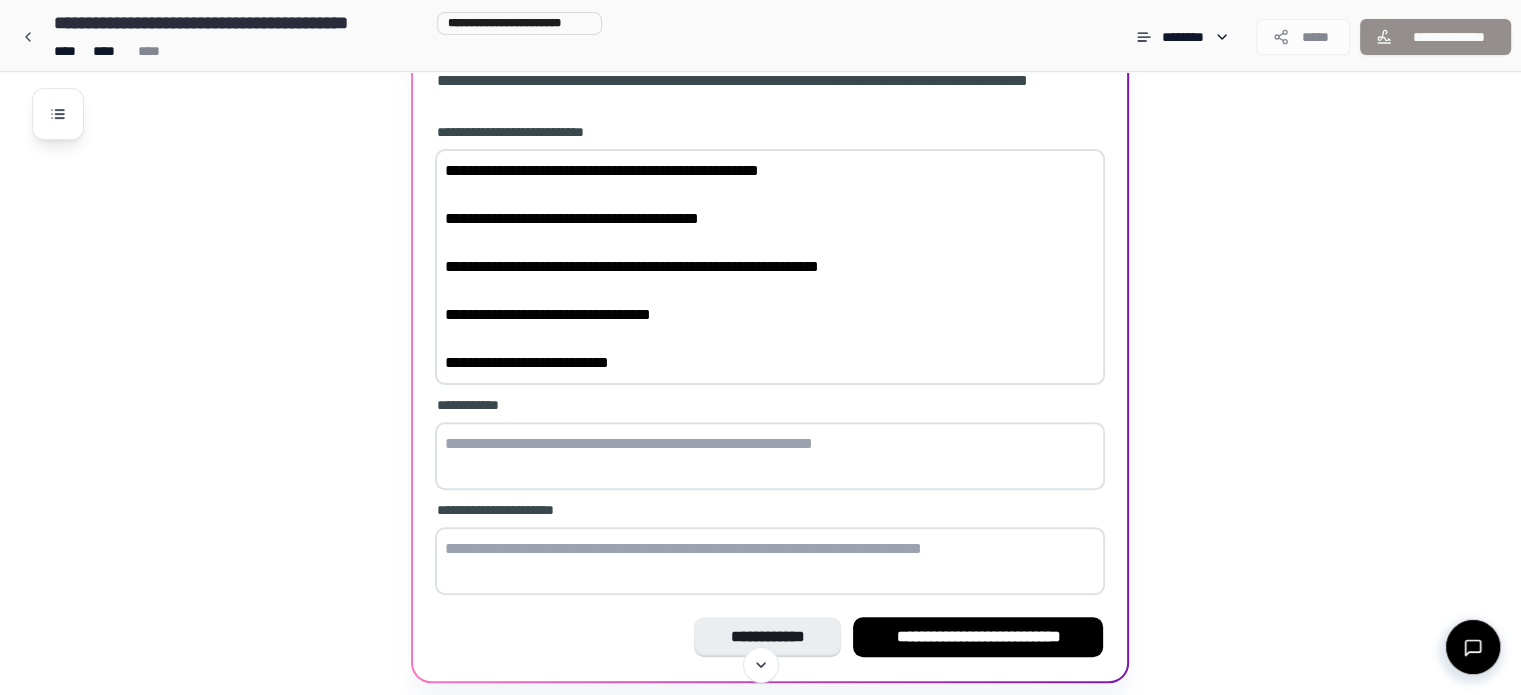 scroll, scrollTop: 542, scrollLeft: 0, axis: vertical 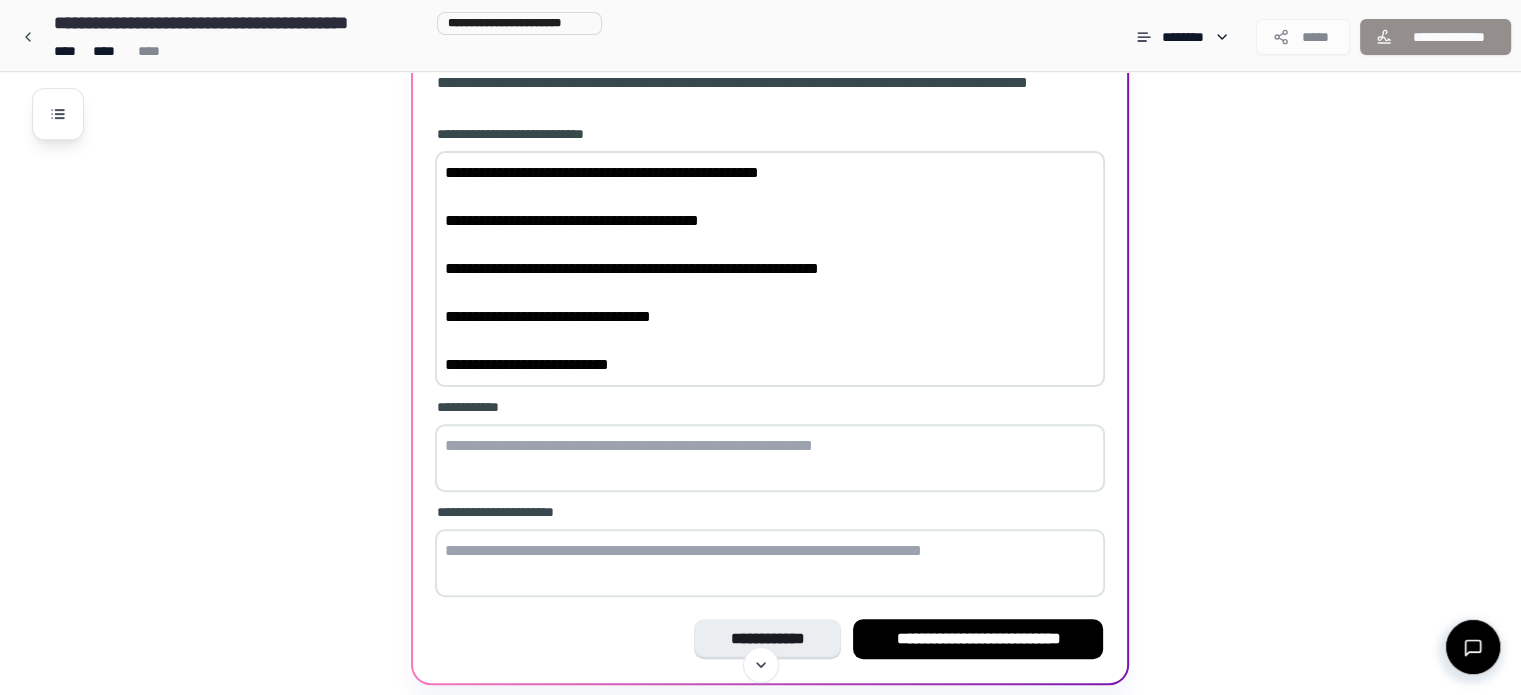 drag, startPoint x: 666, startPoint y: 368, endPoint x: 438, endPoint y: 165, distance: 305.2753 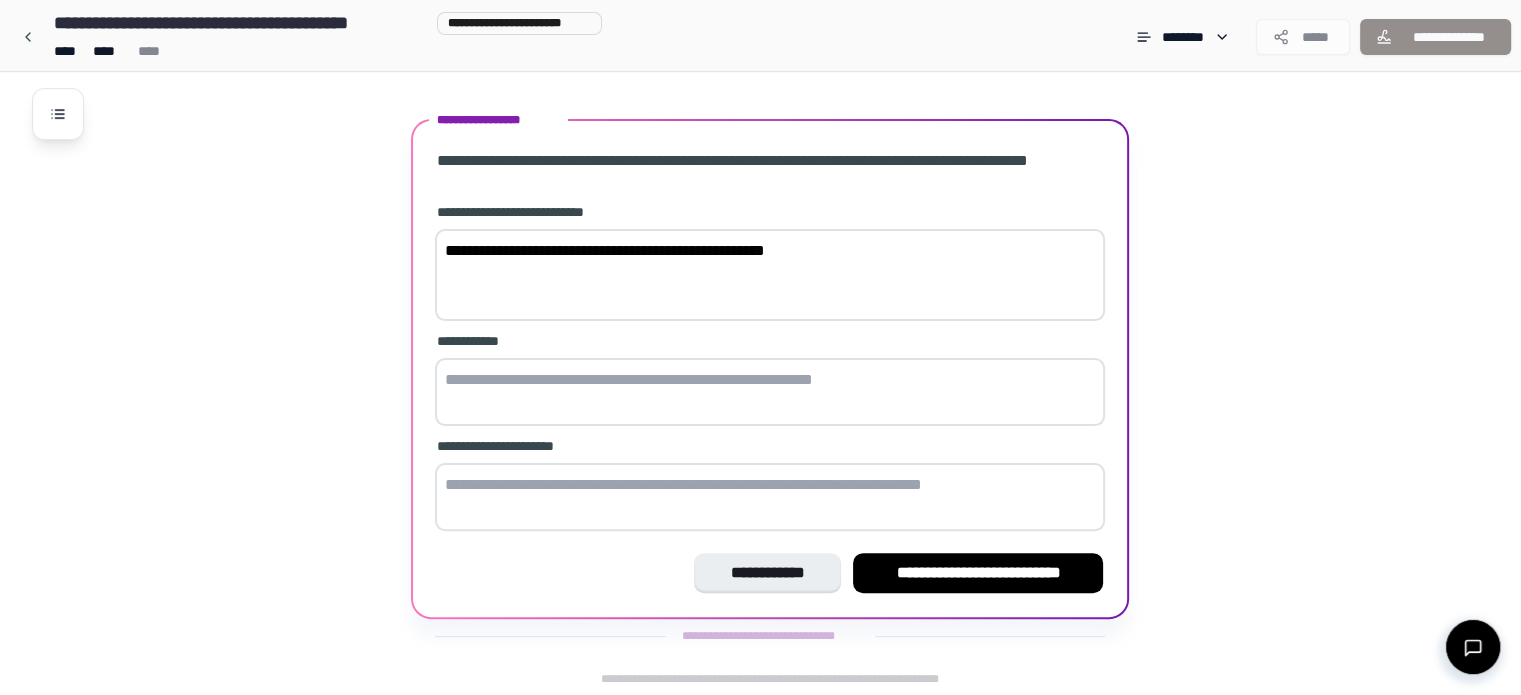 scroll, scrollTop: 440, scrollLeft: 0, axis: vertical 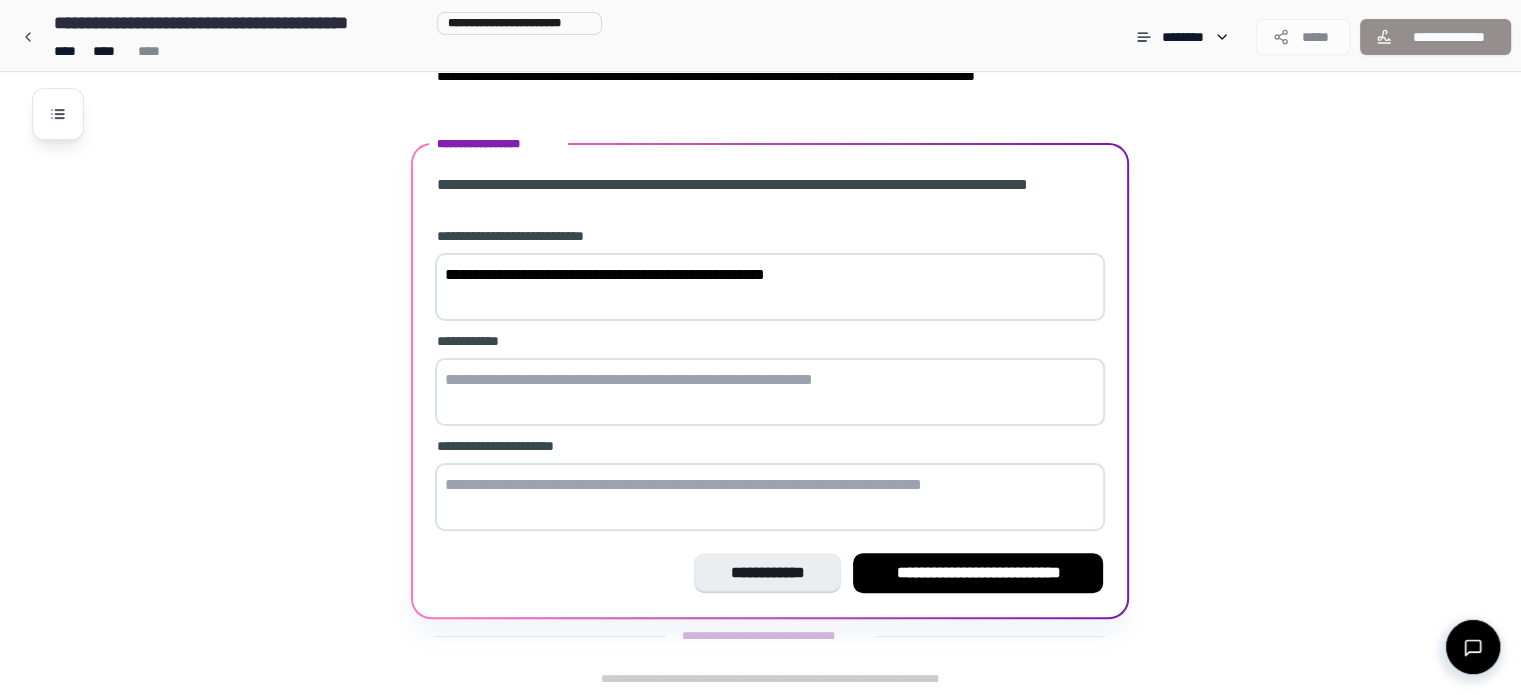 drag, startPoint x: 494, startPoint y: 278, endPoint x: 383, endPoint y: 281, distance: 111.040535 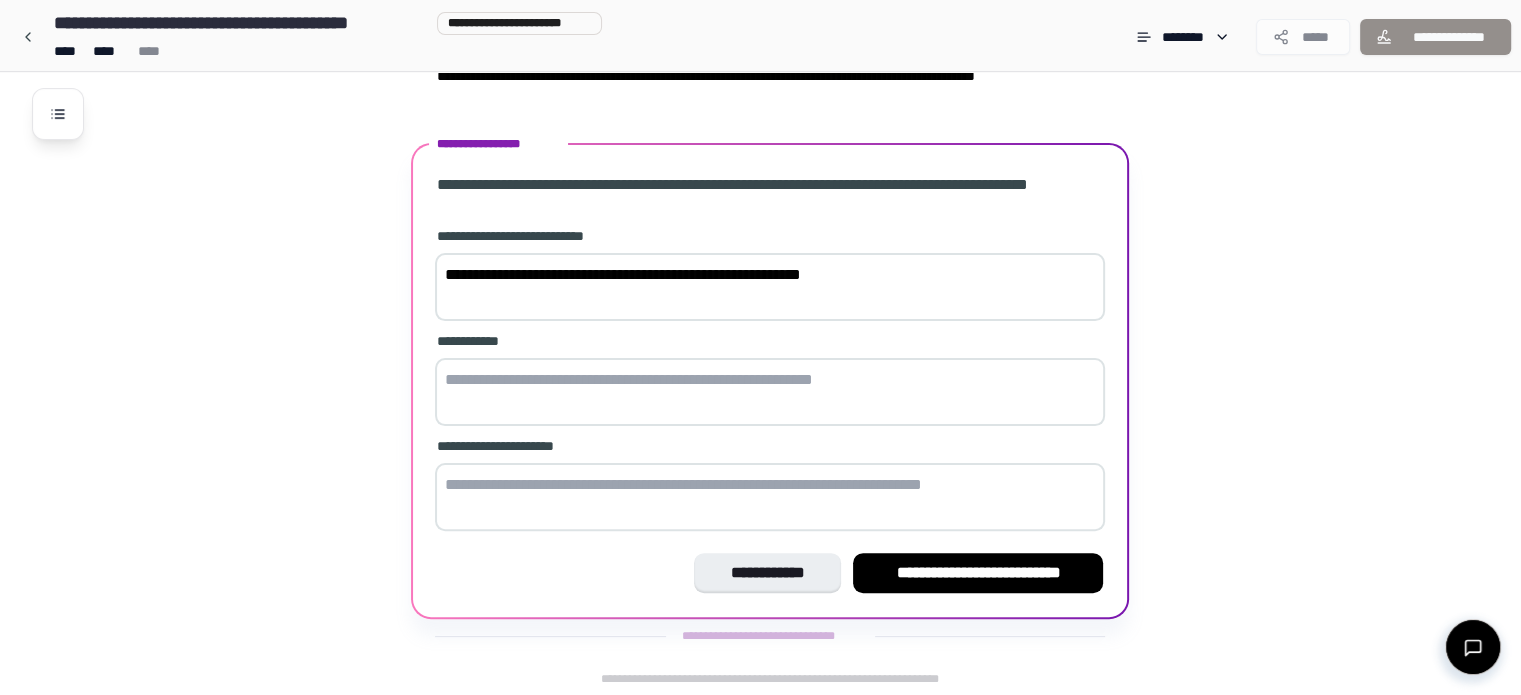 click on "**********" at bounding box center [770, 287] 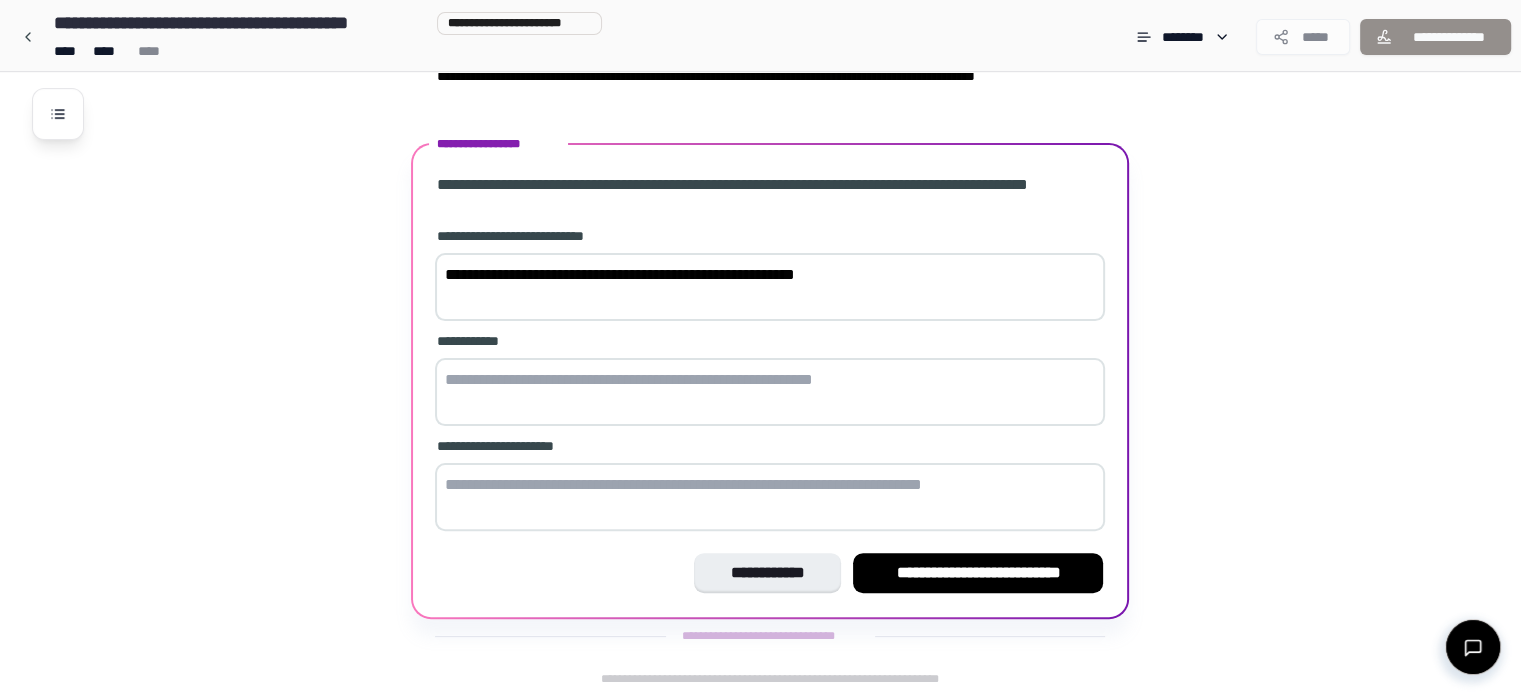 click on "**********" at bounding box center (770, 287) 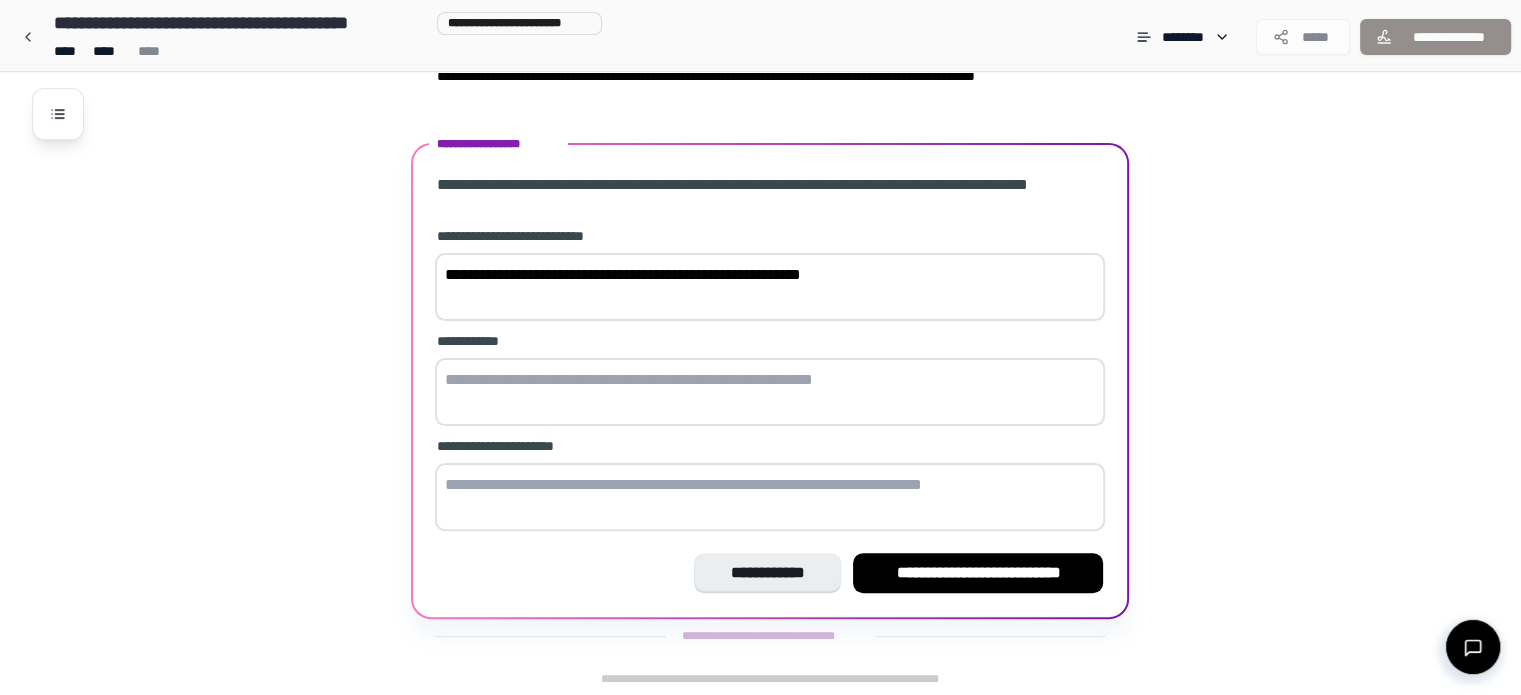 paste on "**********" 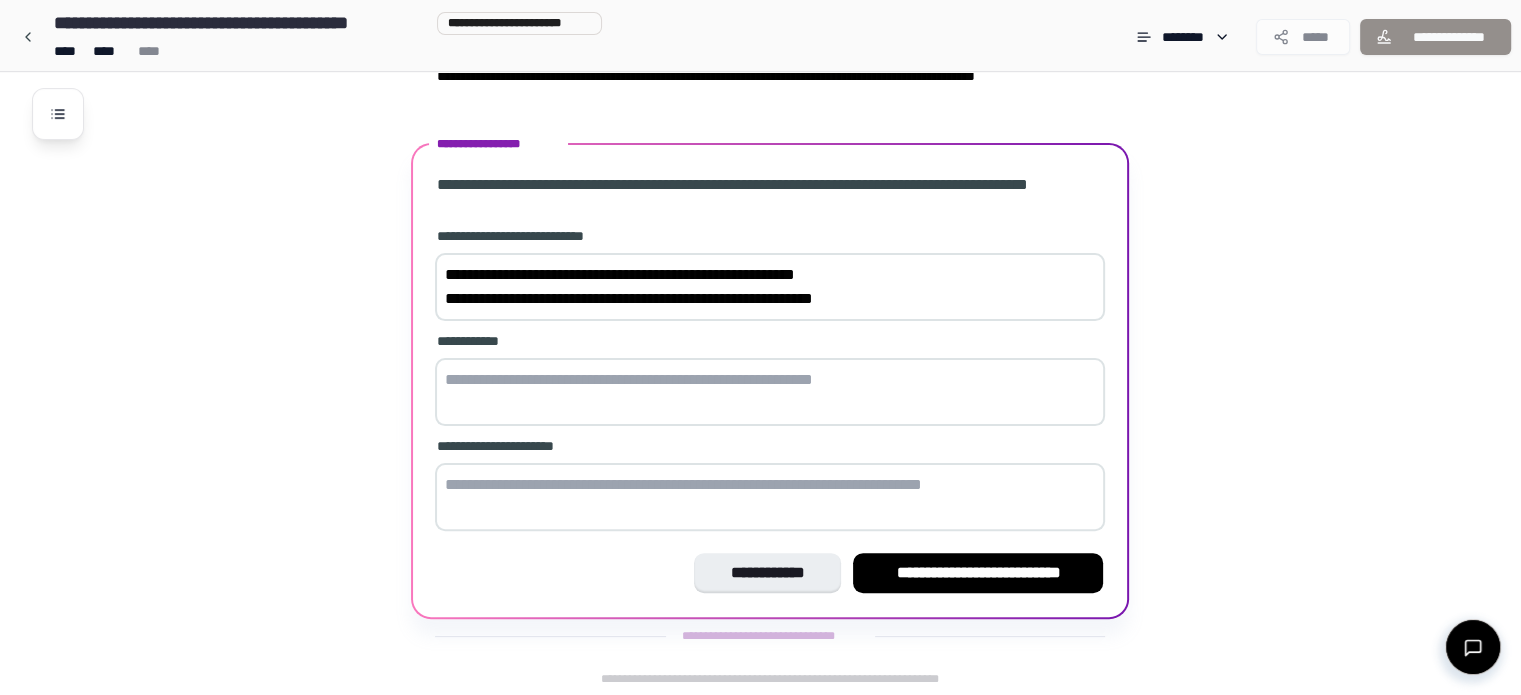 scroll, scrollTop: 632, scrollLeft: 0, axis: vertical 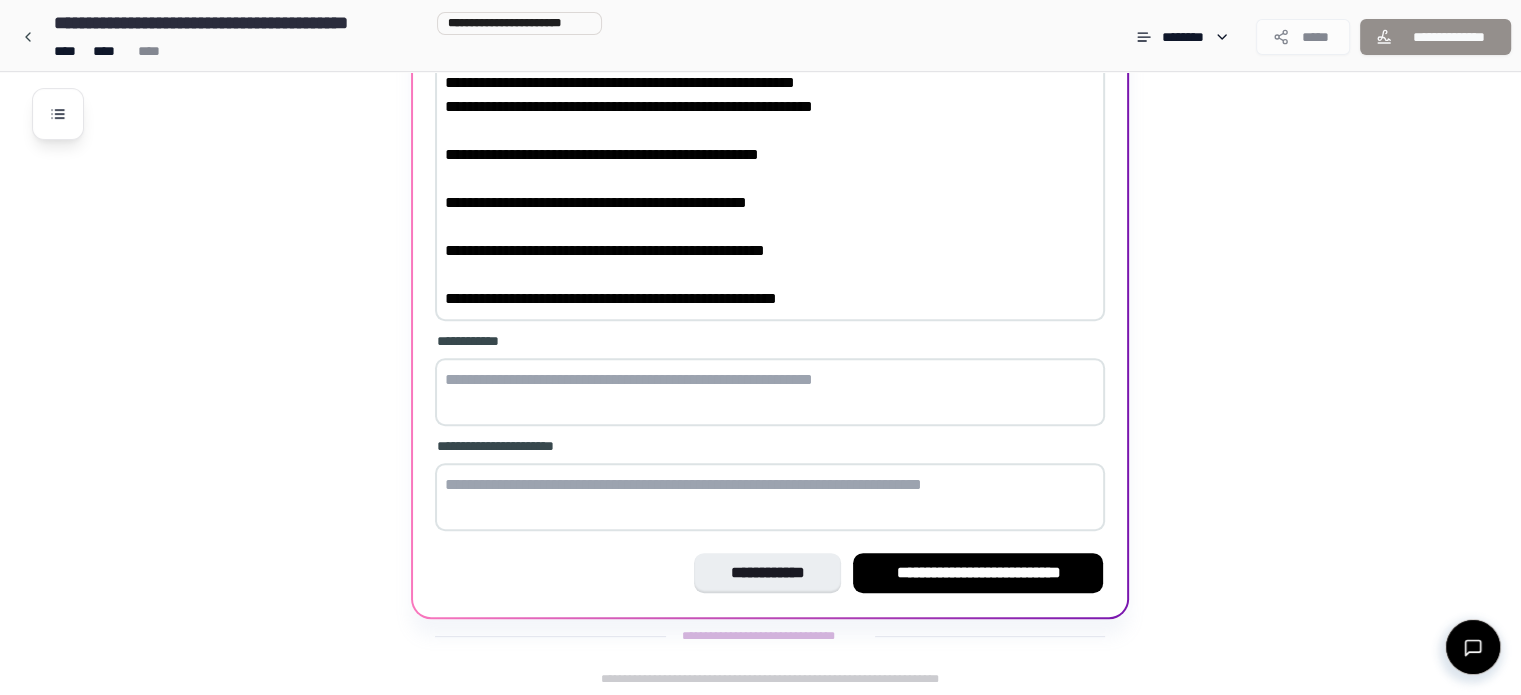 click on "**********" at bounding box center (770, 191) 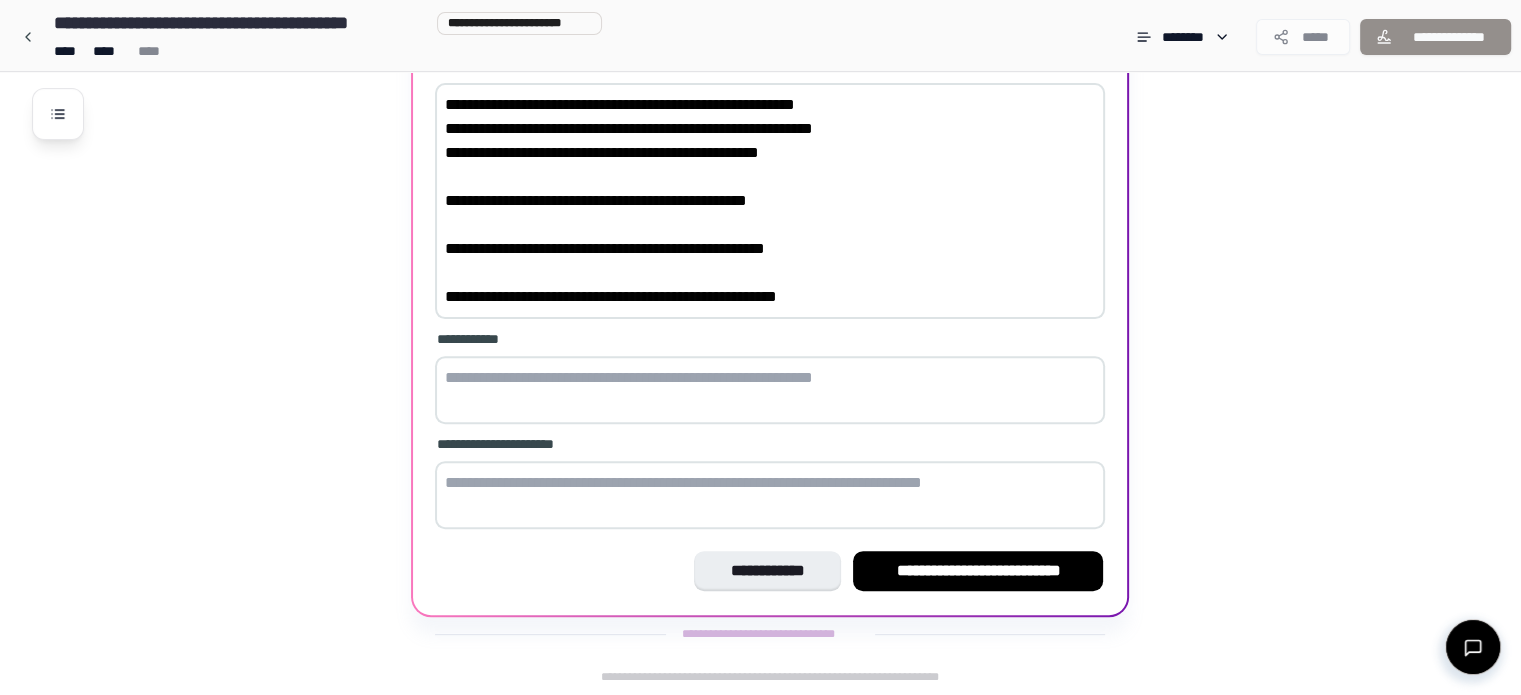 scroll, scrollTop: 608, scrollLeft: 0, axis: vertical 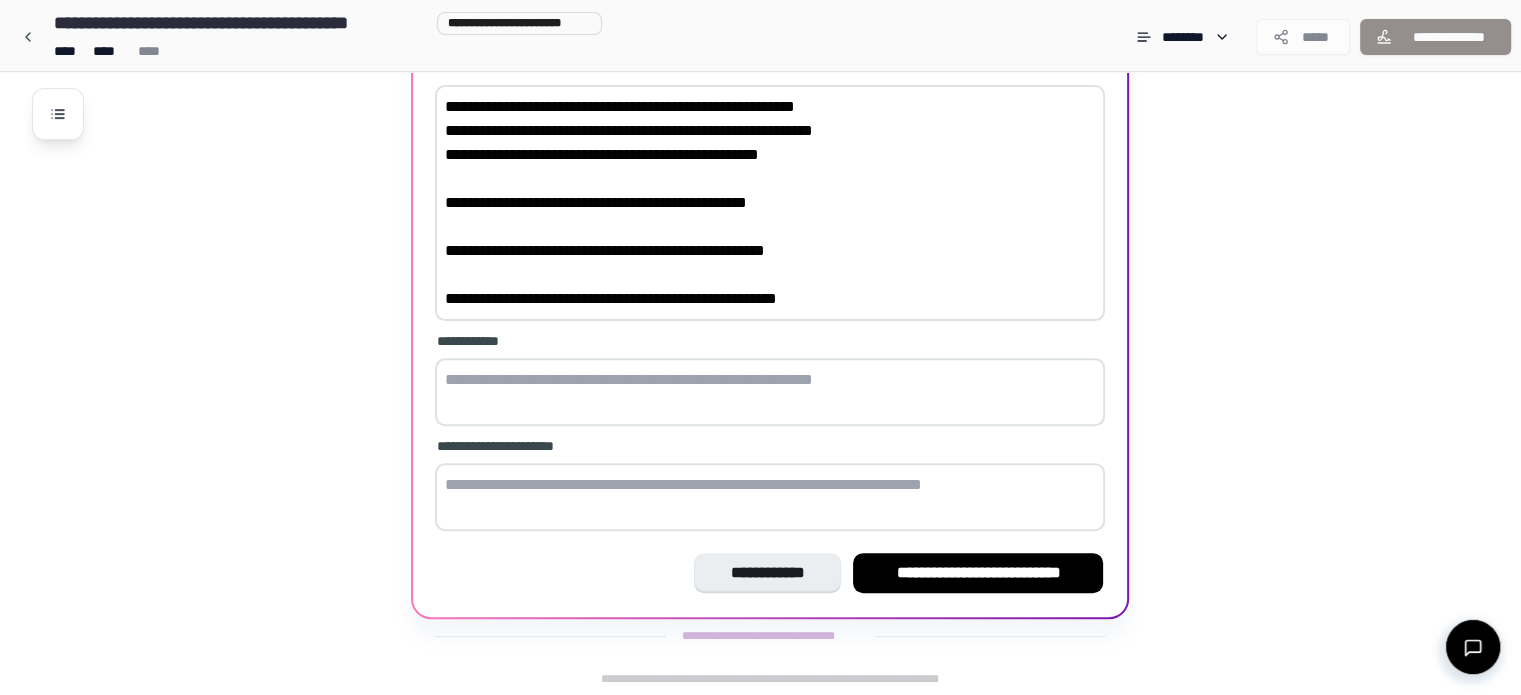 click on "**********" at bounding box center (770, 203) 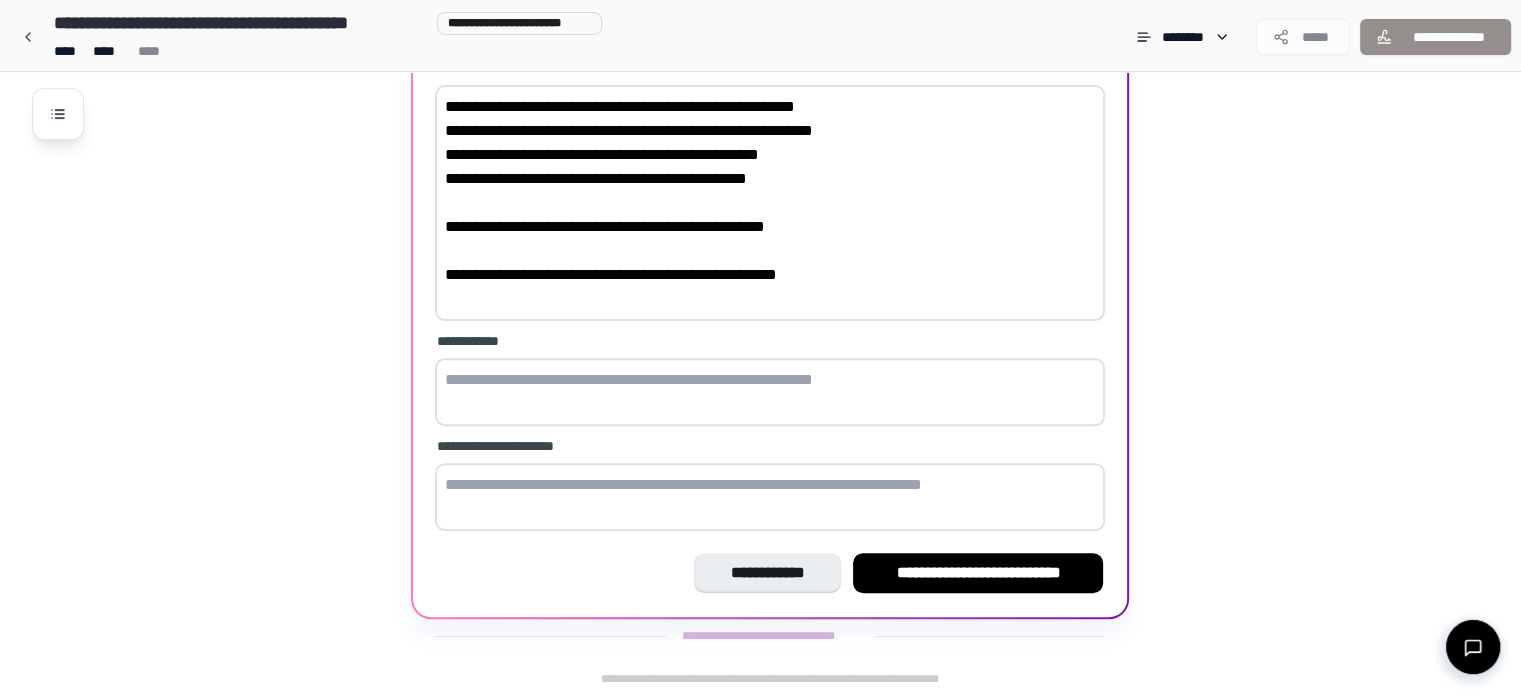 scroll, scrollTop: 584, scrollLeft: 0, axis: vertical 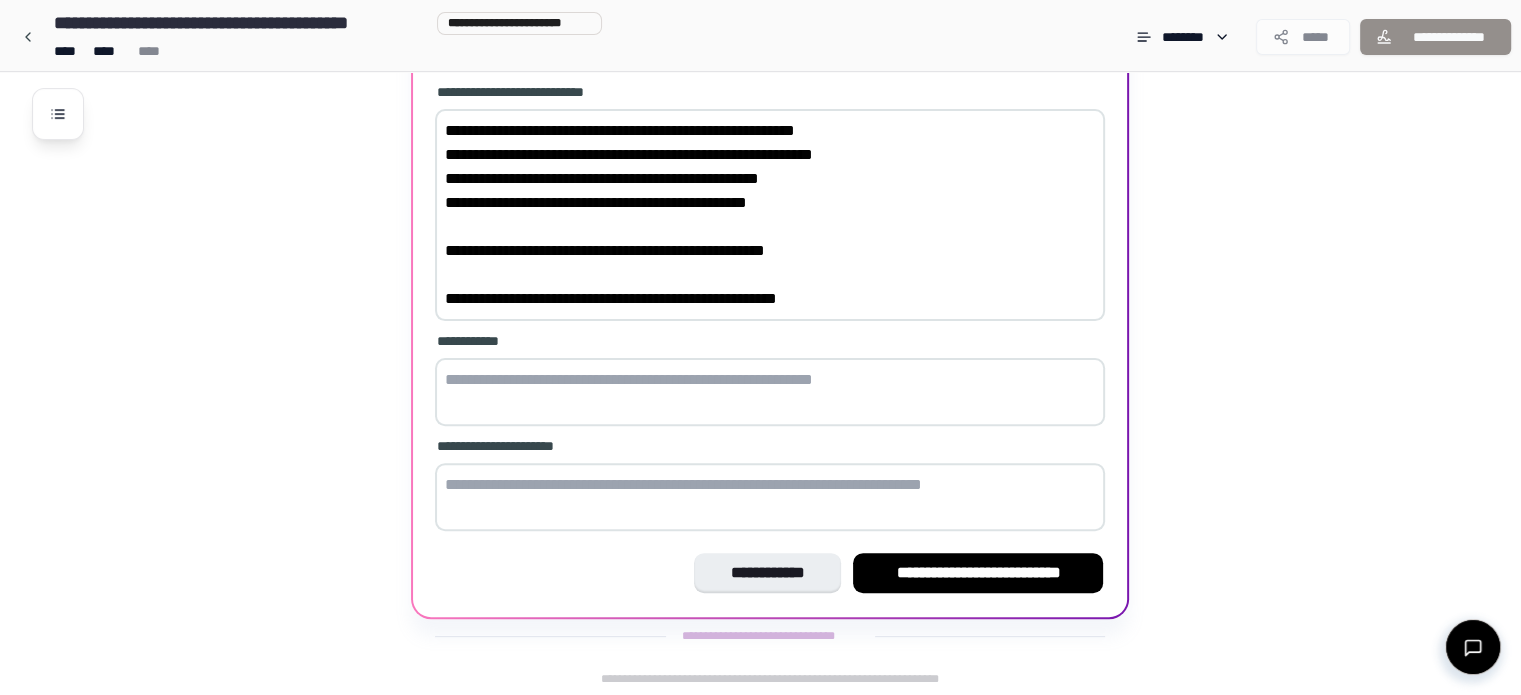 click on "**********" at bounding box center [770, 215] 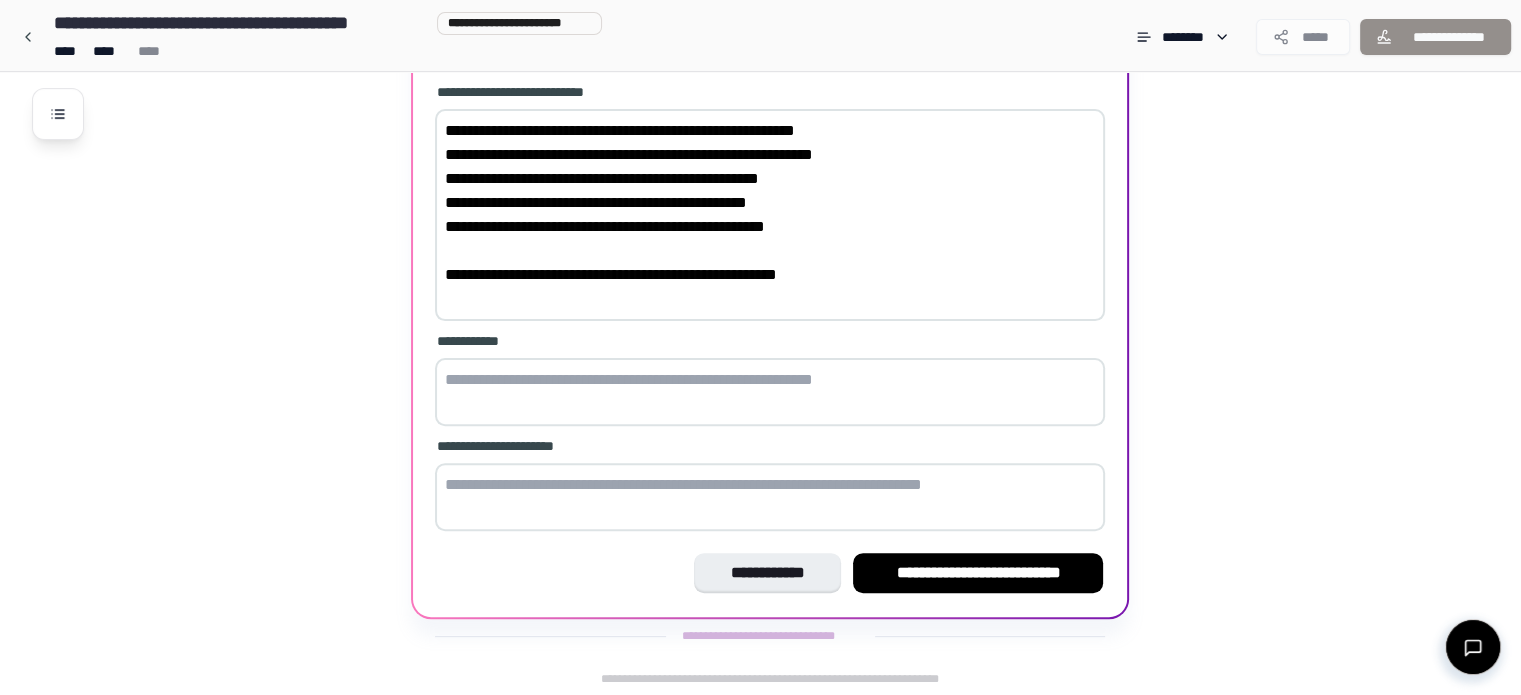 scroll, scrollTop: 560, scrollLeft: 0, axis: vertical 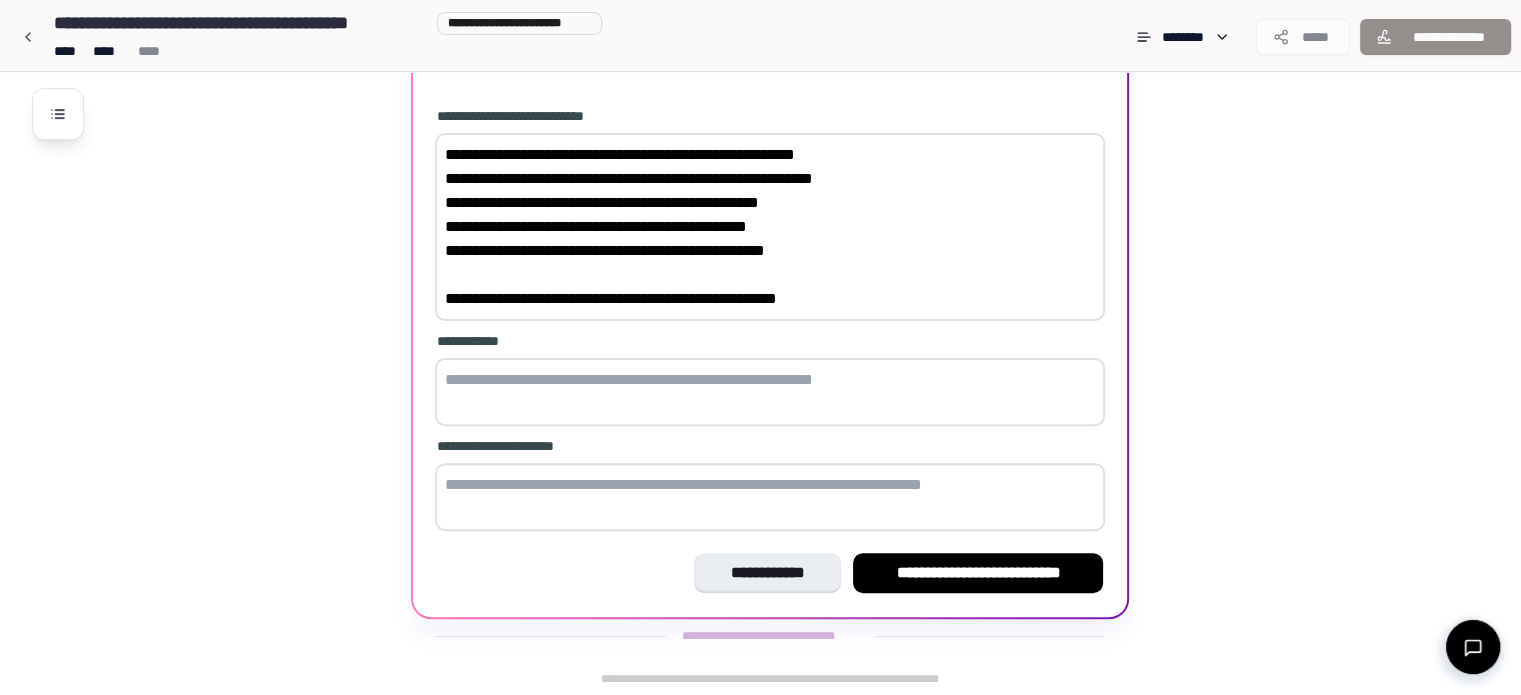 click on "**********" at bounding box center (770, 227) 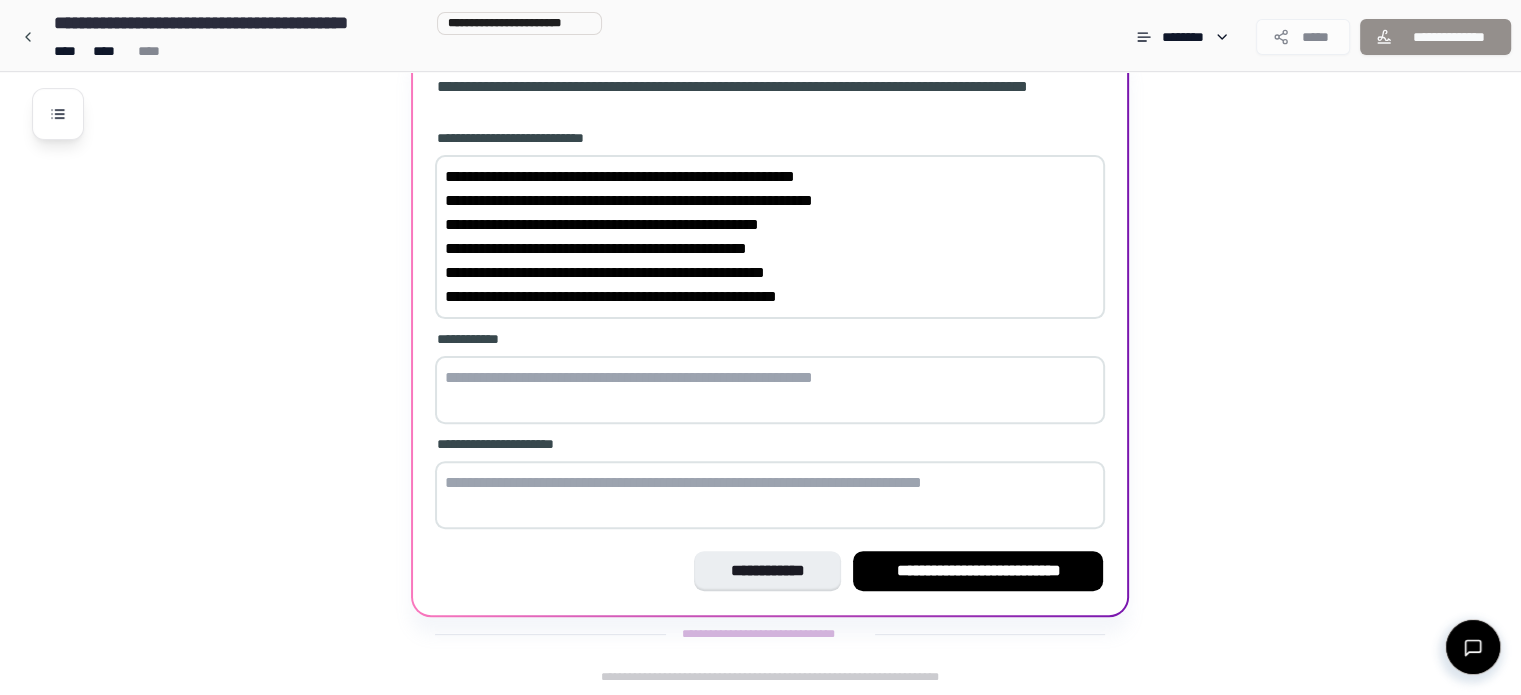 scroll, scrollTop: 536, scrollLeft: 0, axis: vertical 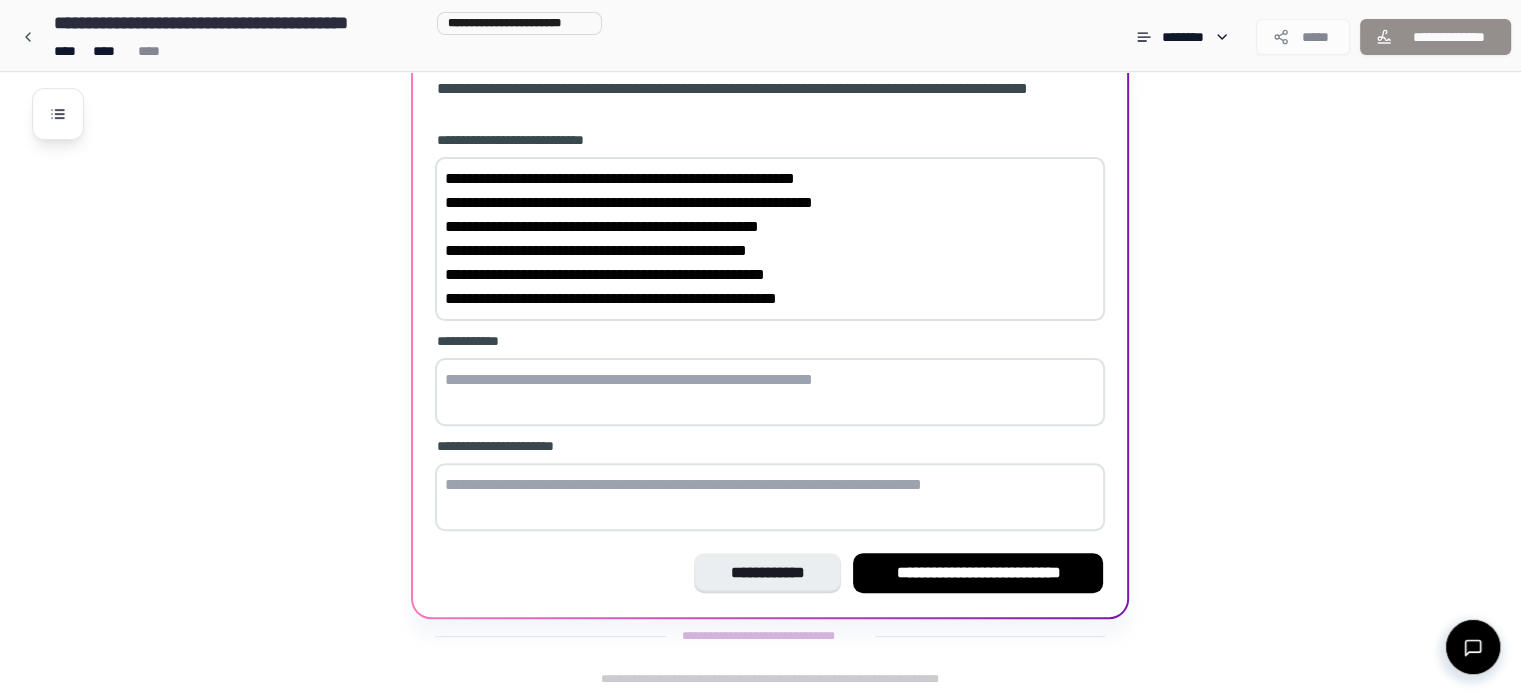 click on "**********" at bounding box center [770, 239] 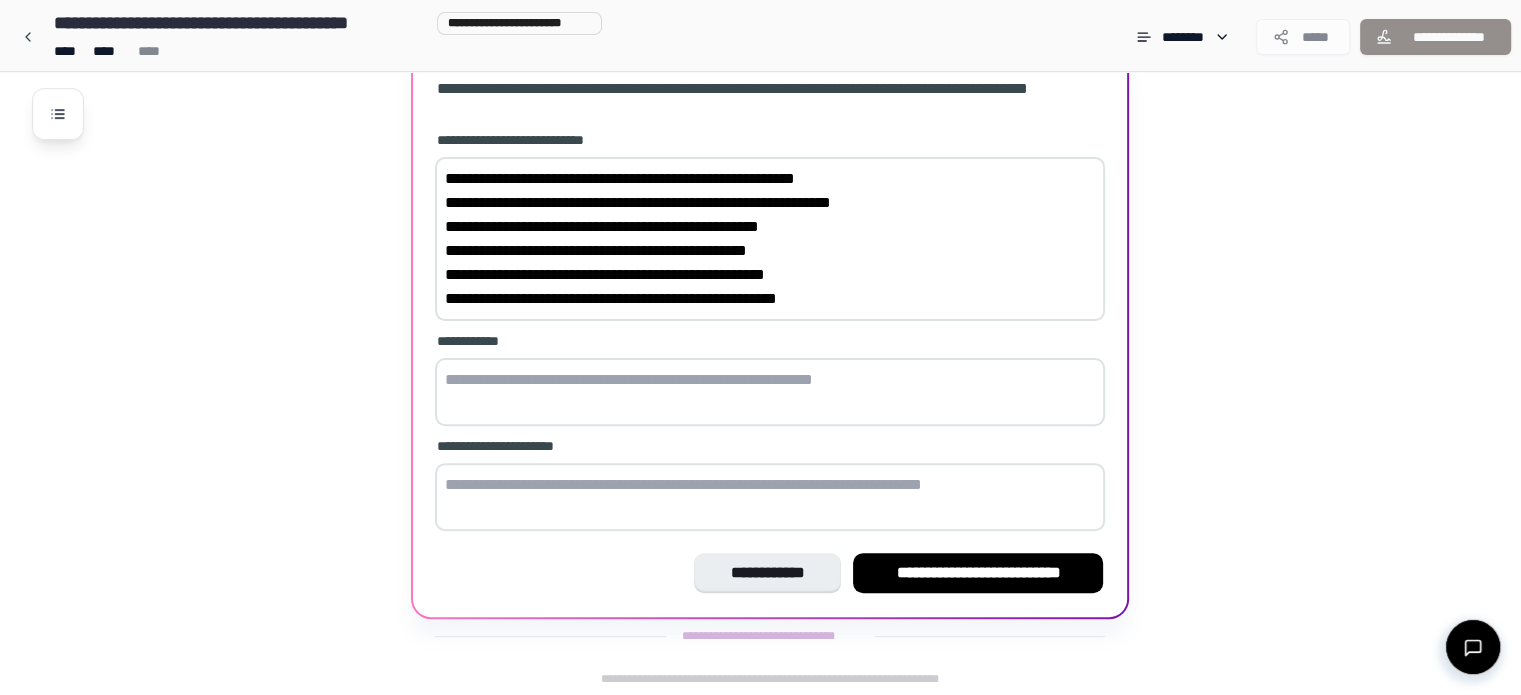 click on "**********" at bounding box center (770, 239) 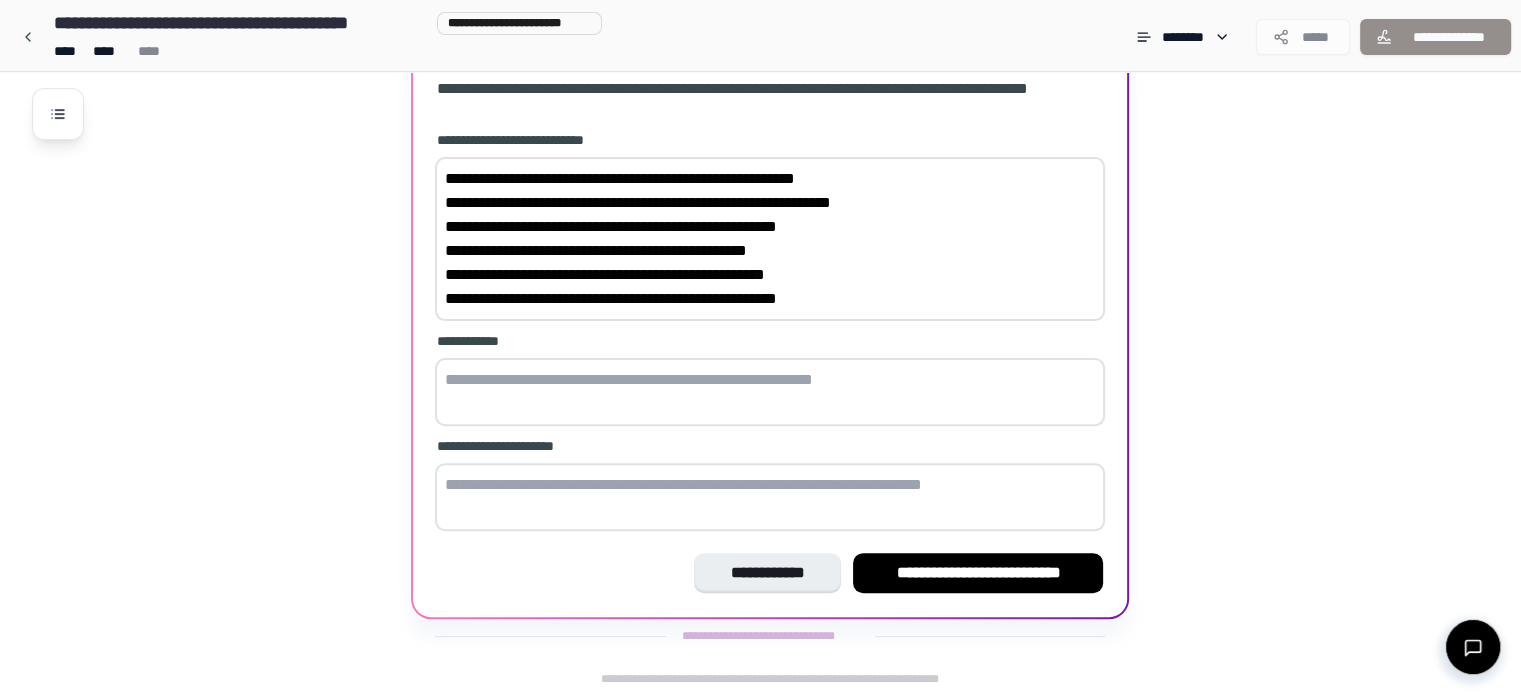 click on "**********" at bounding box center [770, 239] 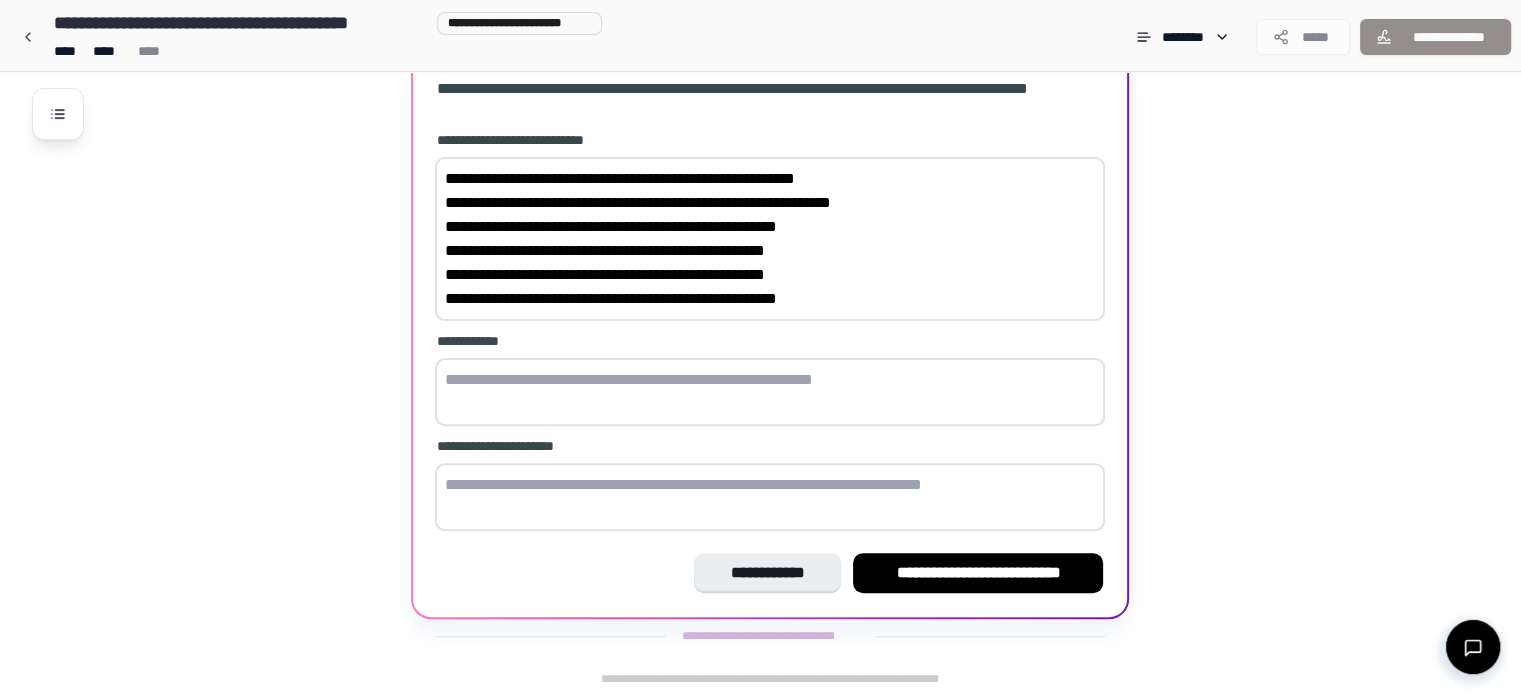 click on "**********" at bounding box center (770, 239) 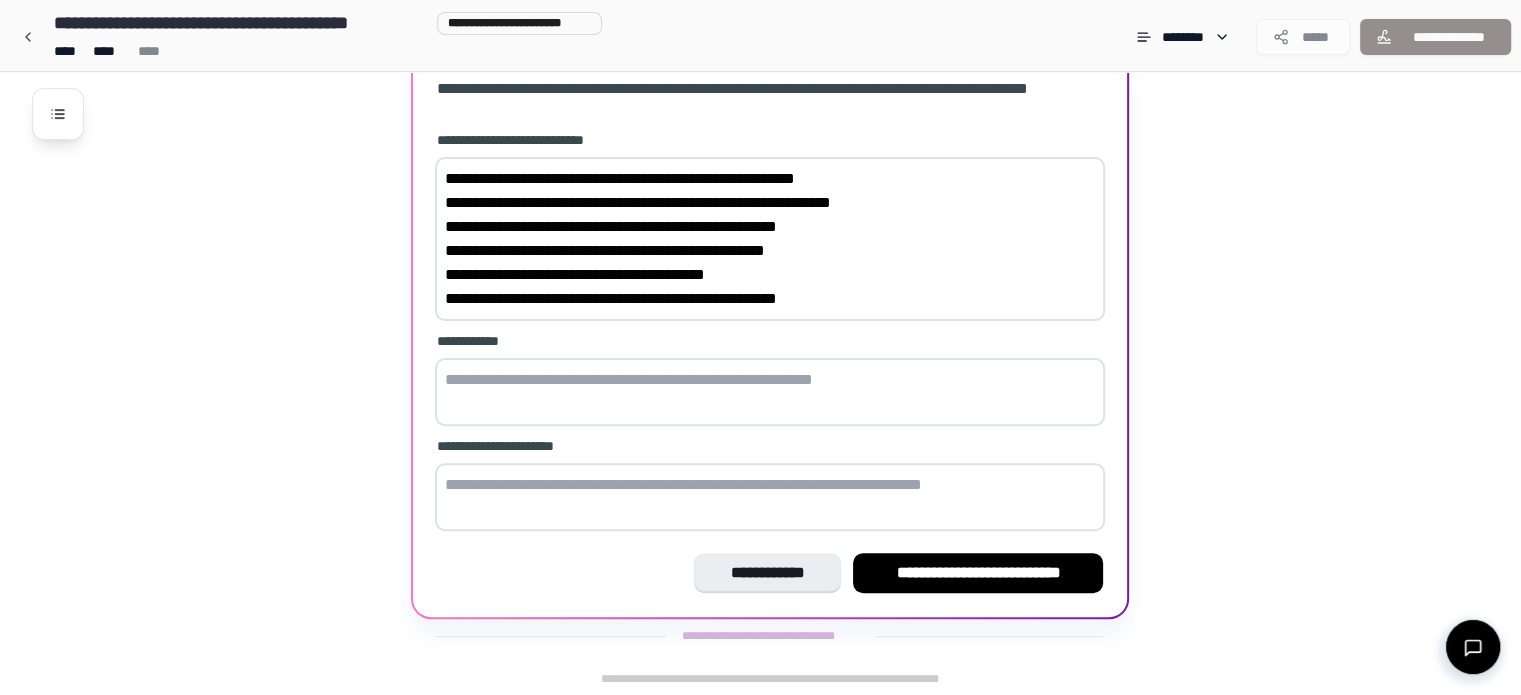 click on "**********" at bounding box center (770, 239) 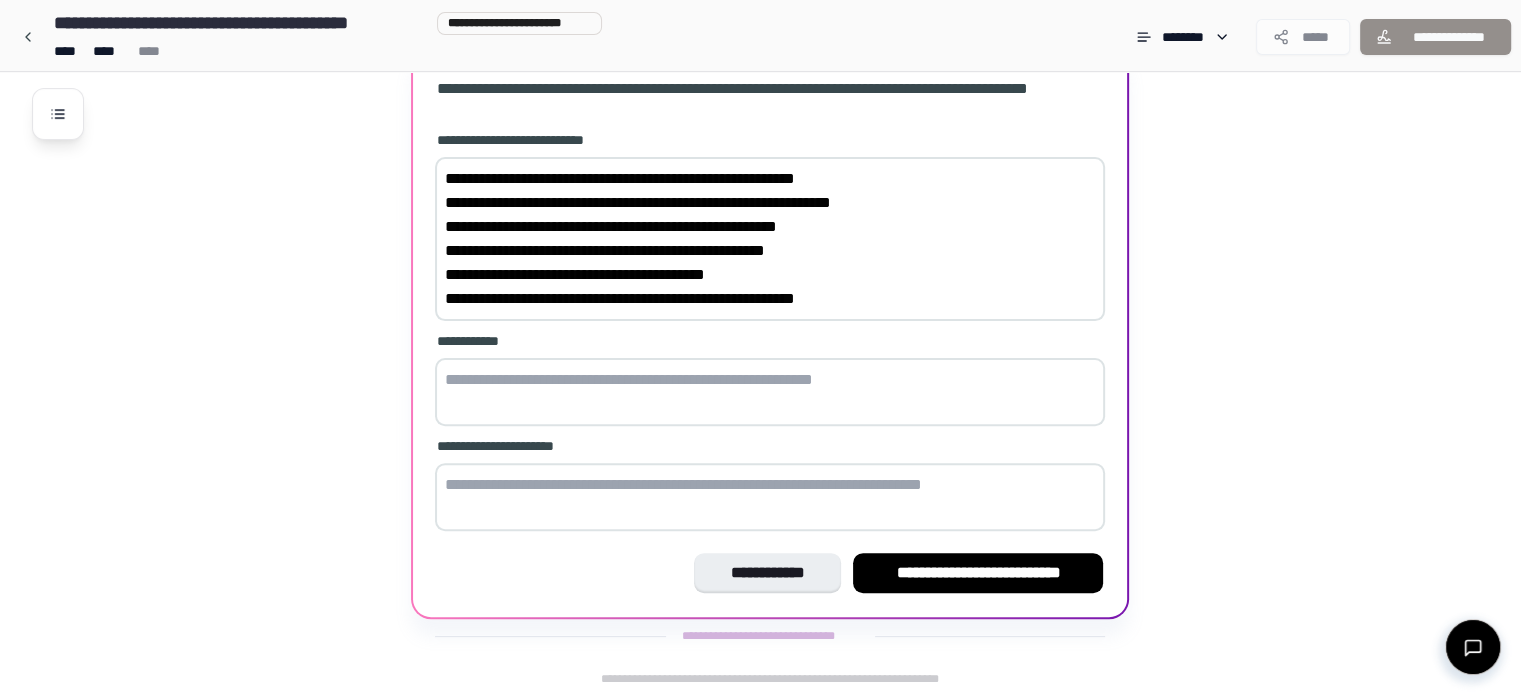 click on "**********" at bounding box center [770, 239] 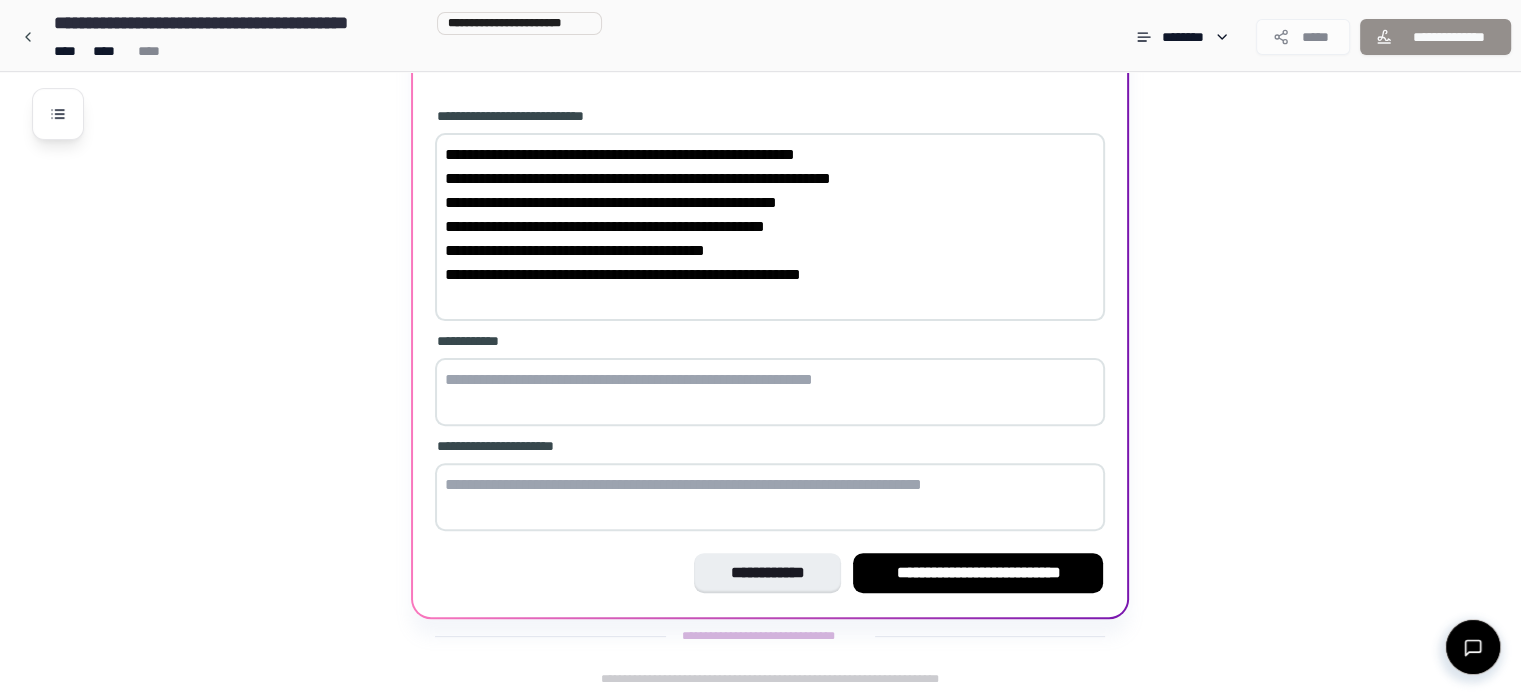 paste on "**********" 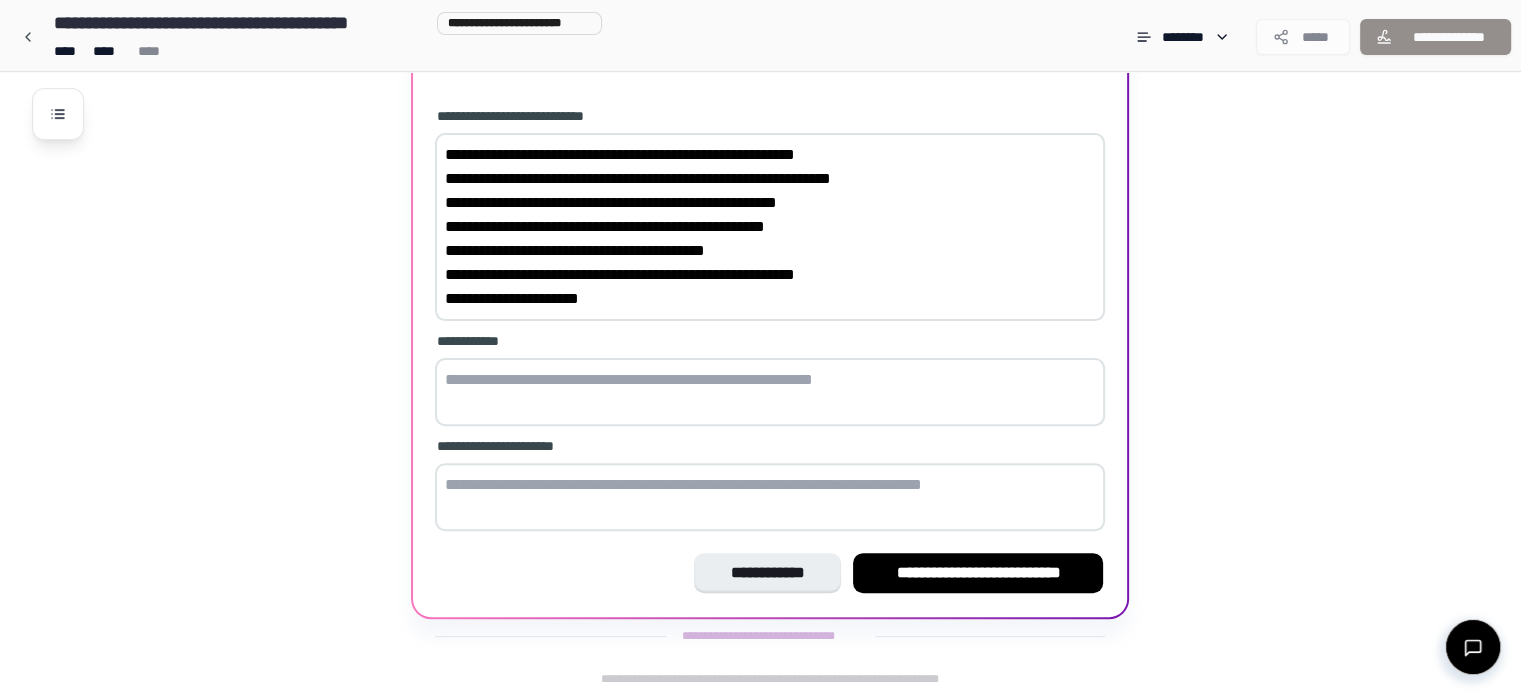 scroll, scrollTop: 704, scrollLeft: 0, axis: vertical 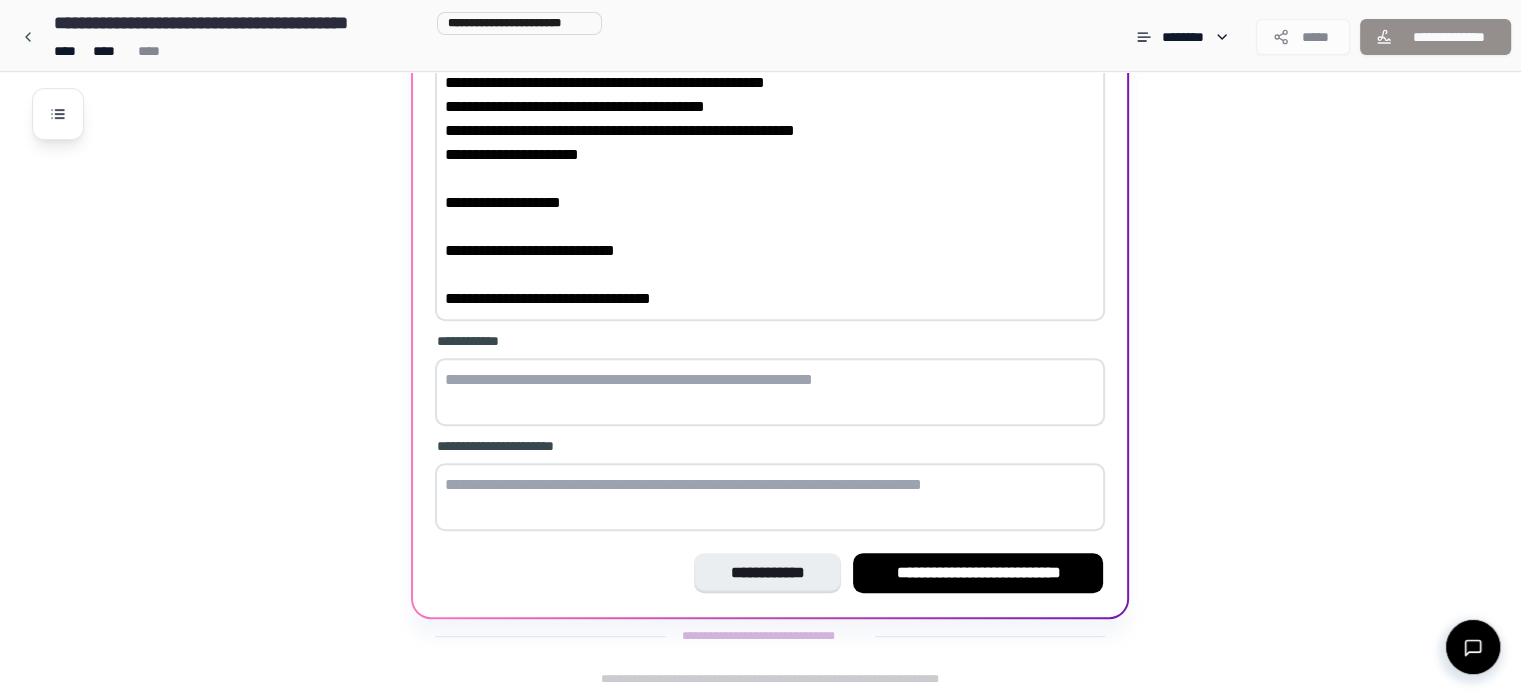 click on "**********" at bounding box center (770, 155) 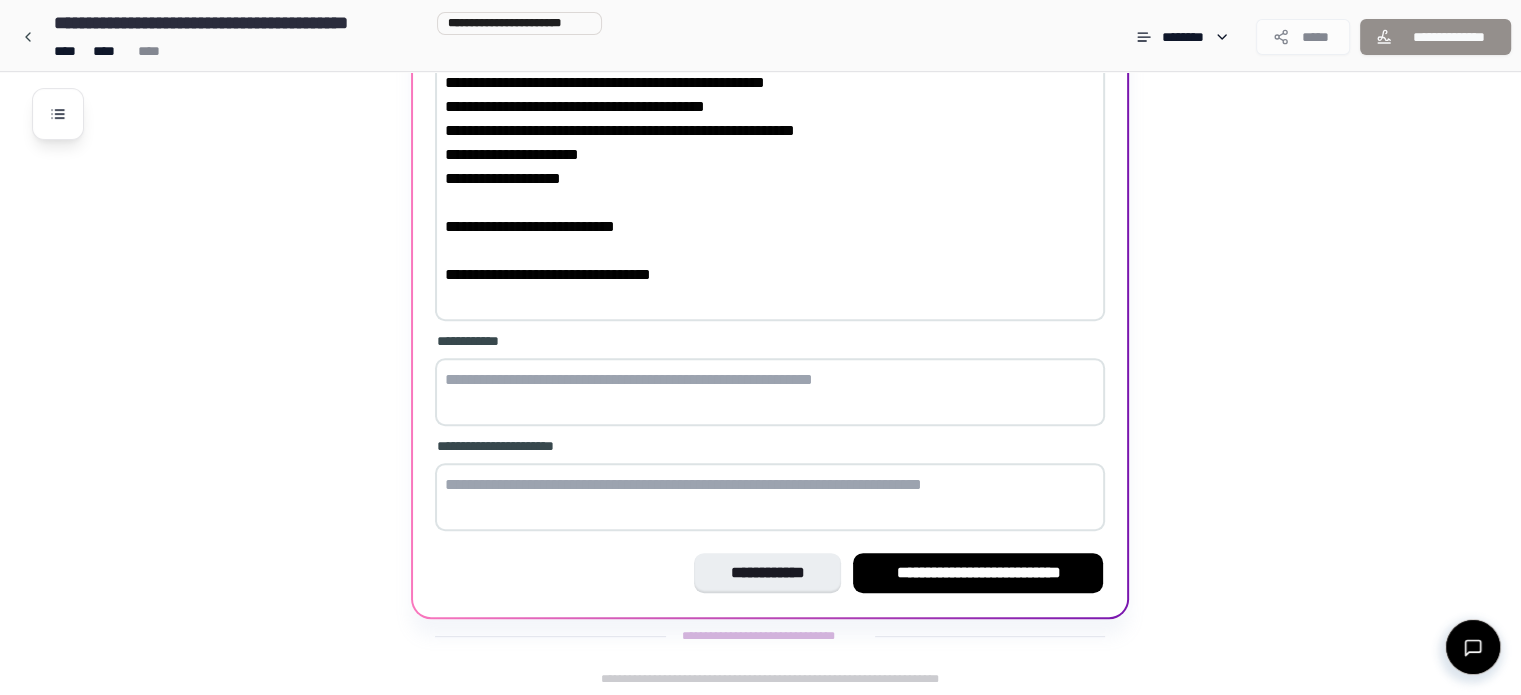 scroll, scrollTop: 680, scrollLeft: 0, axis: vertical 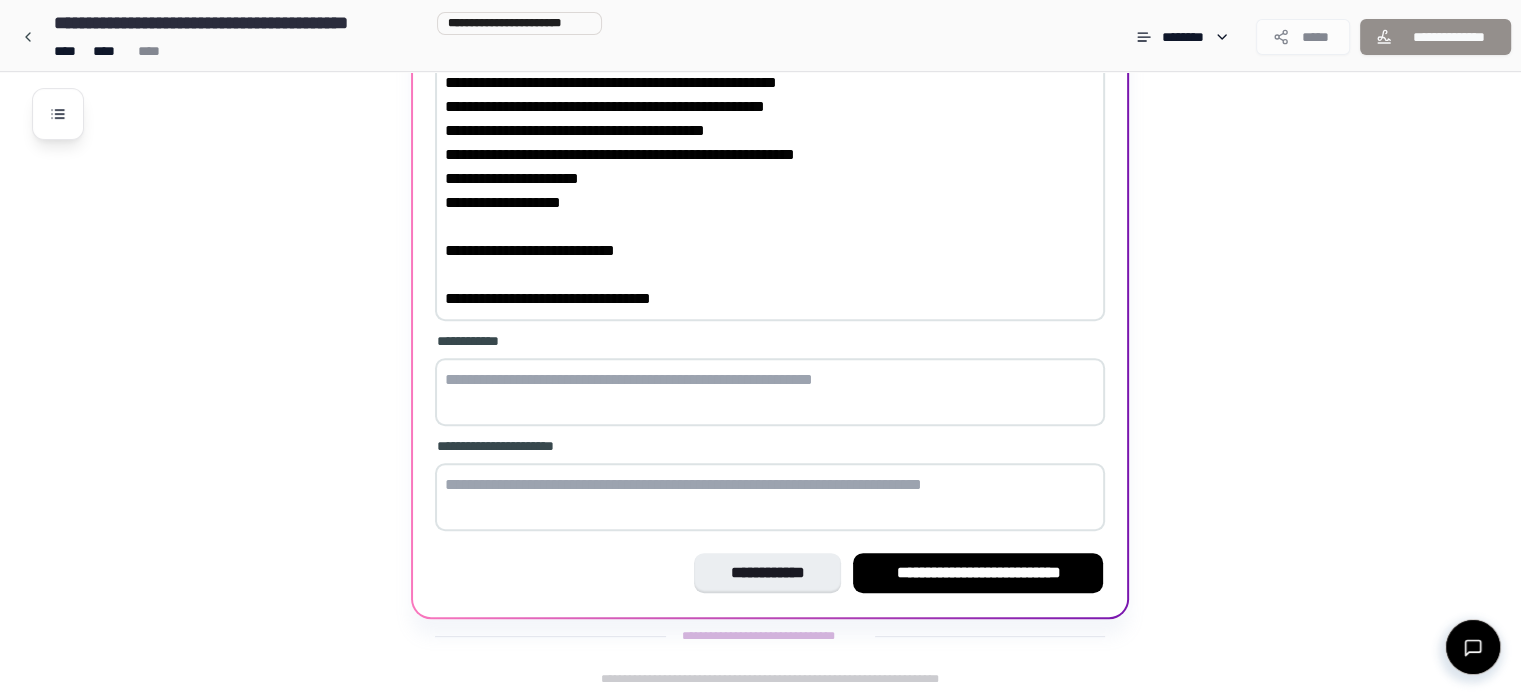 click on "**********" at bounding box center (770, 167) 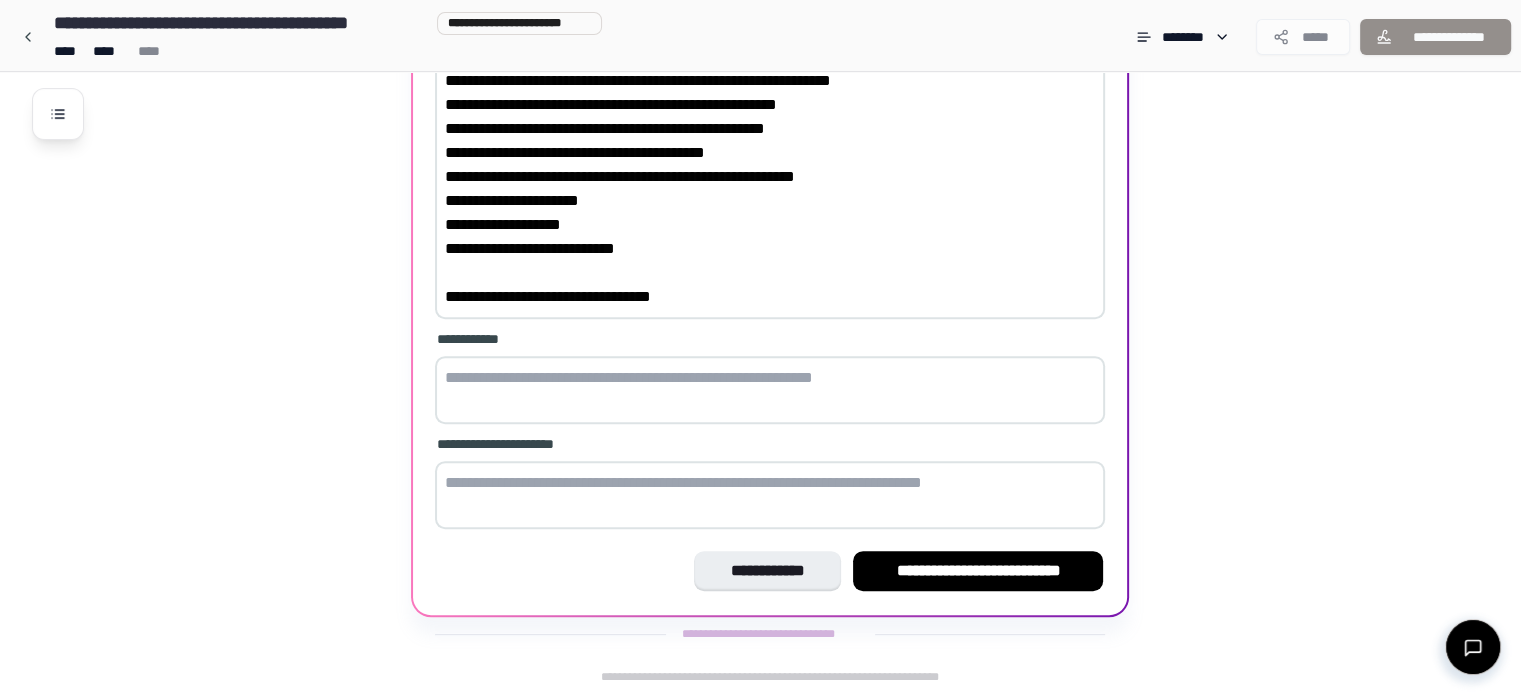 scroll, scrollTop: 656, scrollLeft: 0, axis: vertical 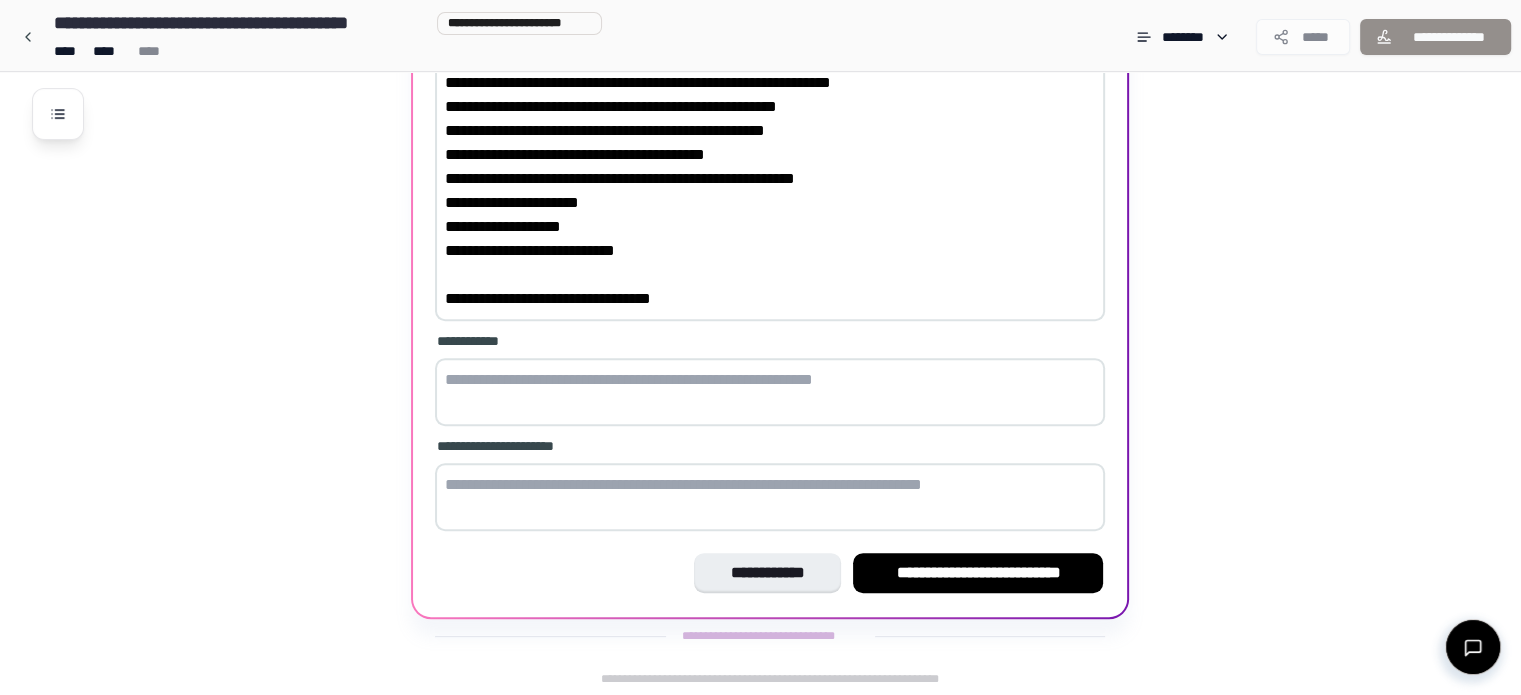click on "**********" at bounding box center (770, 179) 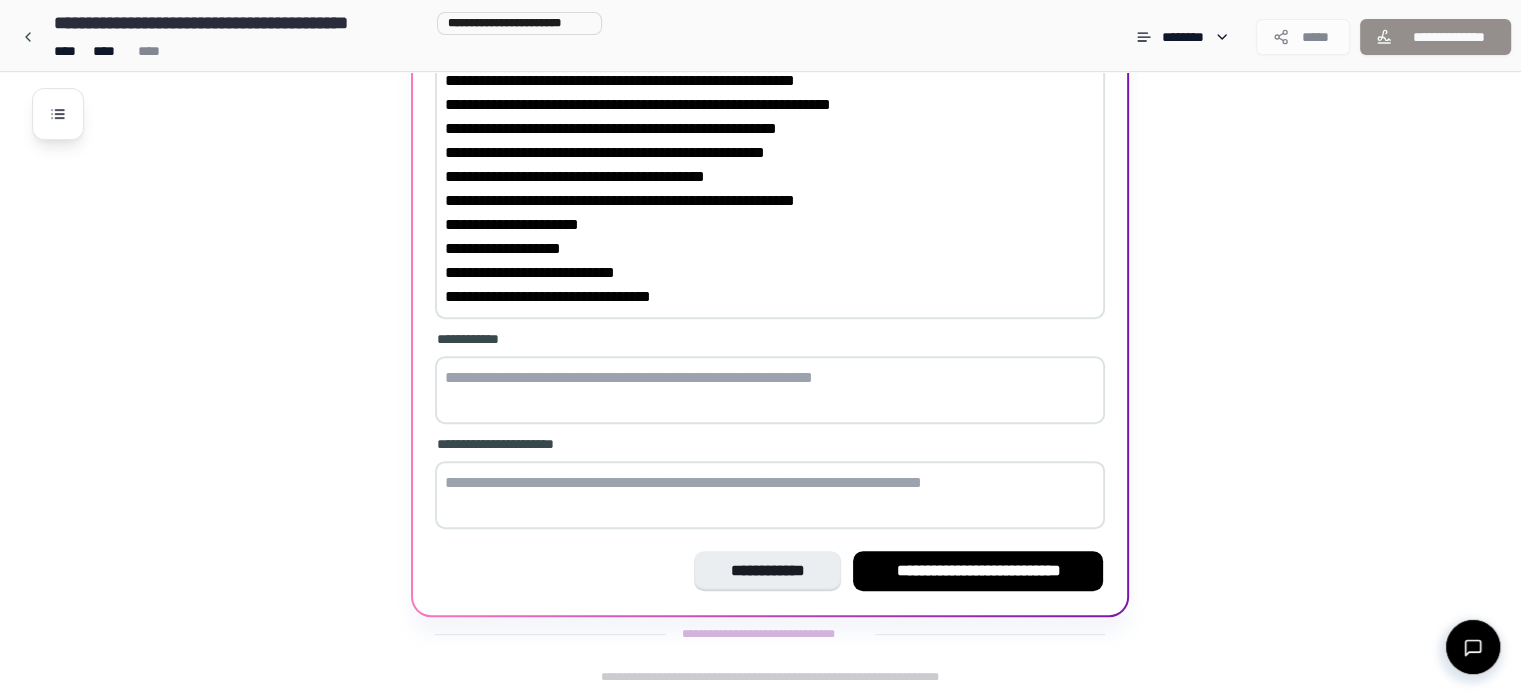 scroll, scrollTop: 632, scrollLeft: 0, axis: vertical 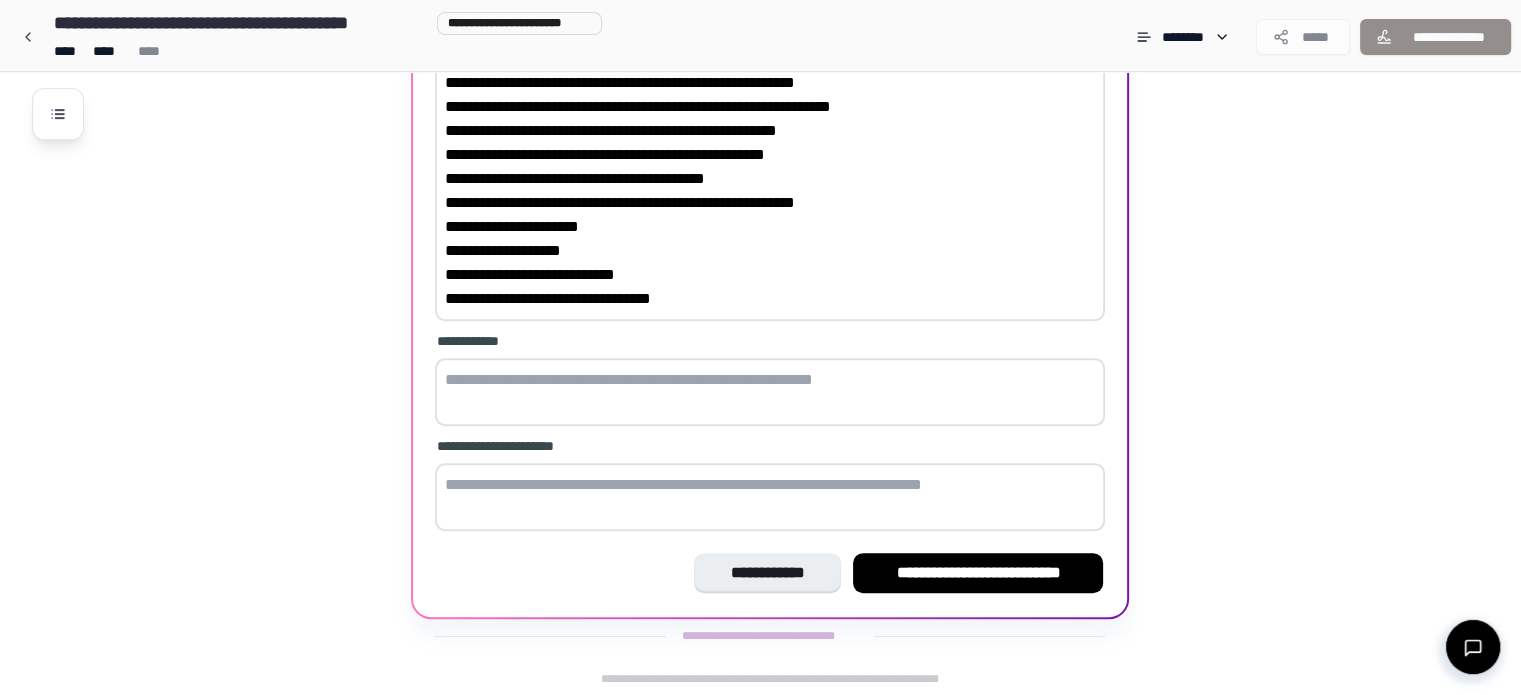 click on "**********" at bounding box center [770, 191] 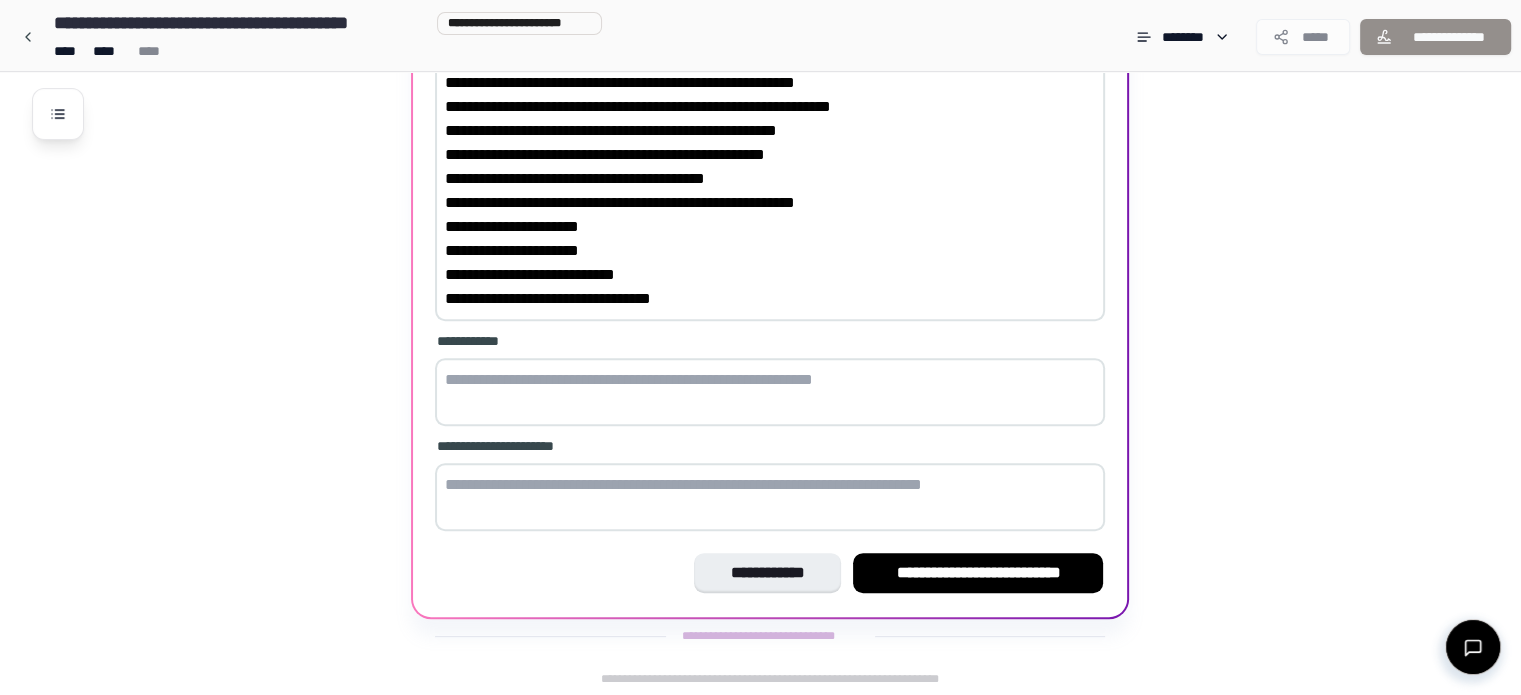 click on "**********" at bounding box center [770, 191] 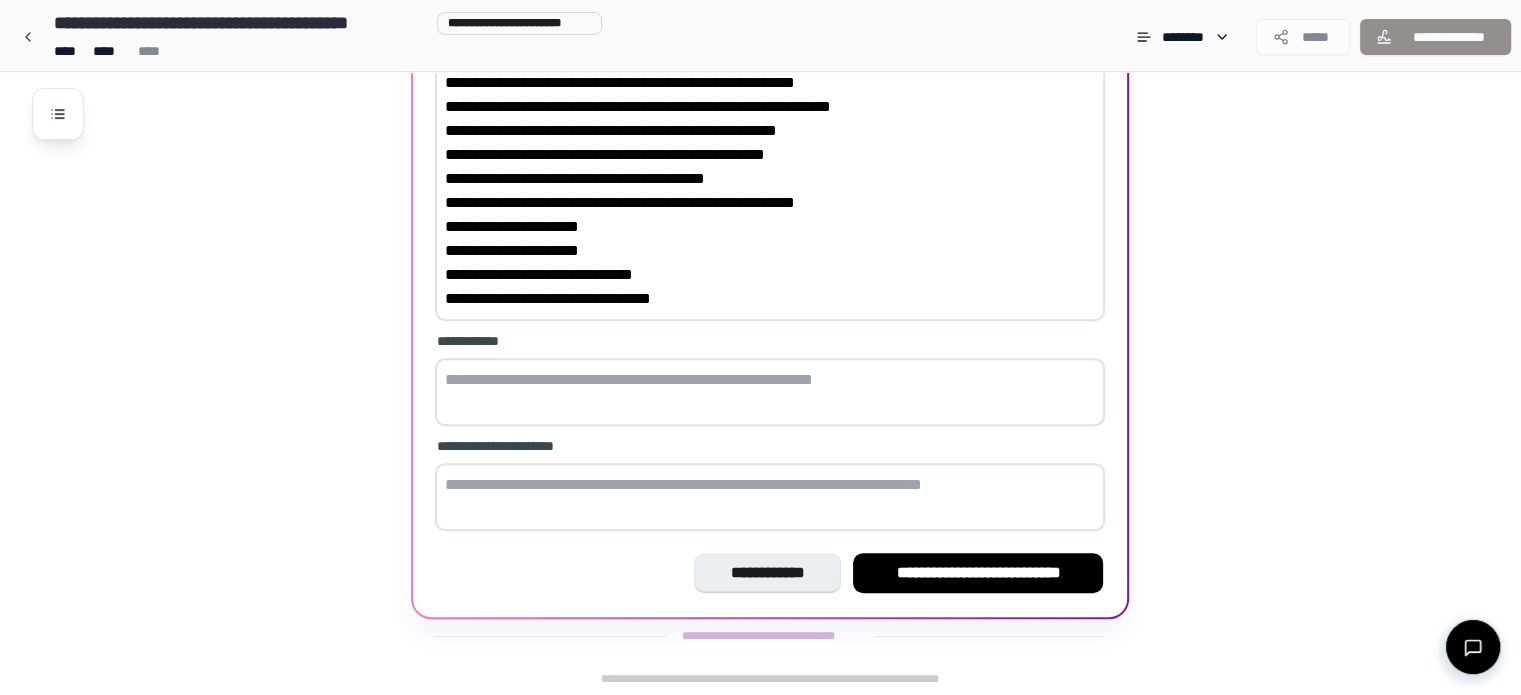 click on "**********" at bounding box center (770, 191) 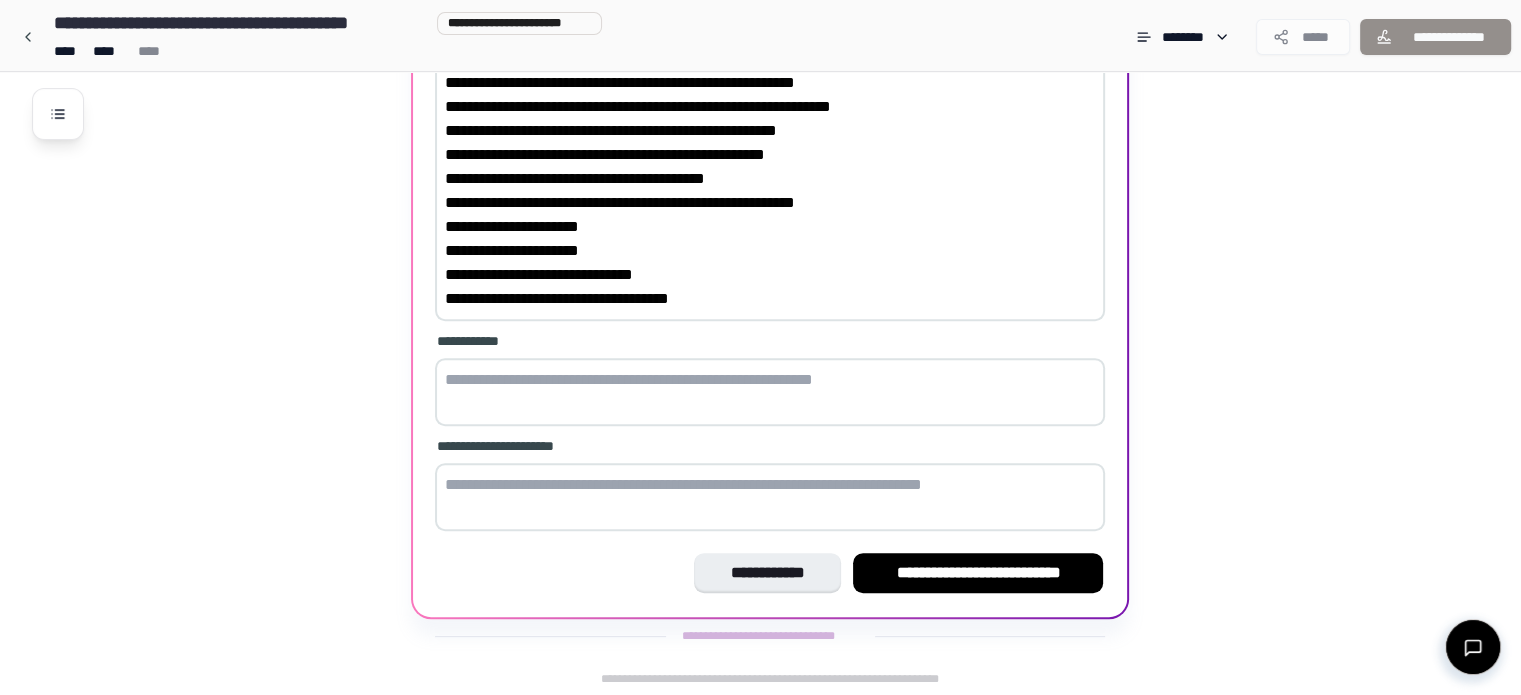 click on "**********" at bounding box center (770, 191) 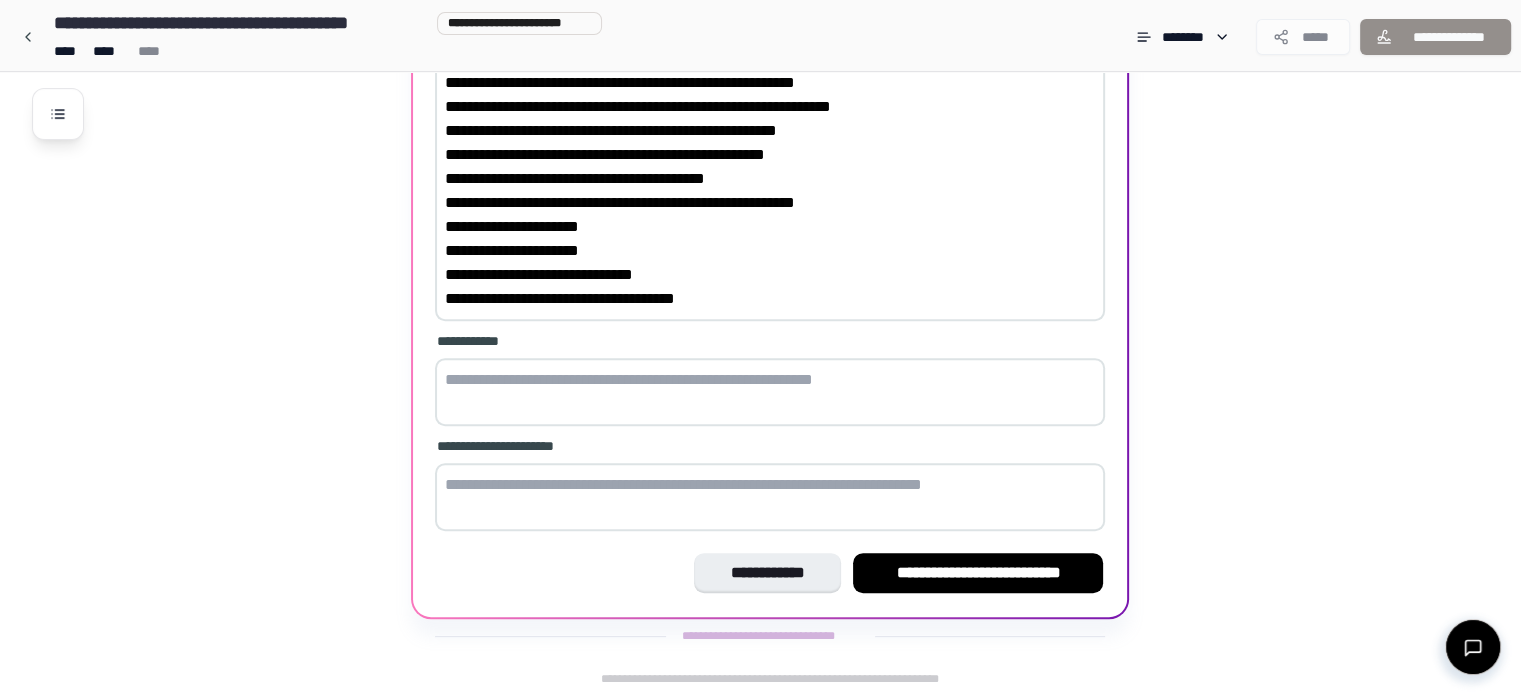 scroll, scrollTop: 656, scrollLeft: 0, axis: vertical 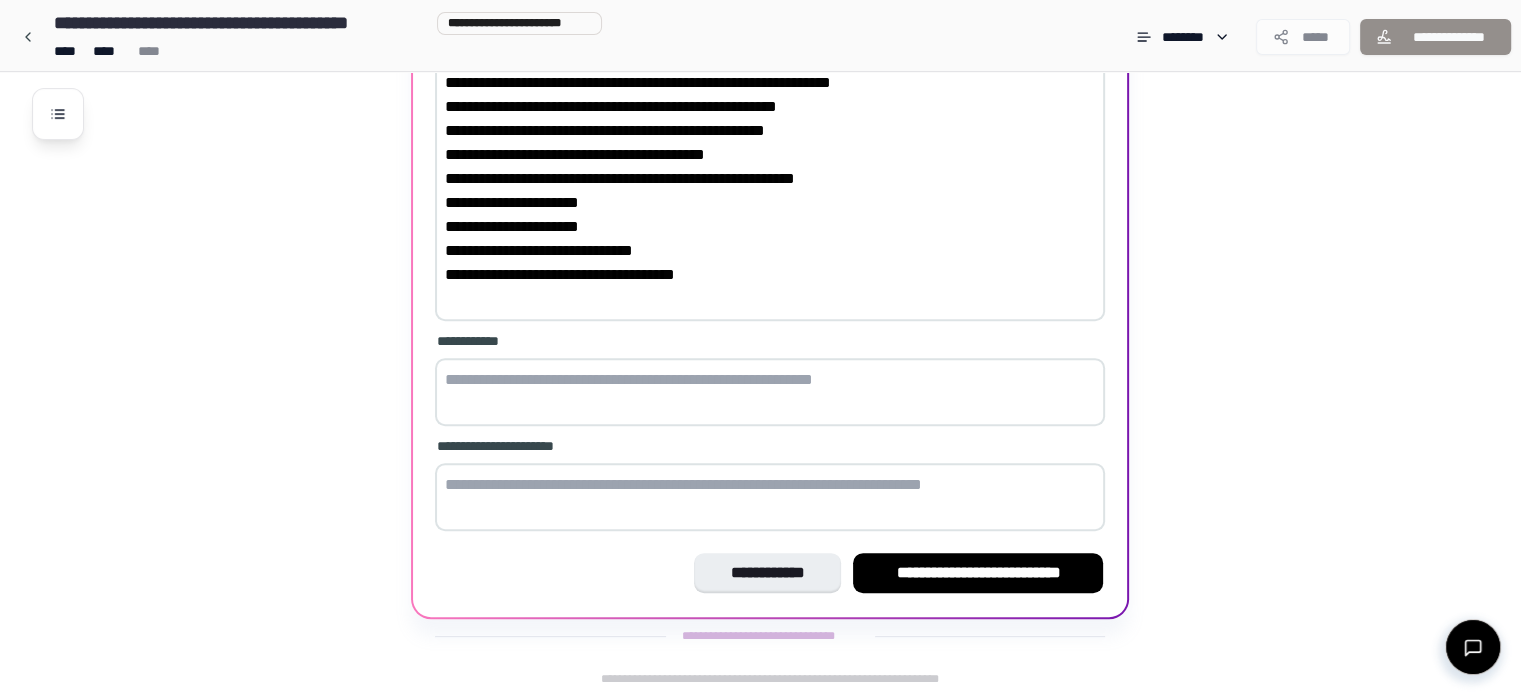 type on "**********" 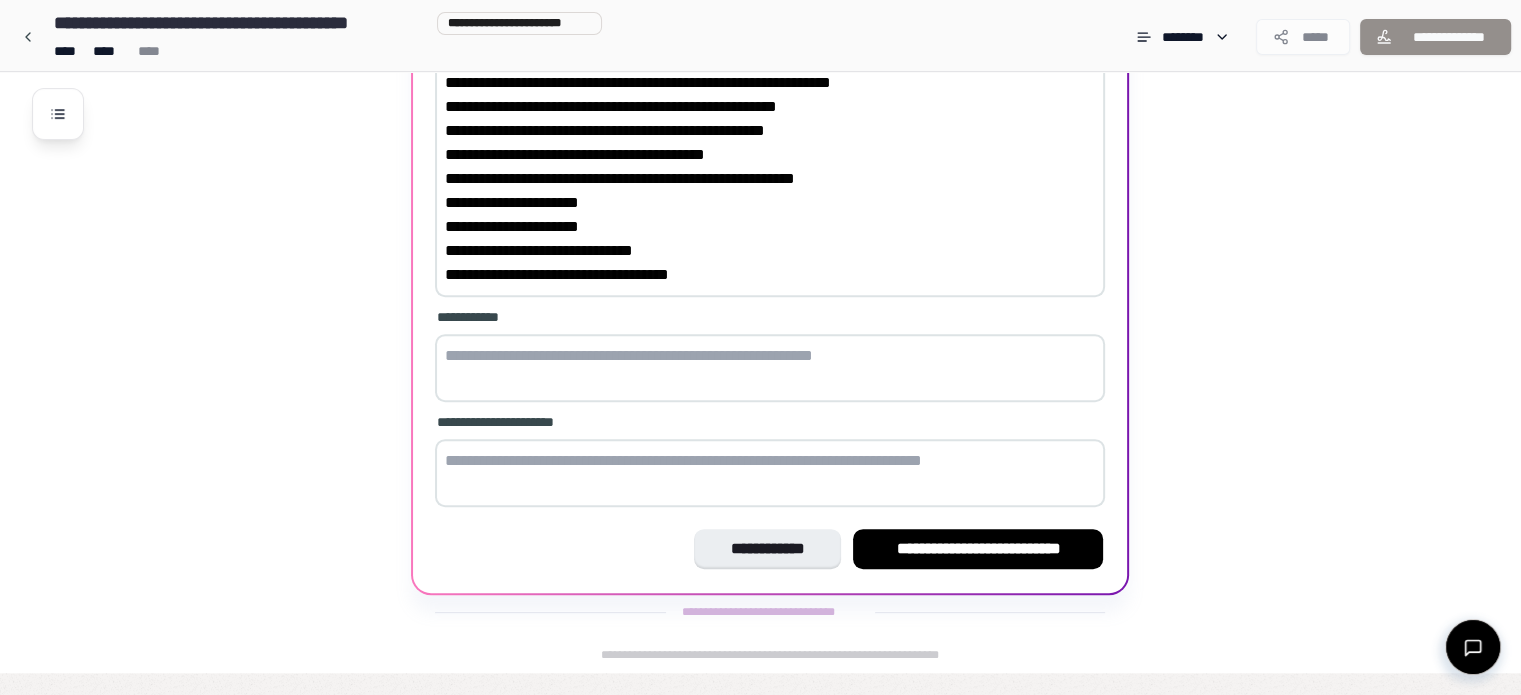 scroll, scrollTop: 632, scrollLeft: 0, axis: vertical 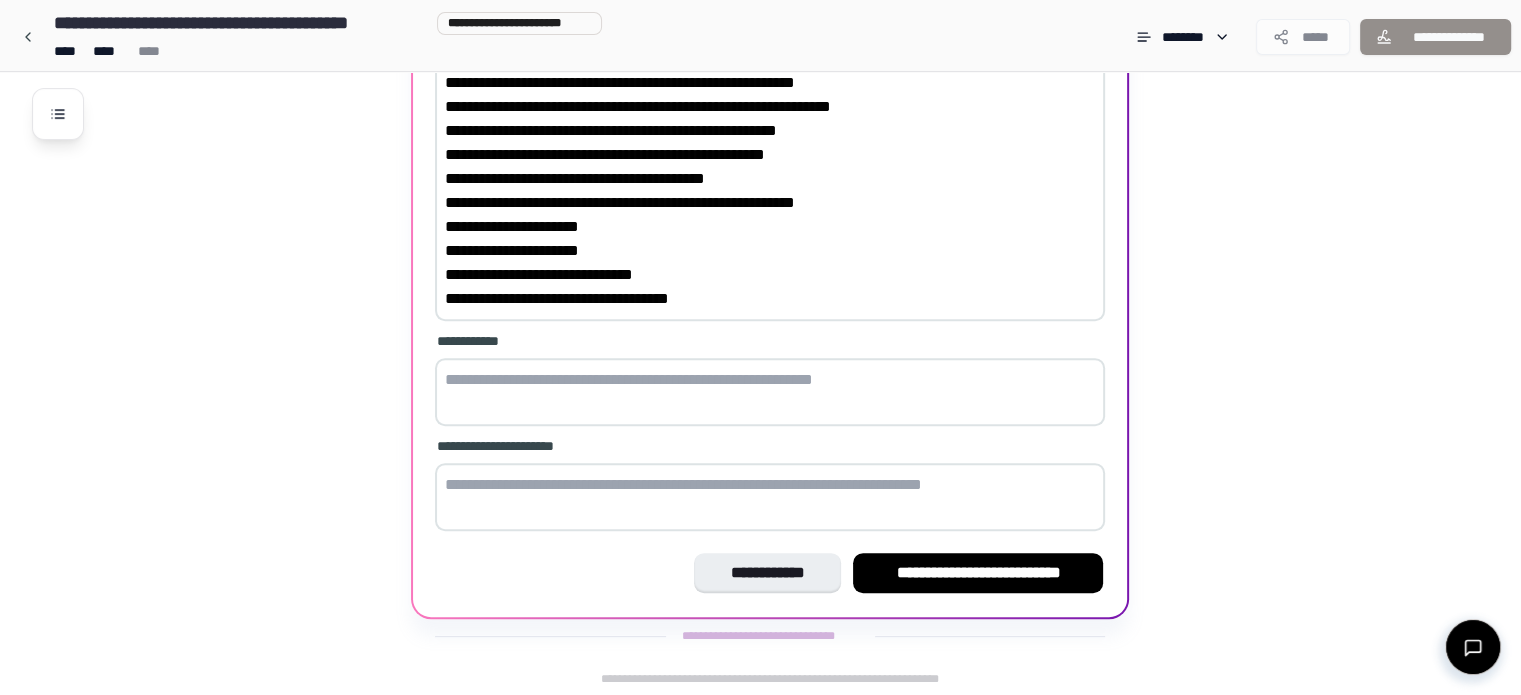 click at bounding box center [770, 392] 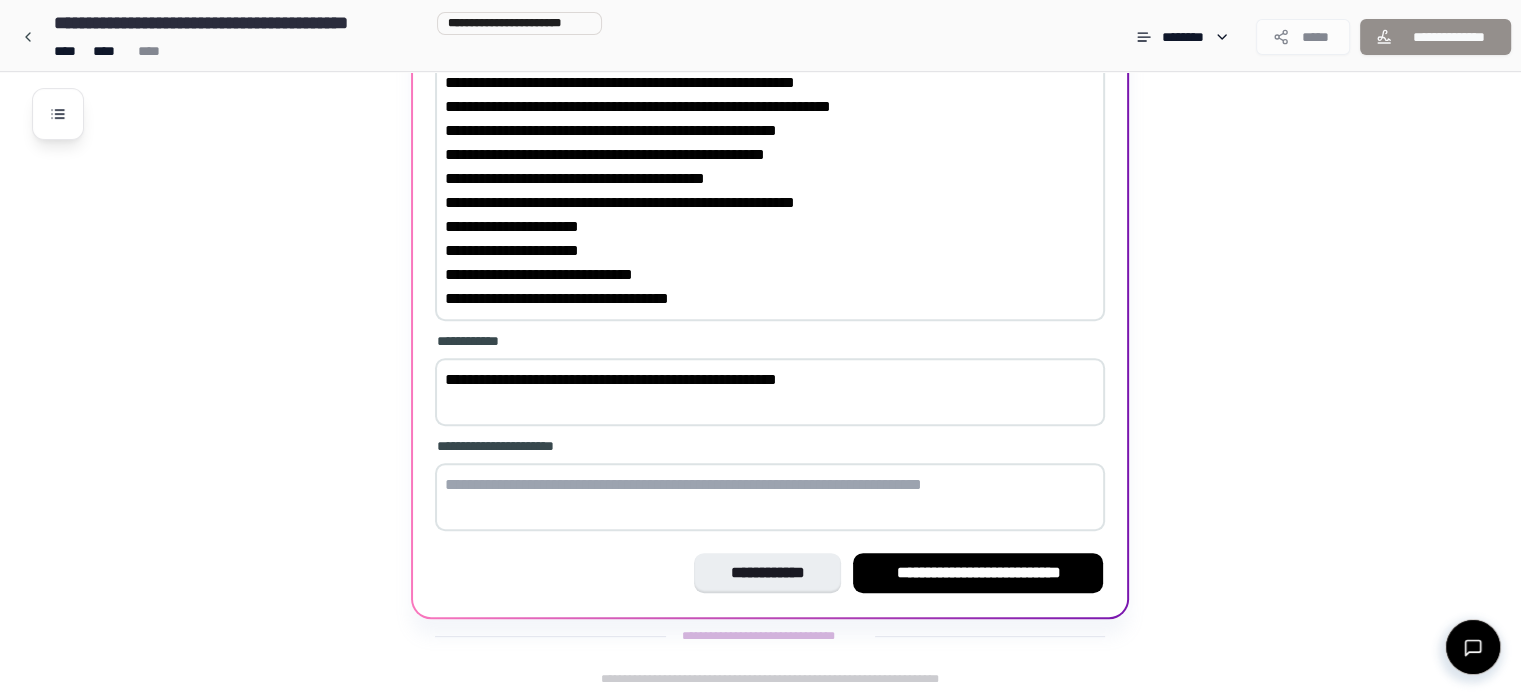type on "**********" 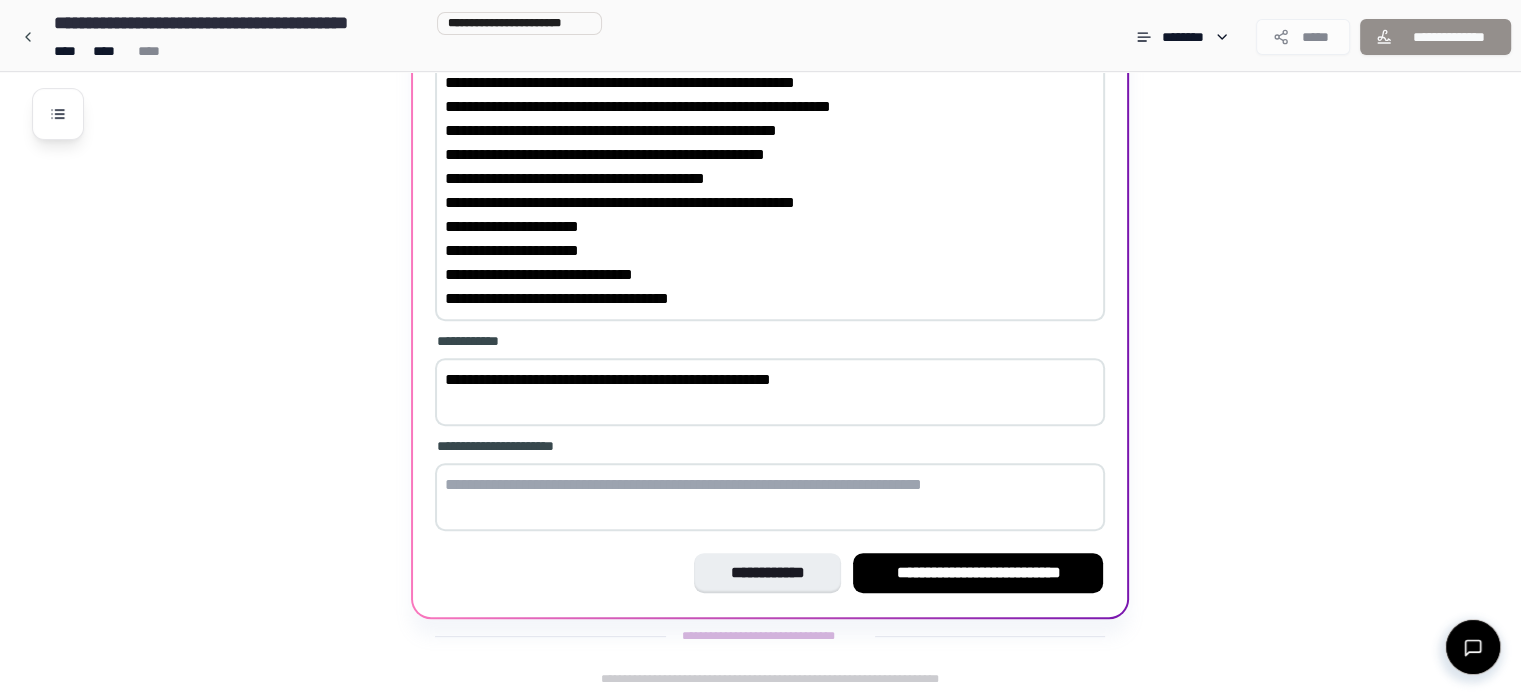 click at bounding box center [770, 497] 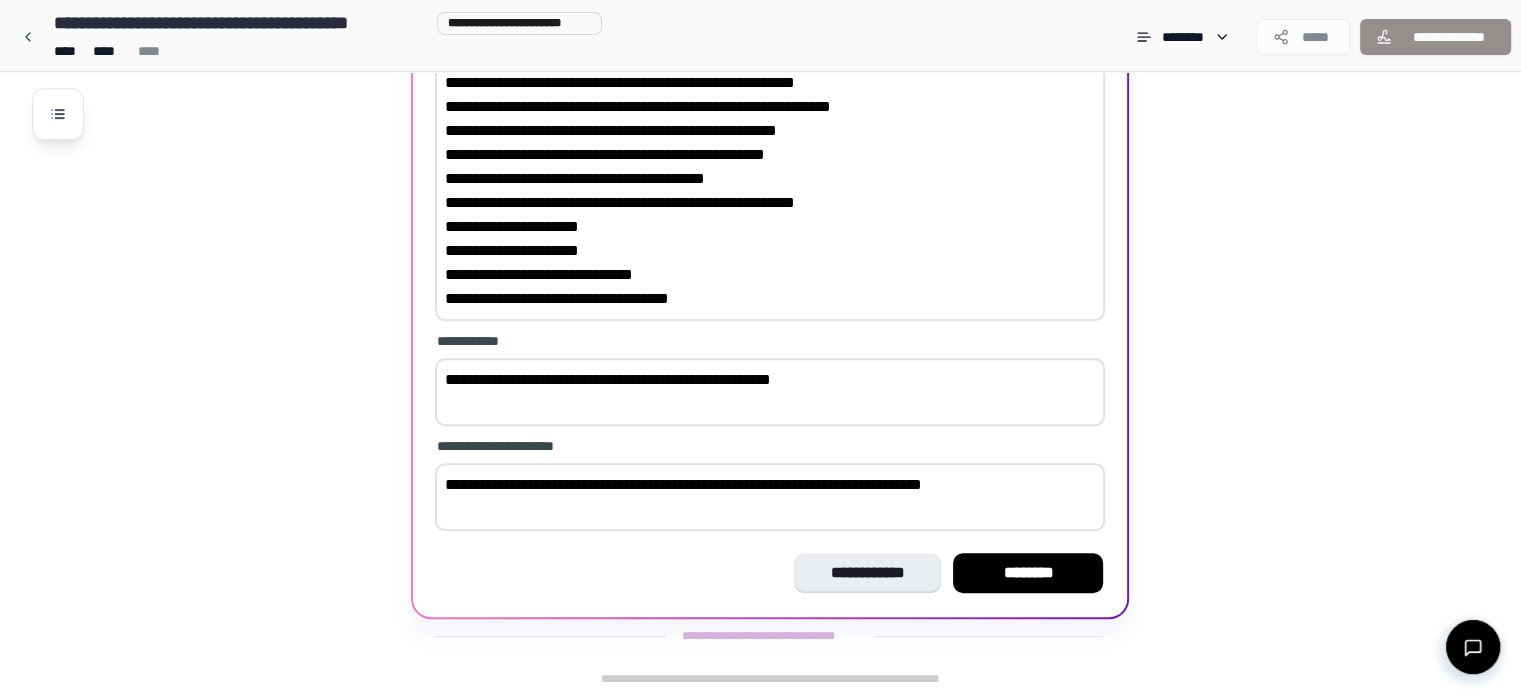 click on "**********" at bounding box center [770, 497] 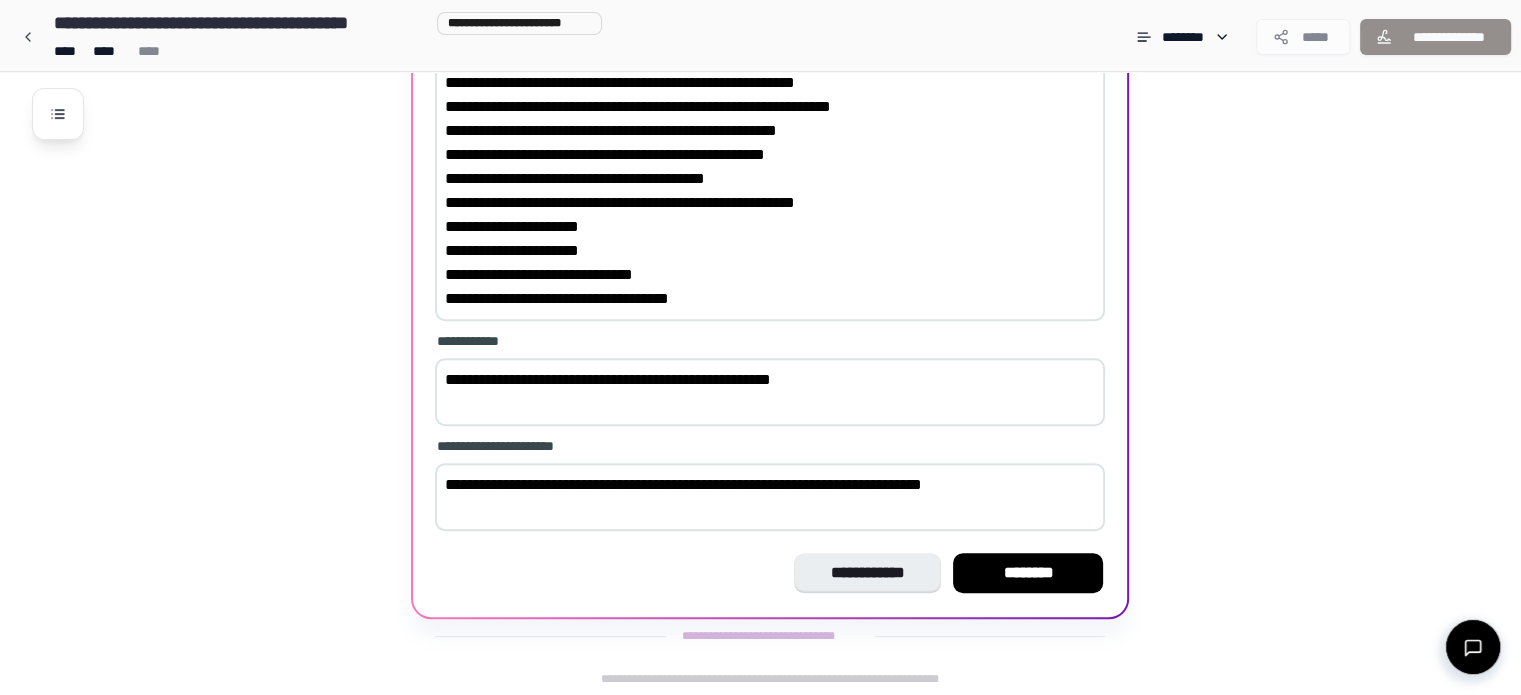 drag, startPoint x: 704, startPoint y: 485, endPoint x: 626, endPoint y: 501, distance: 79.624115 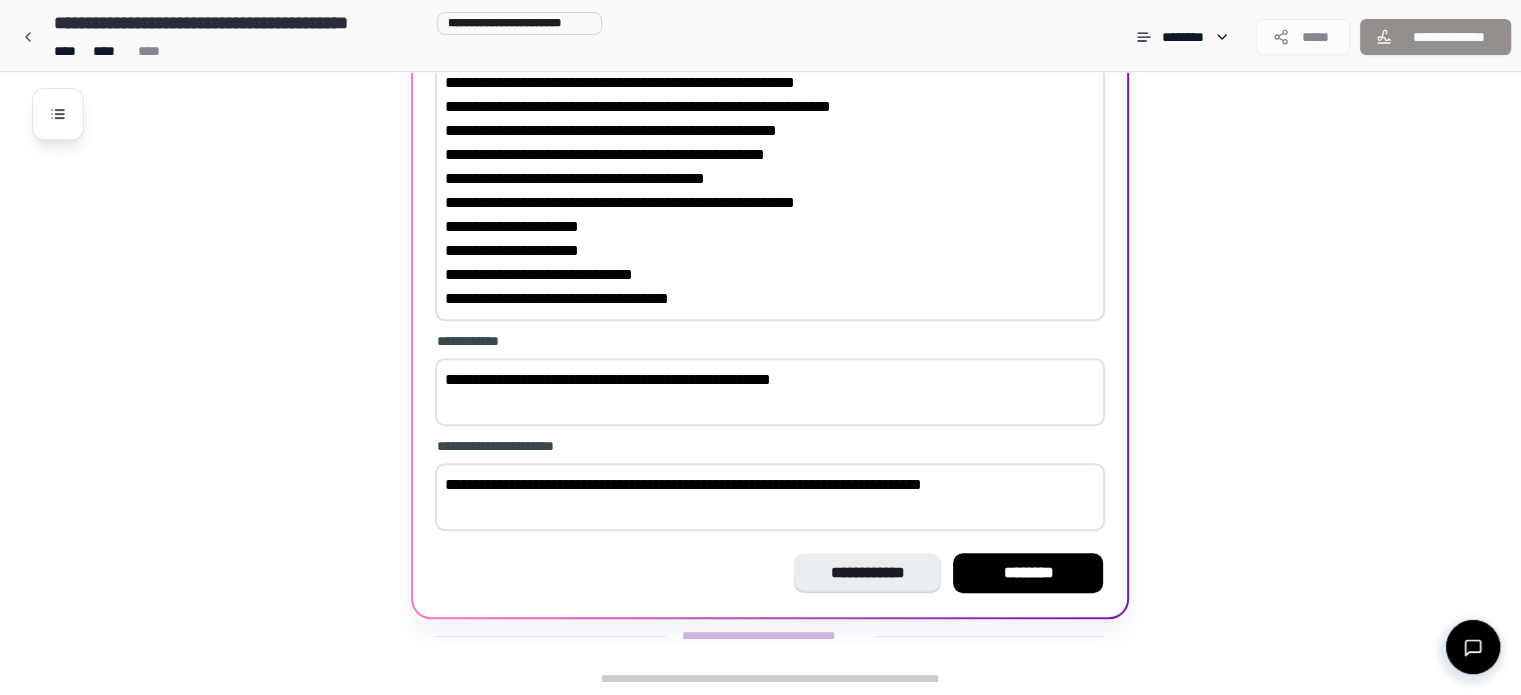 click on "**********" at bounding box center (770, 497) 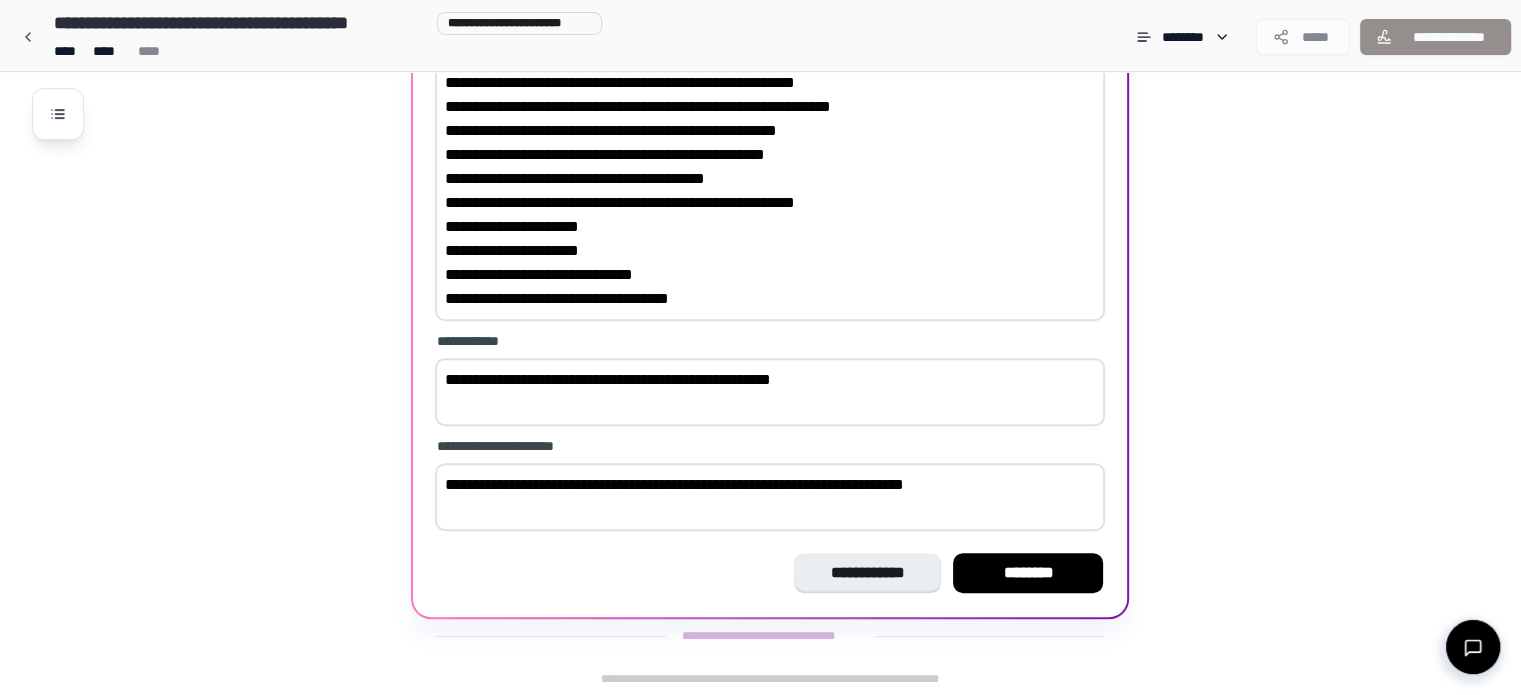 click on "**********" at bounding box center [770, 497] 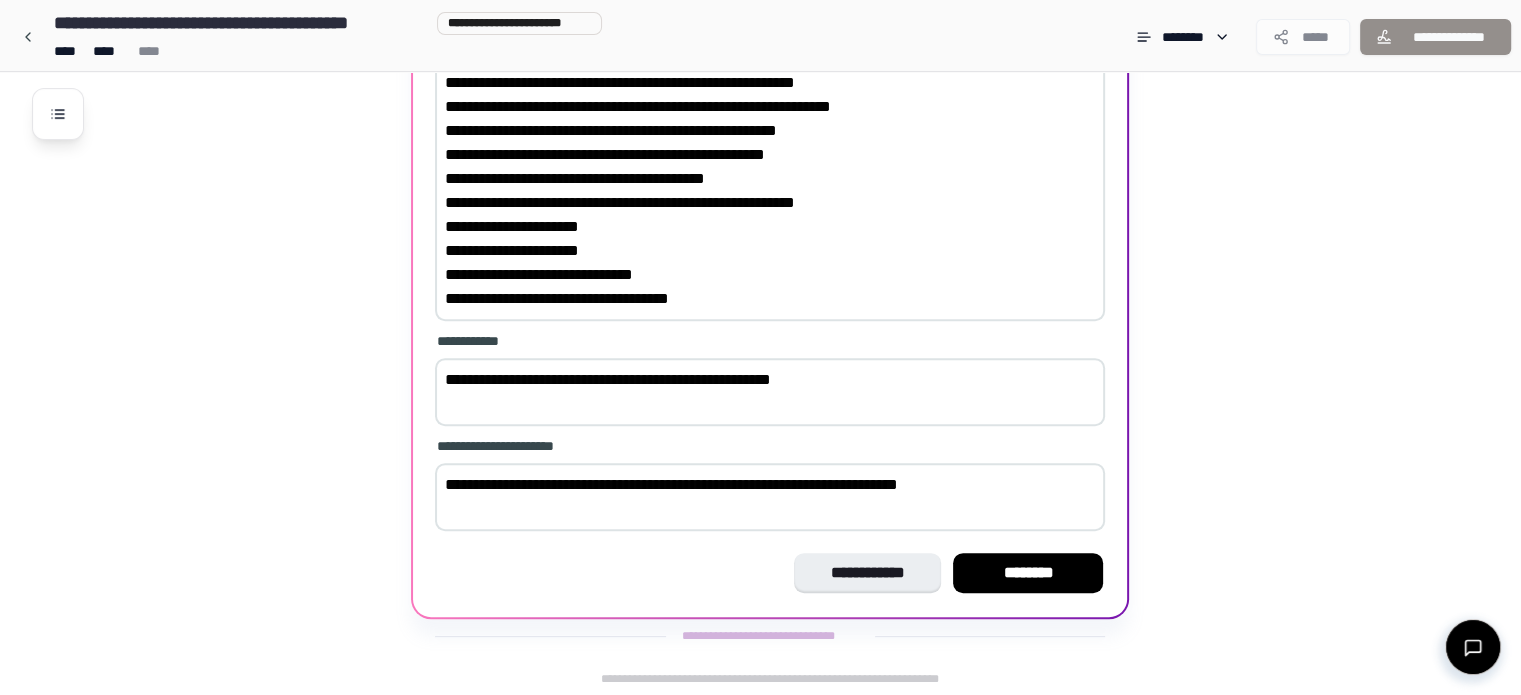 drag, startPoint x: 938, startPoint y: 488, endPoint x: 915, endPoint y: 488, distance: 23 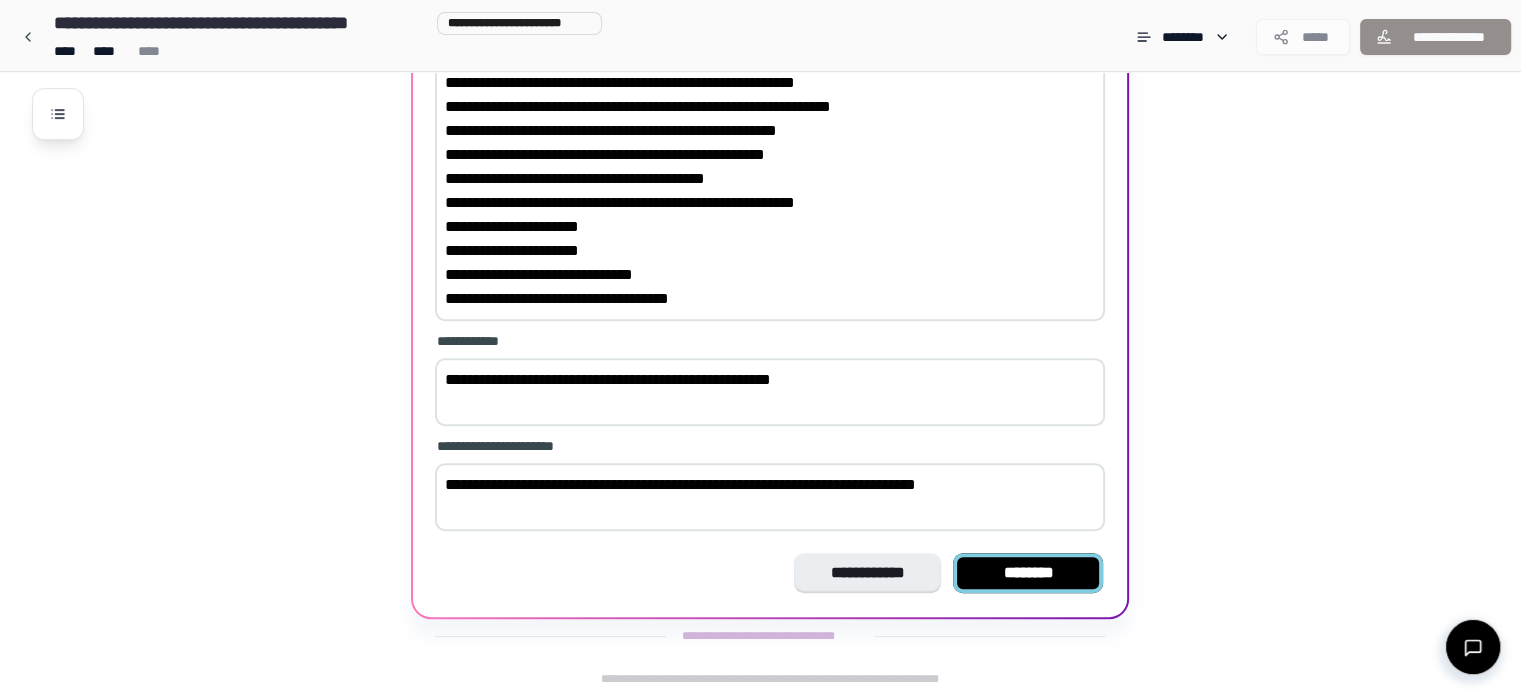 type on "**********" 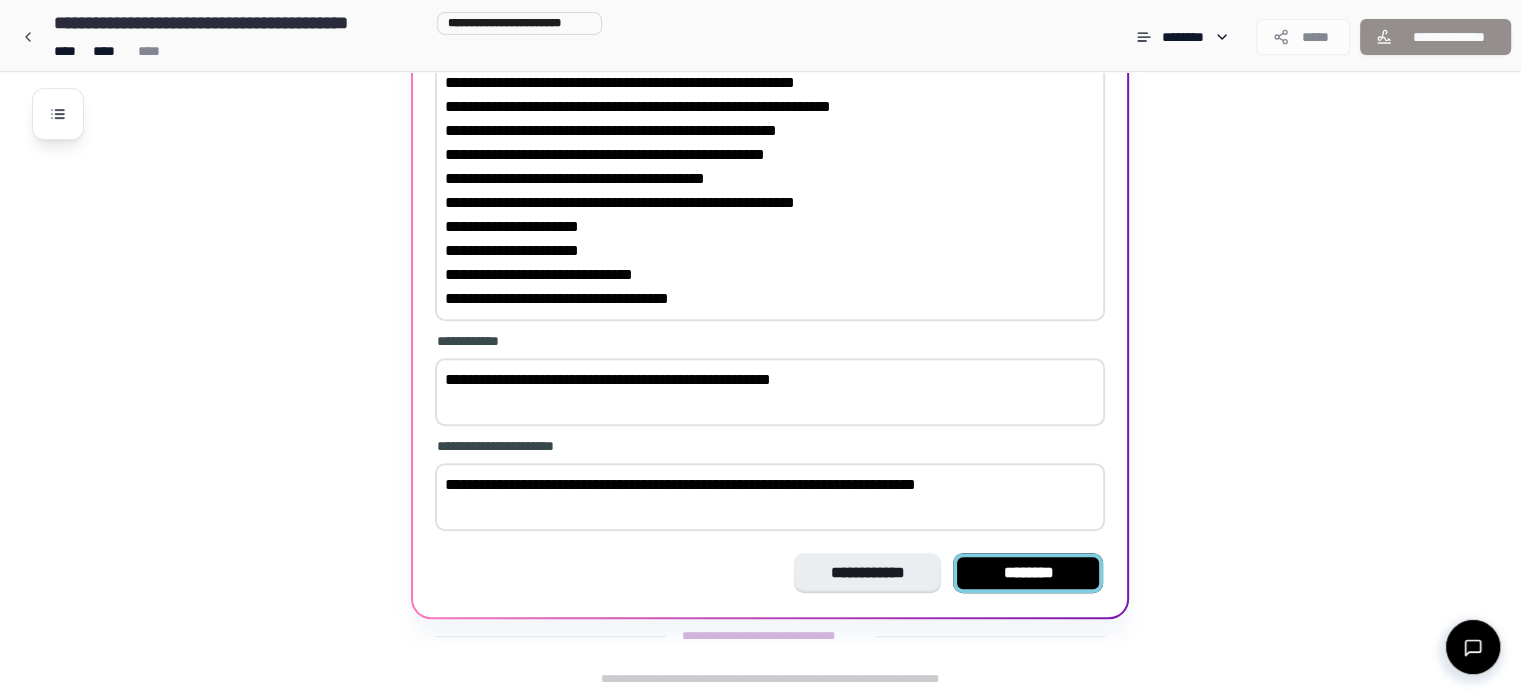 click on "********" at bounding box center (1028, 573) 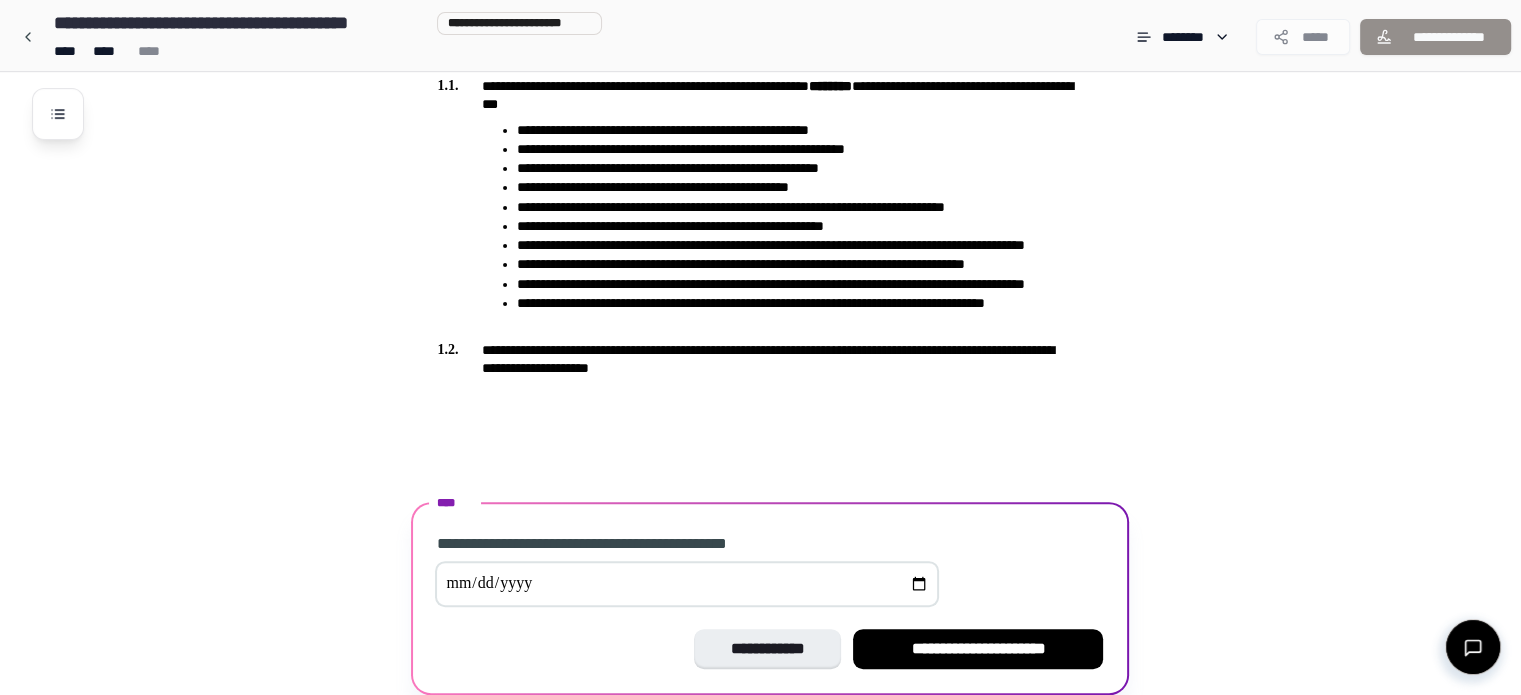 scroll, scrollTop: 611, scrollLeft: 0, axis: vertical 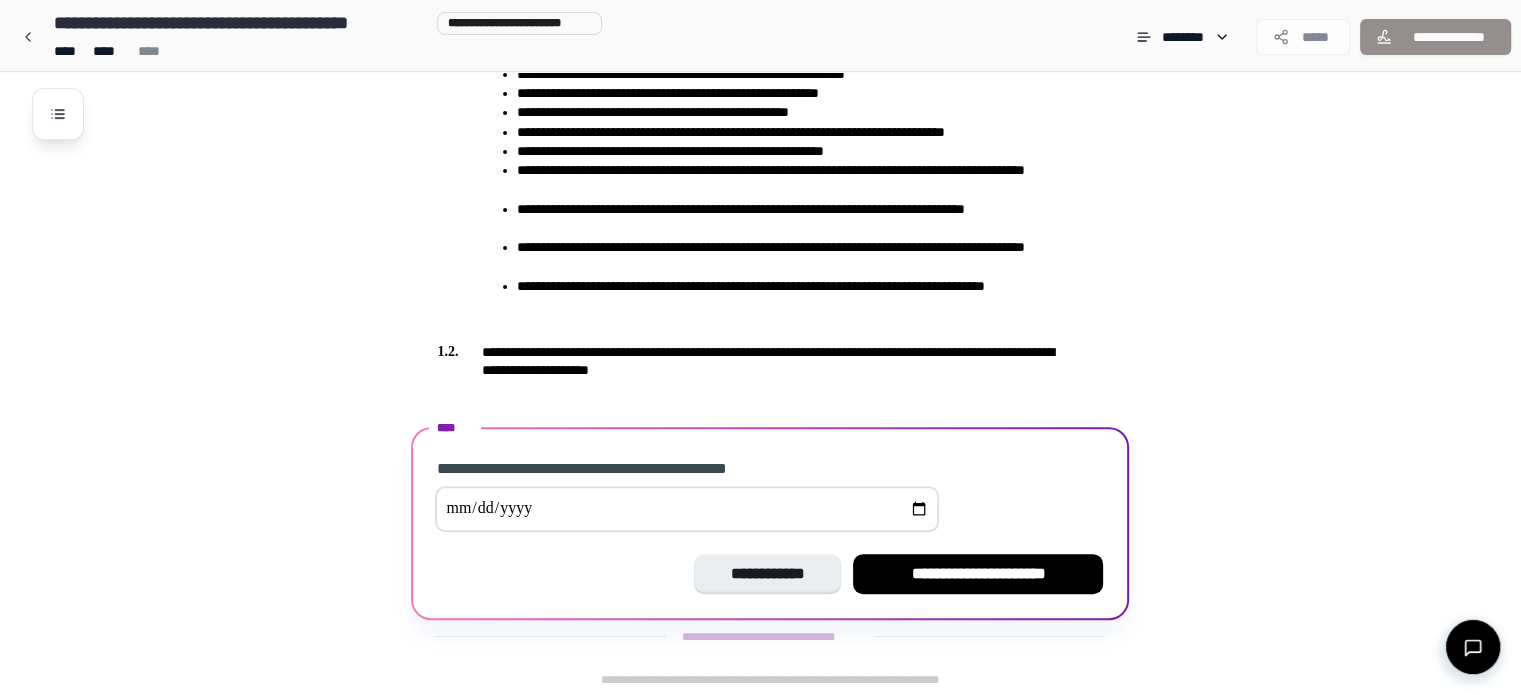 click at bounding box center (687, 509) 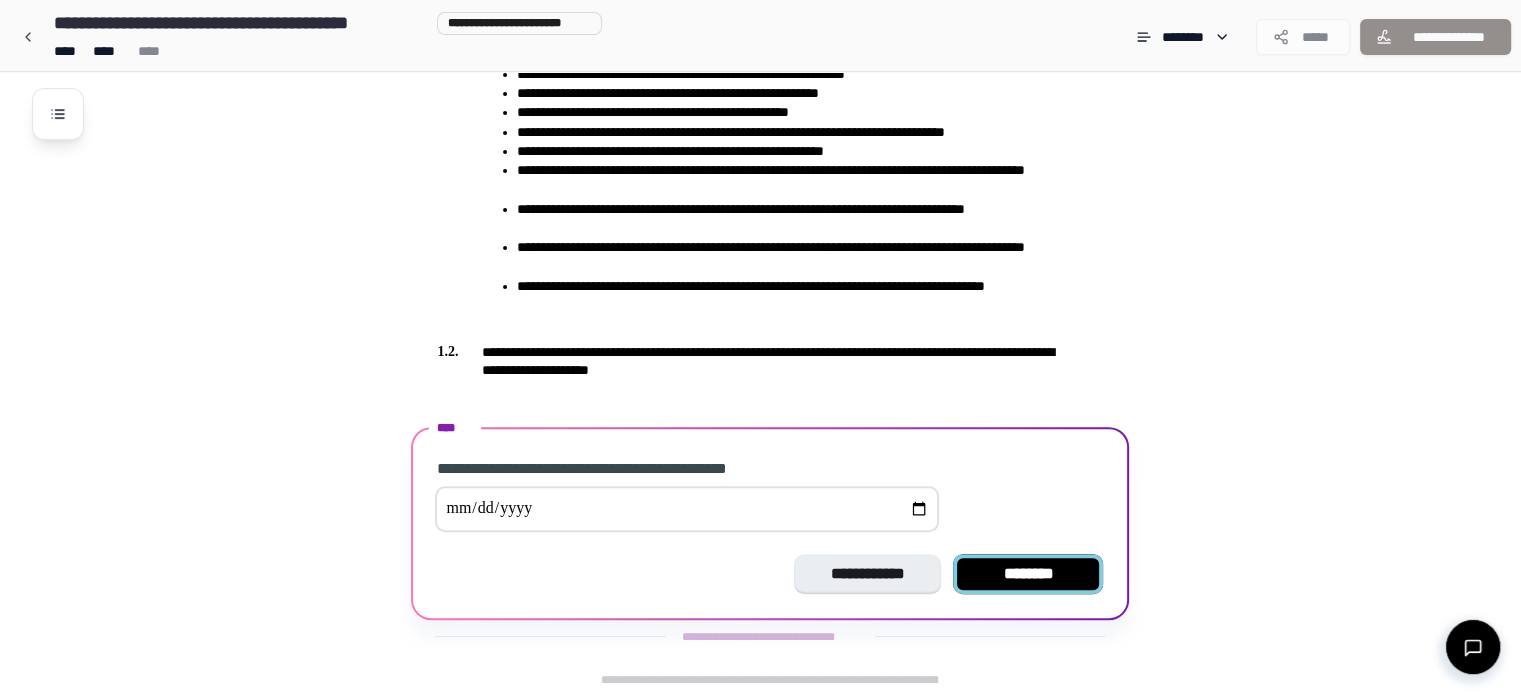 click on "********" at bounding box center [1028, 574] 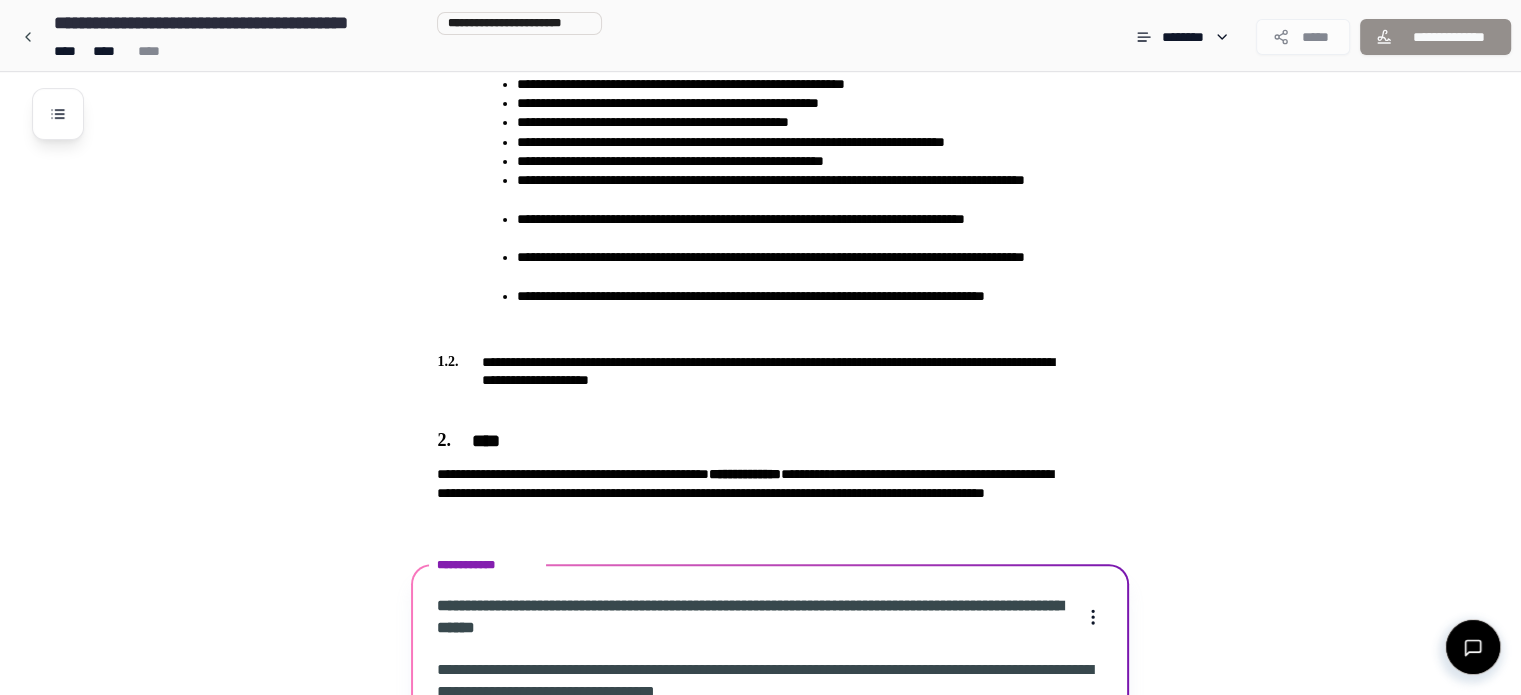 scroll, scrollTop: 940, scrollLeft: 0, axis: vertical 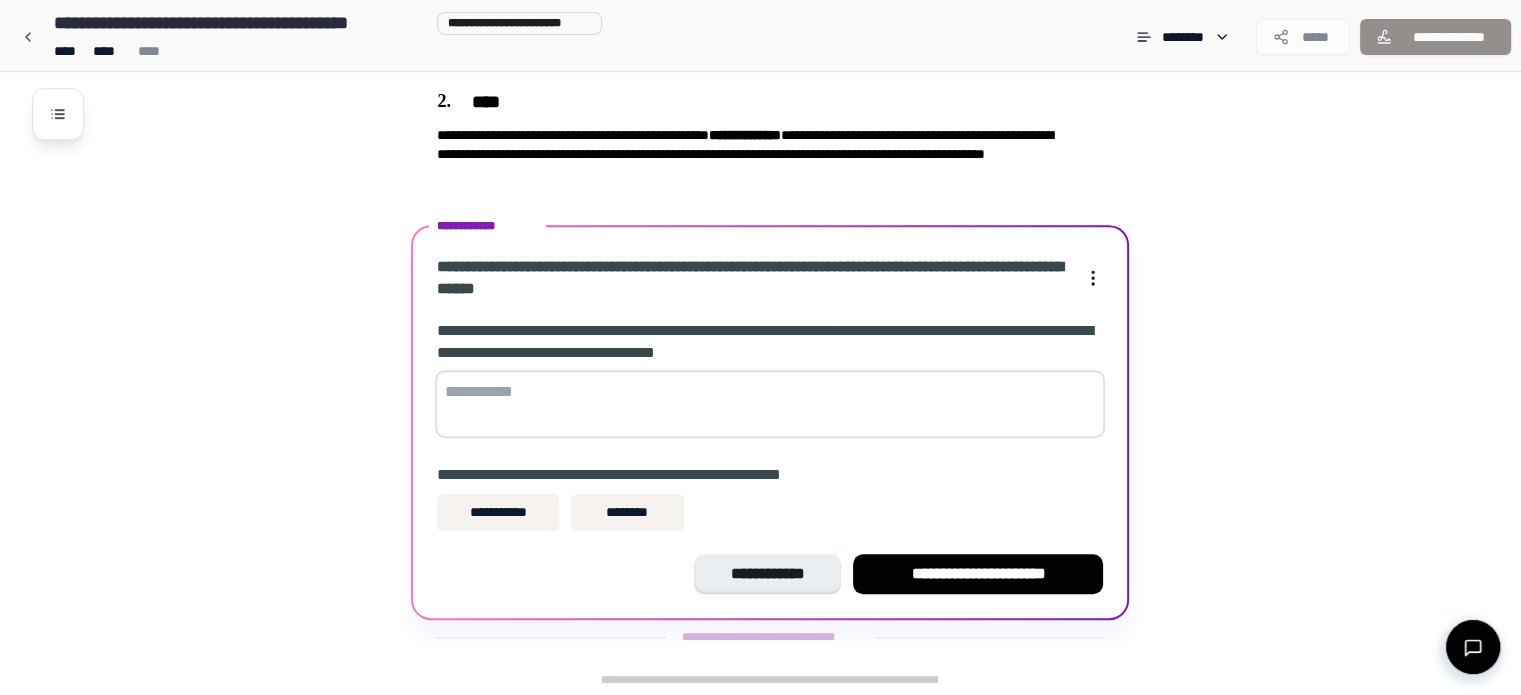 click at bounding box center (770, 404) 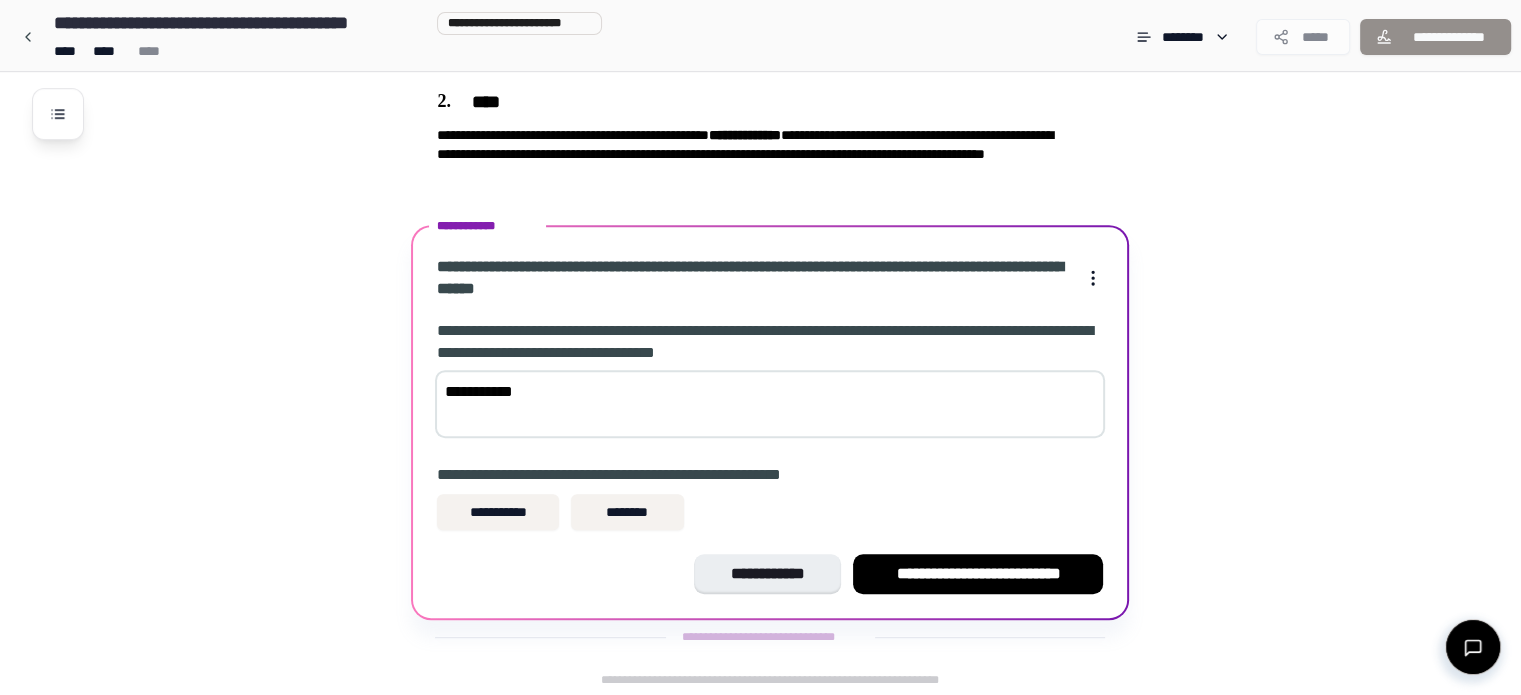 drag, startPoint x: 601, startPoint y: 393, endPoint x: 495, endPoint y: 411, distance: 107.51744 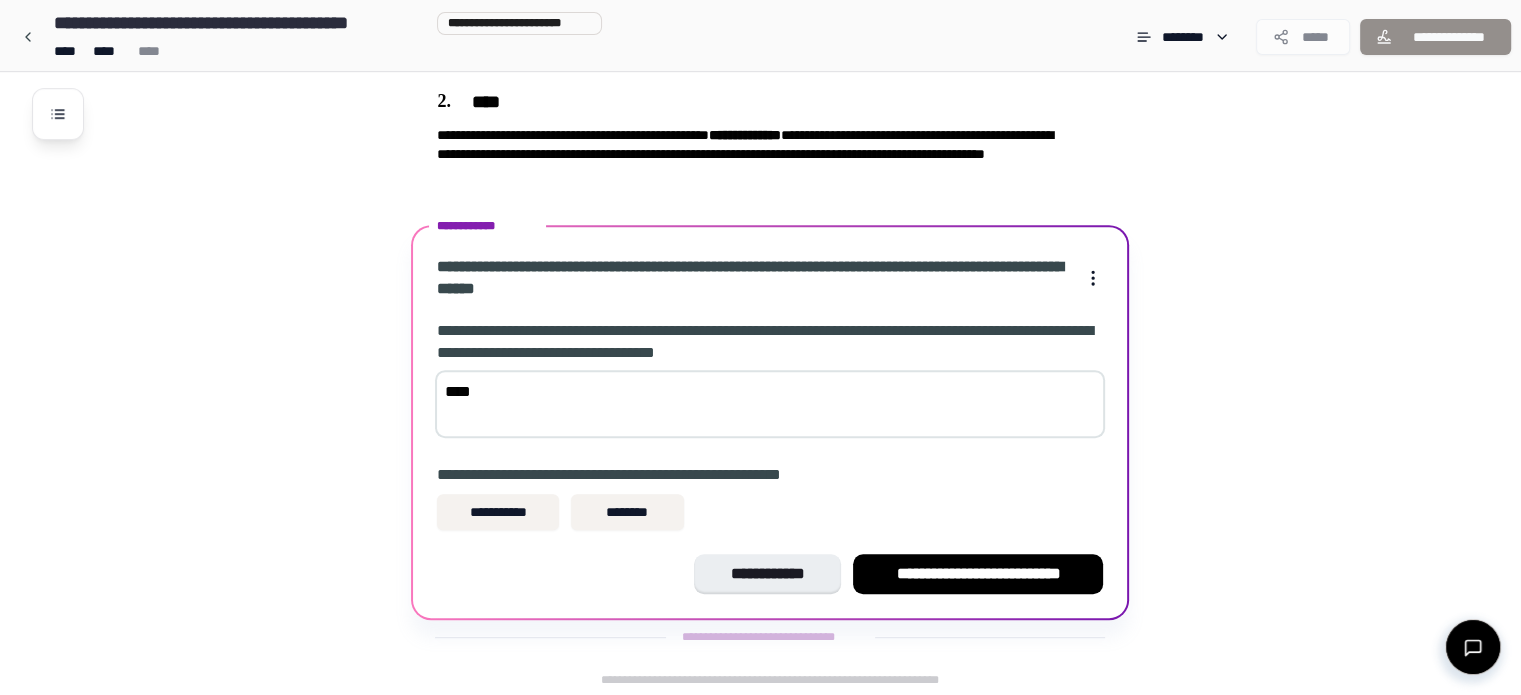paste on "*******" 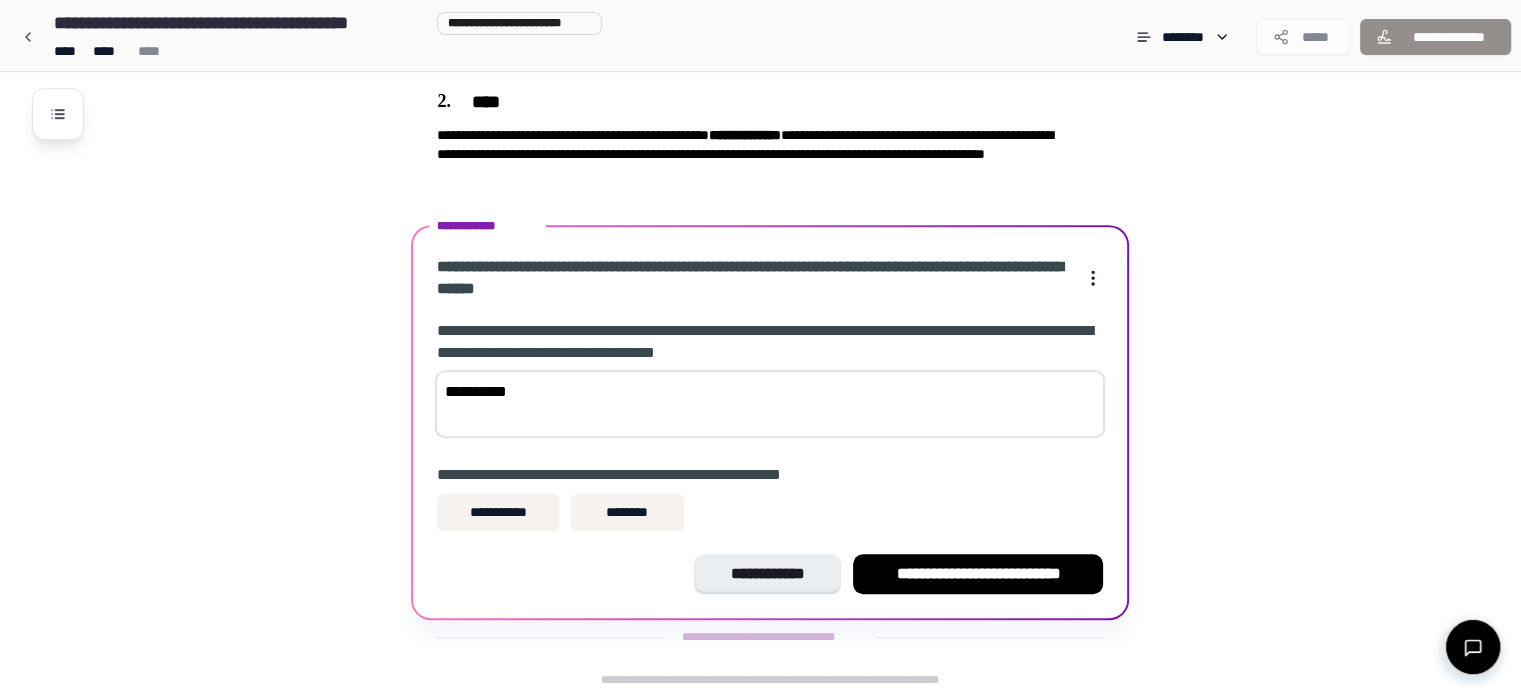 click on "**********" at bounding box center [770, 404] 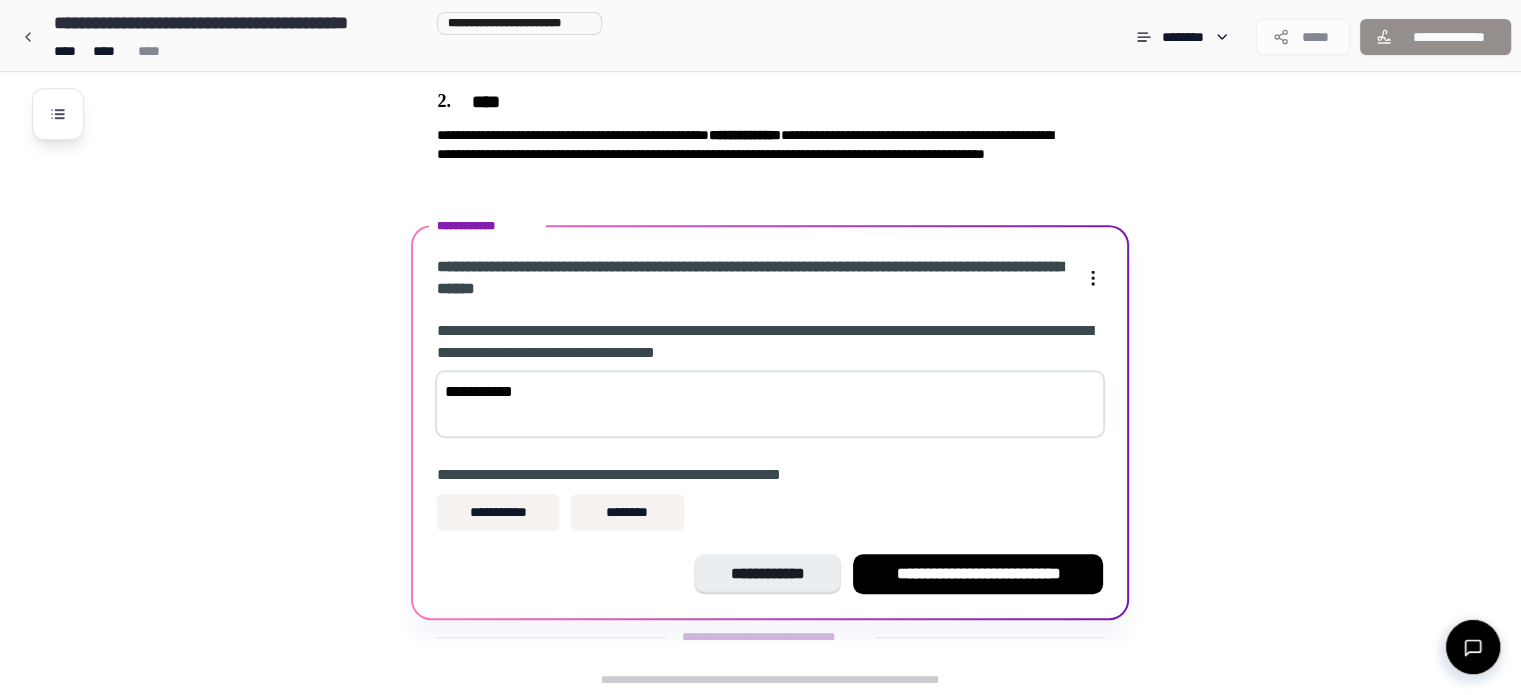 click on "**********" at bounding box center (770, 404) 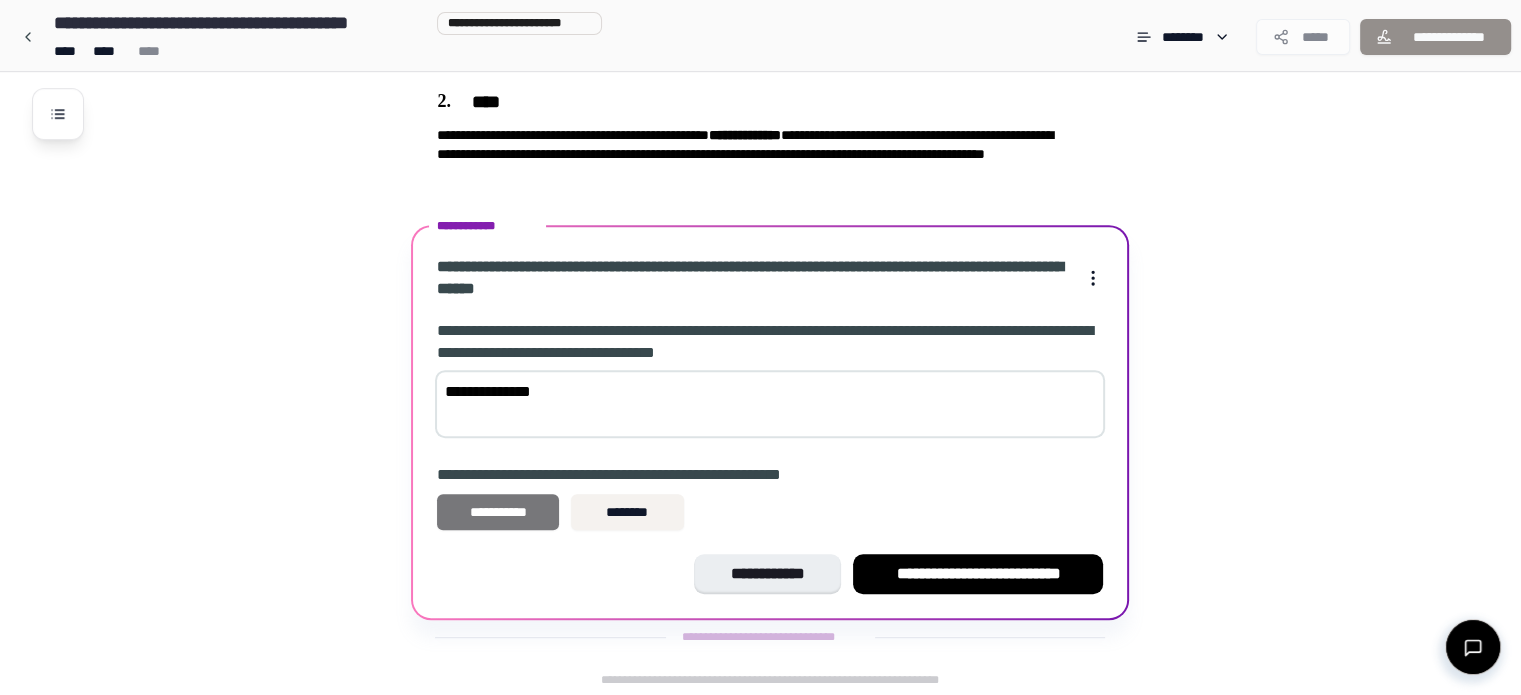 type on "**********" 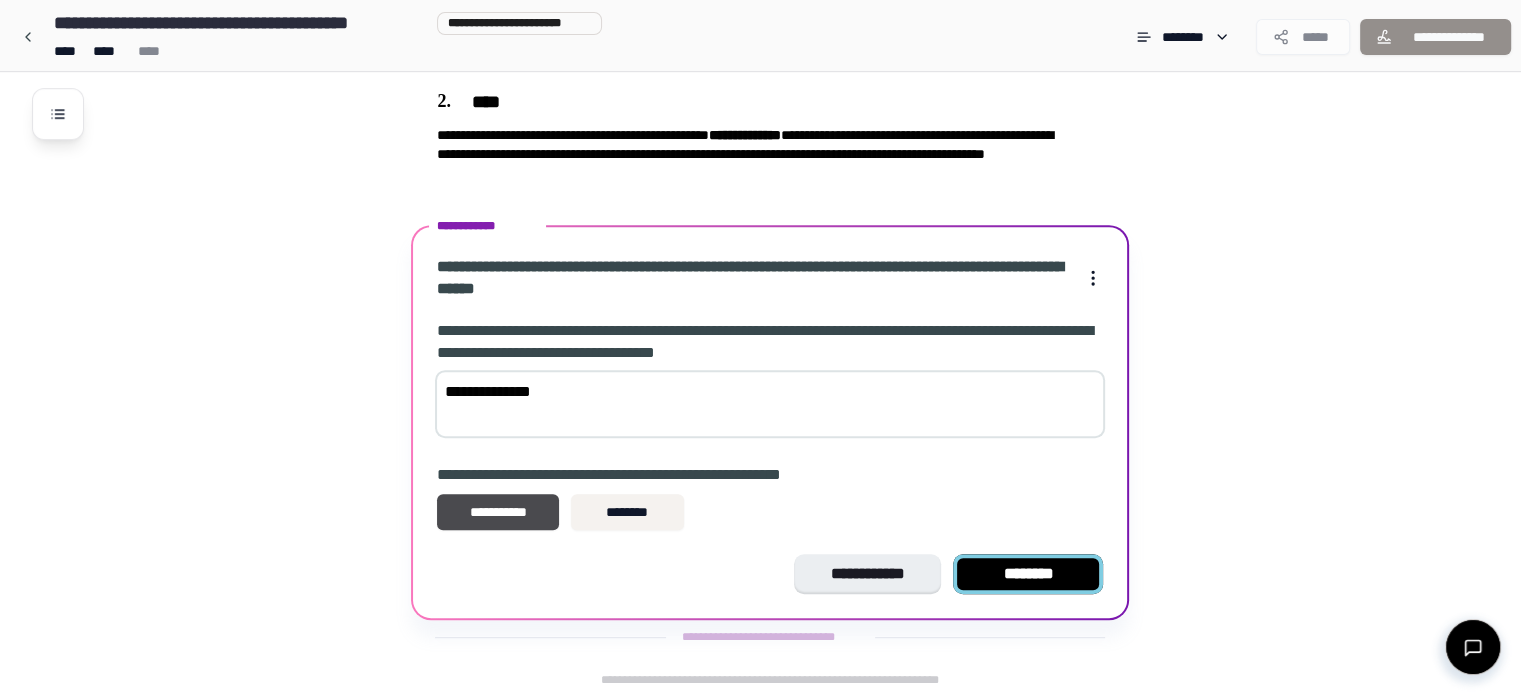 click on "********" at bounding box center [1028, 574] 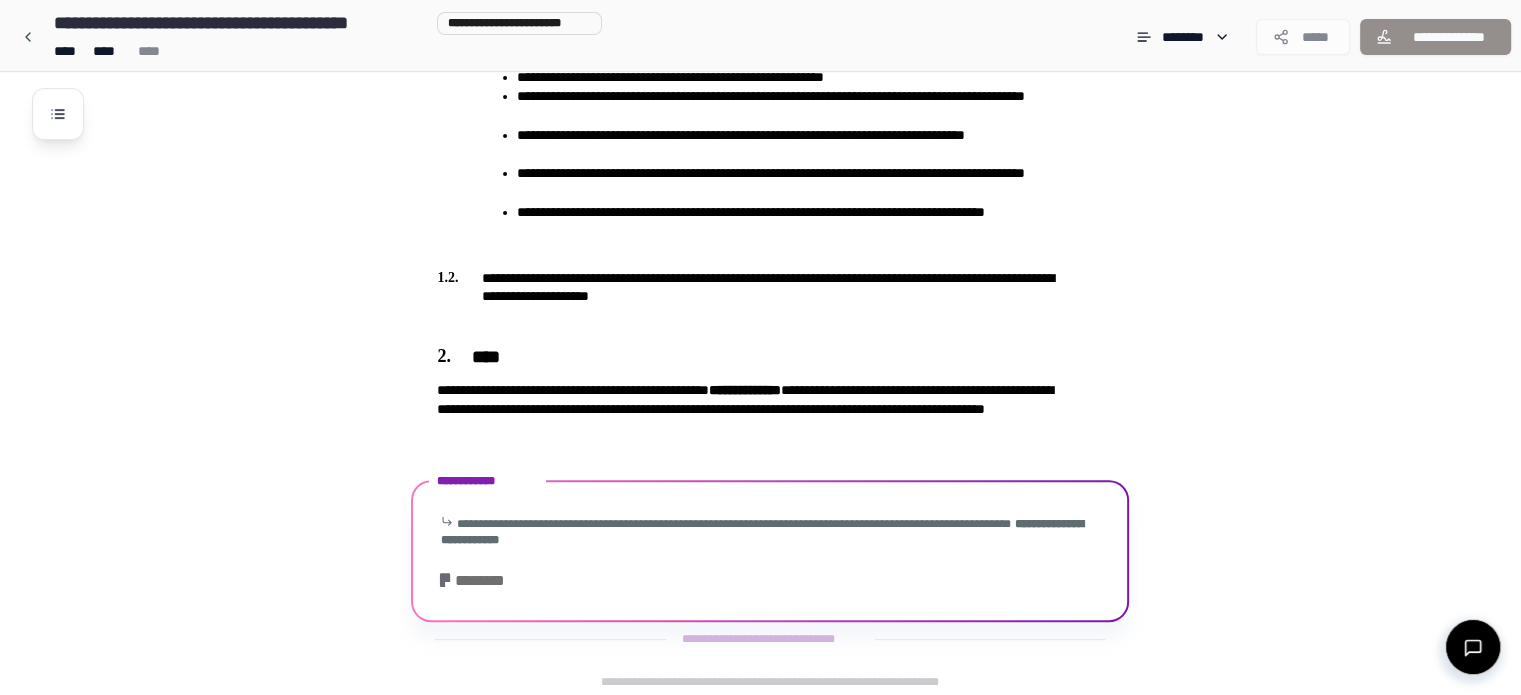 scroll, scrollTop: 997, scrollLeft: 0, axis: vertical 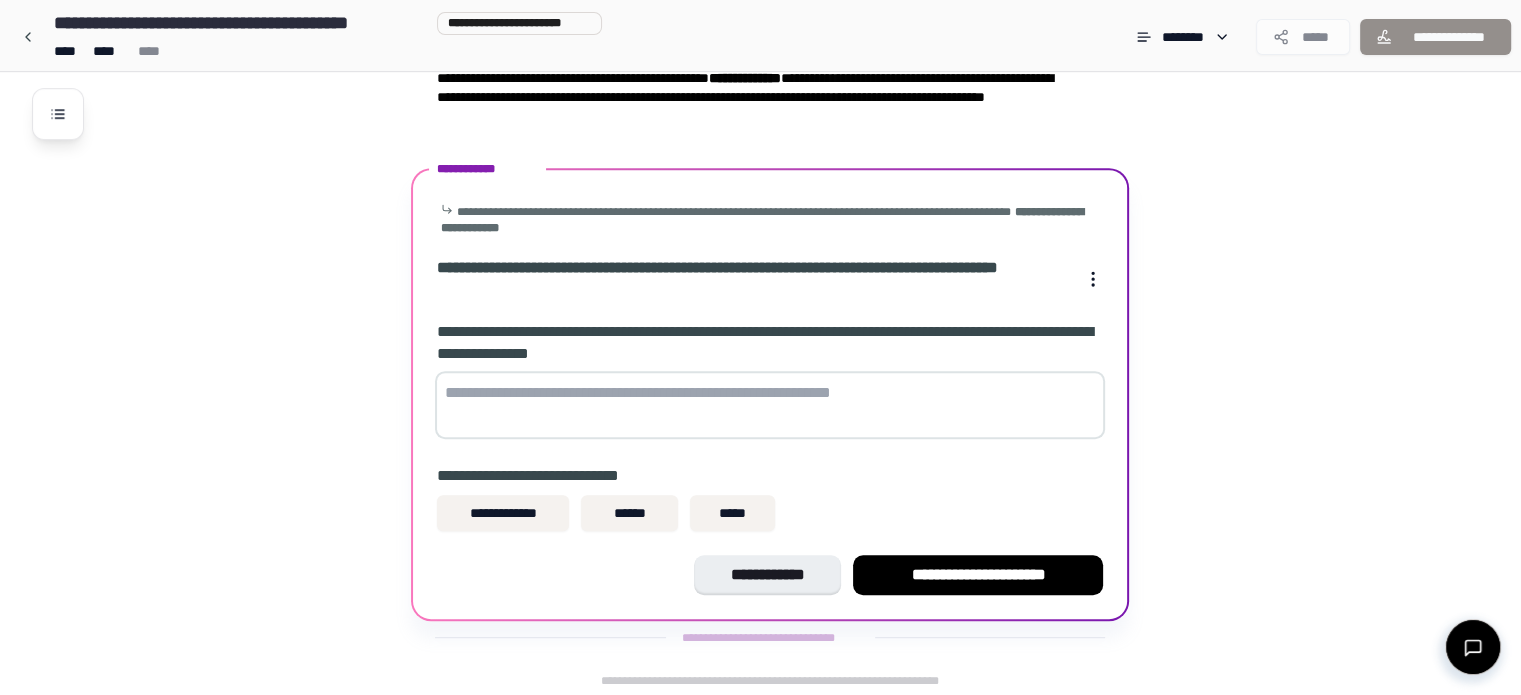 click at bounding box center (770, 405) 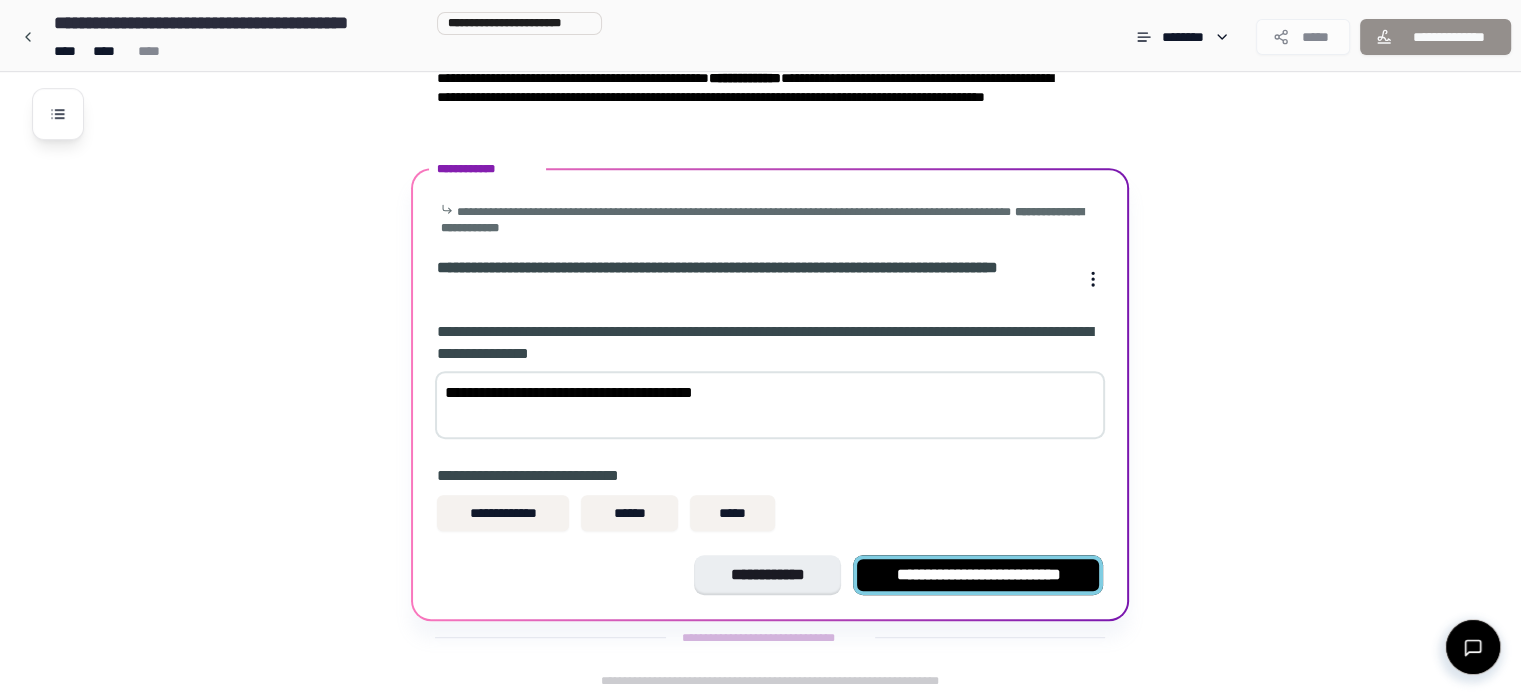 type on "**********" 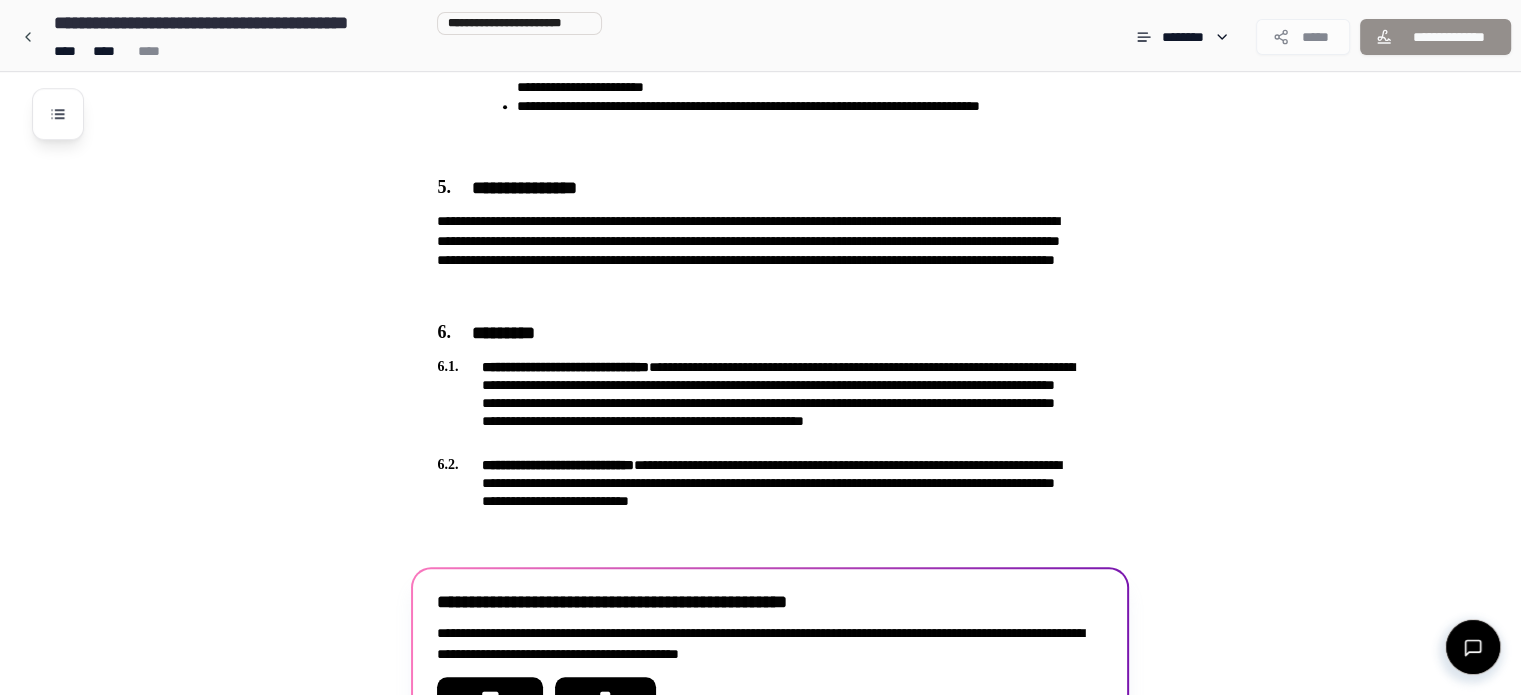 scroll, scrollTop: 1915, scrollLeft: 0, axis: vertical 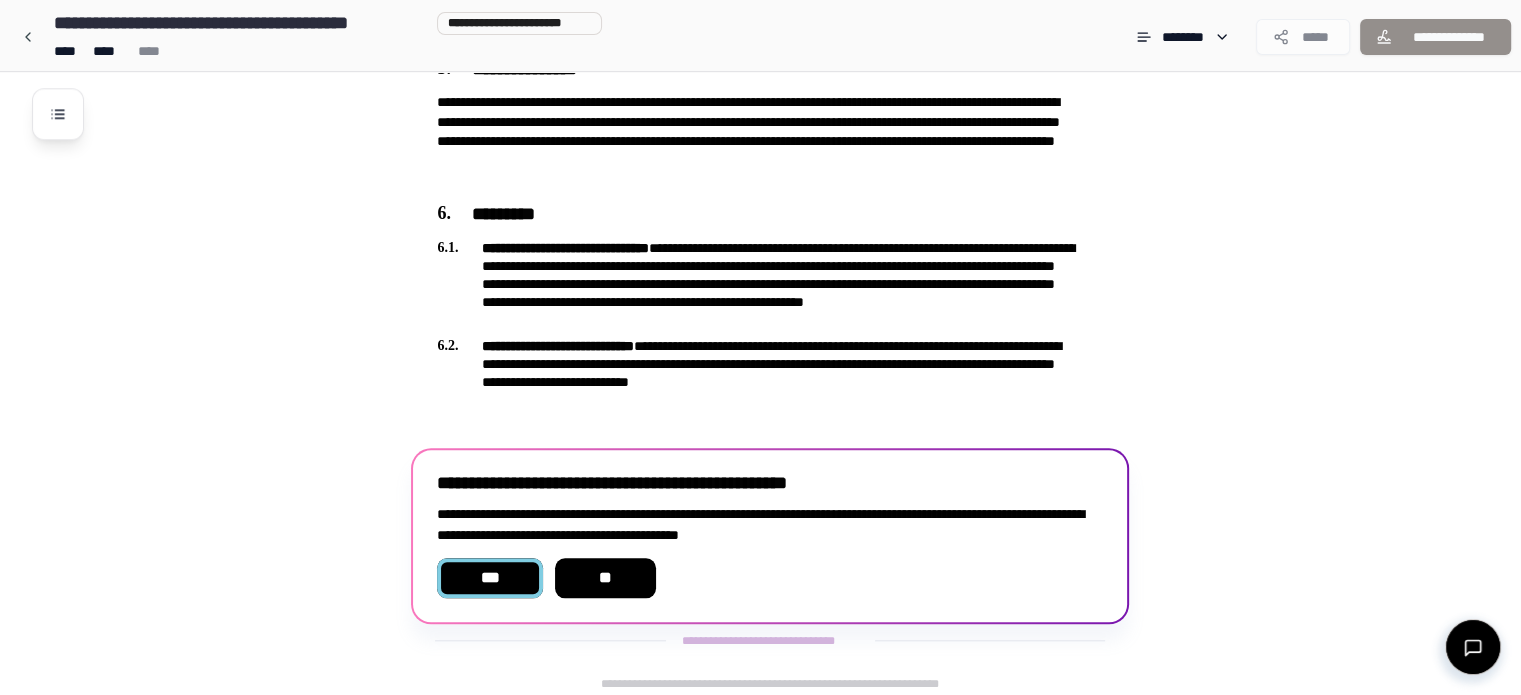 click on "***" at bounding box center (489, 578) 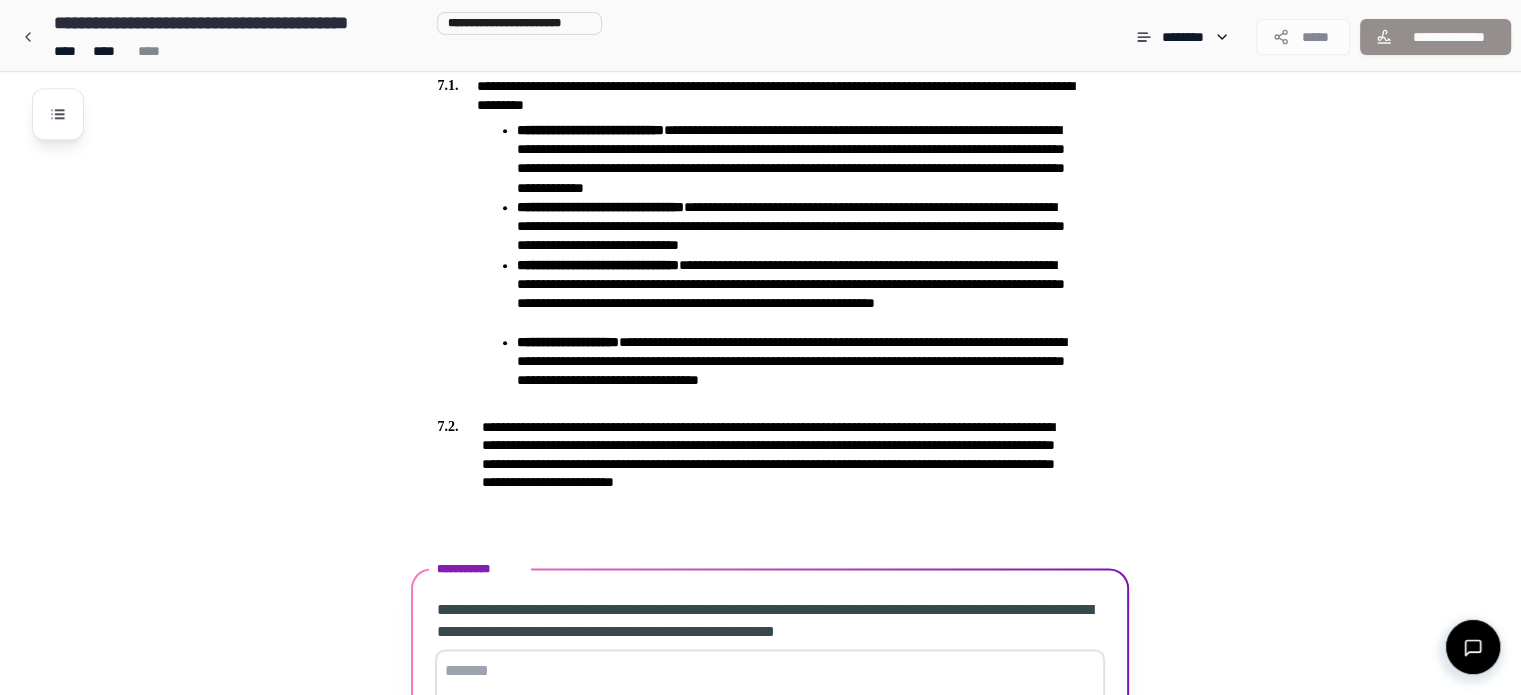 scroll, scrollTop: 2484, scrollLeft: 0, axis: vertical 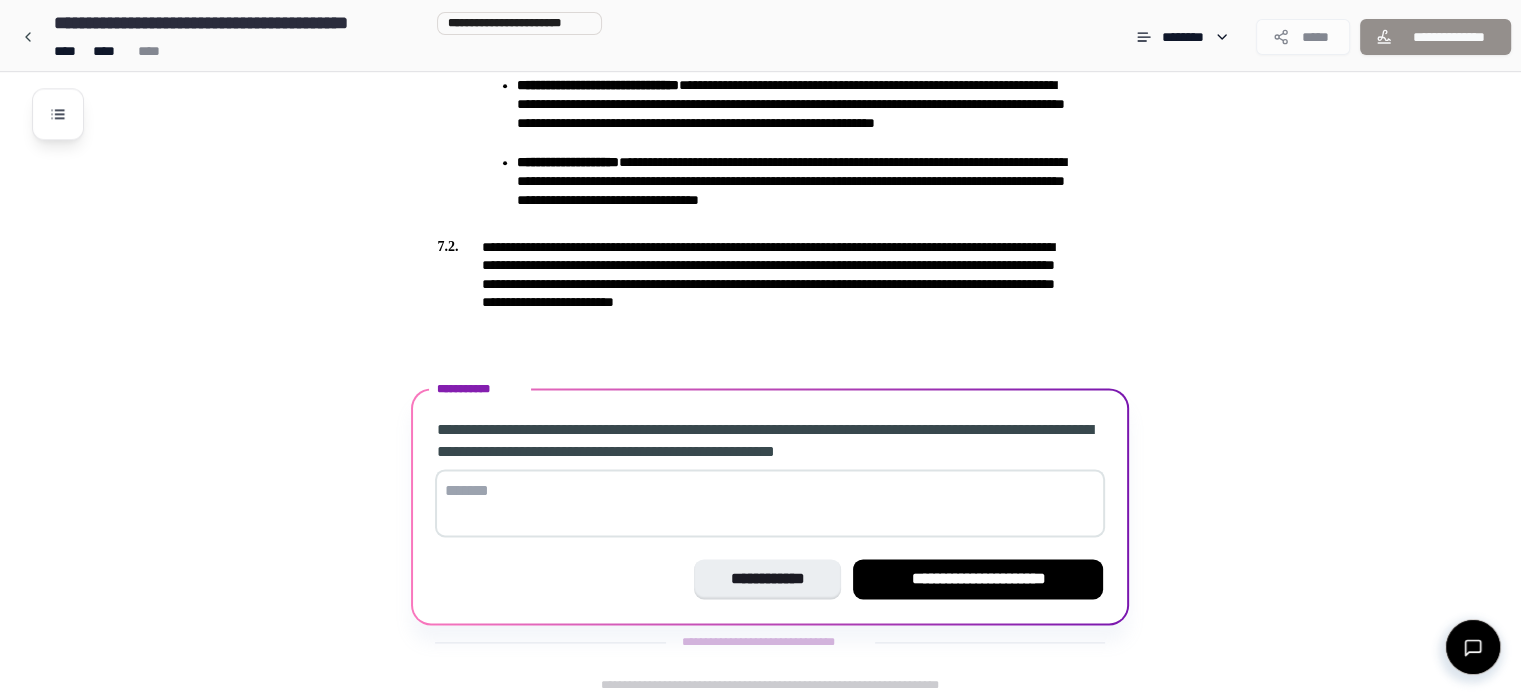 click at bounding box center [770, 503] 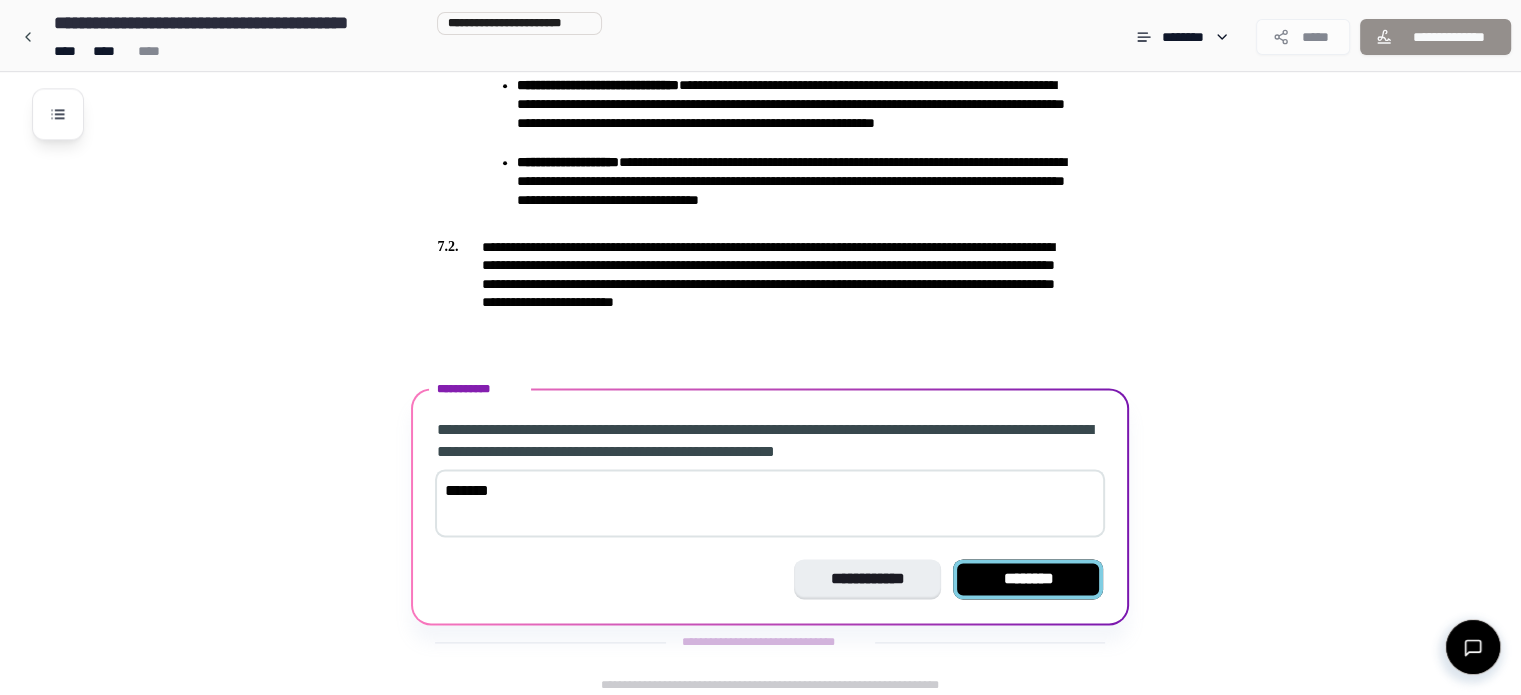 click on "********" at bounding box center (1028, 579) 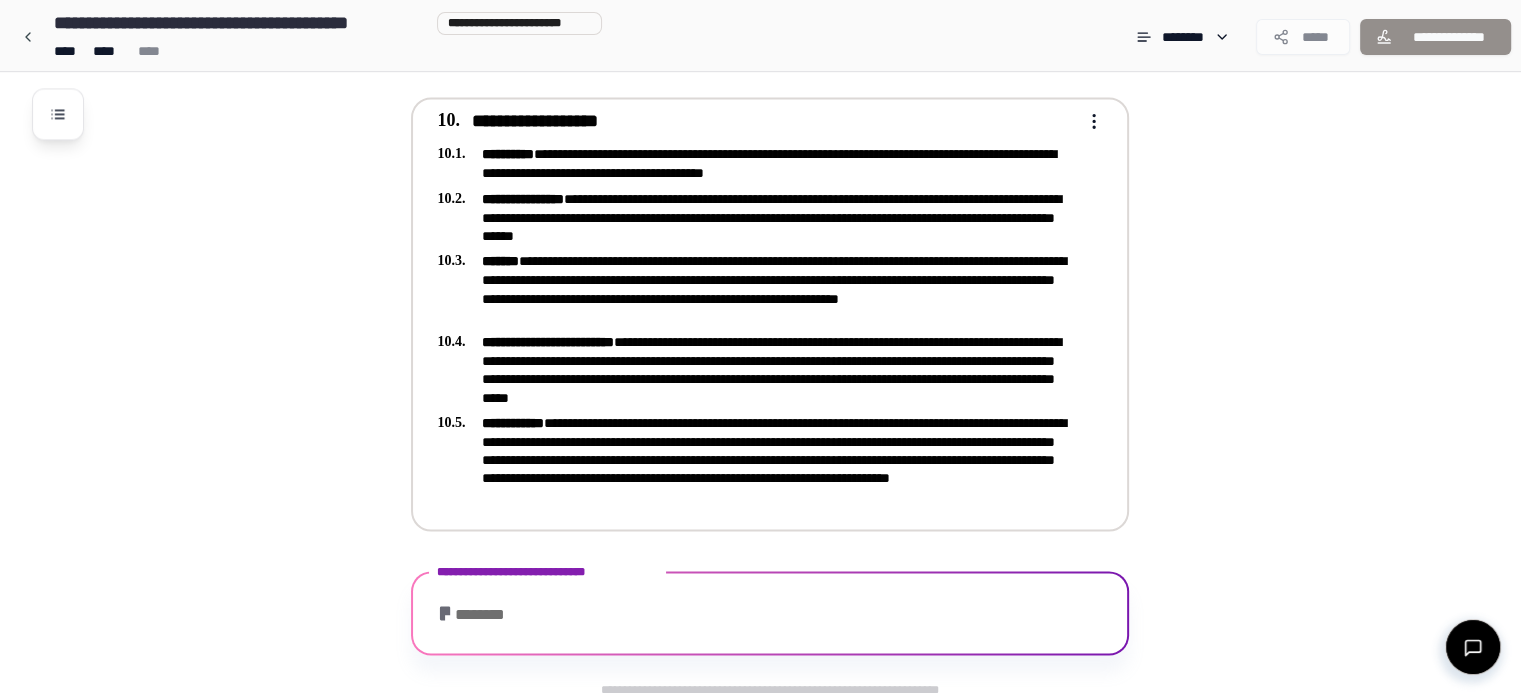 scroll, scrollTop: 3356, scrollLeft: 0, axis: vertical 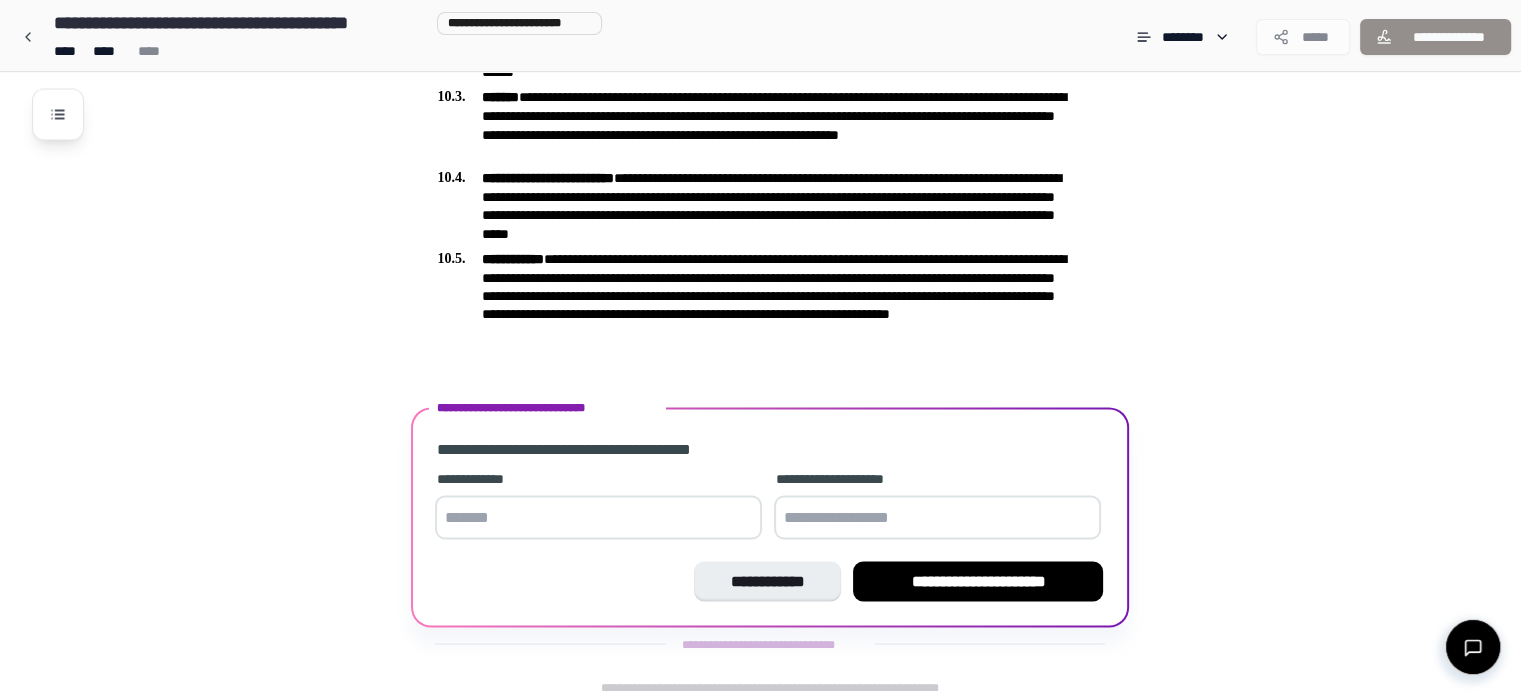 click at bounding box center [598, 517] 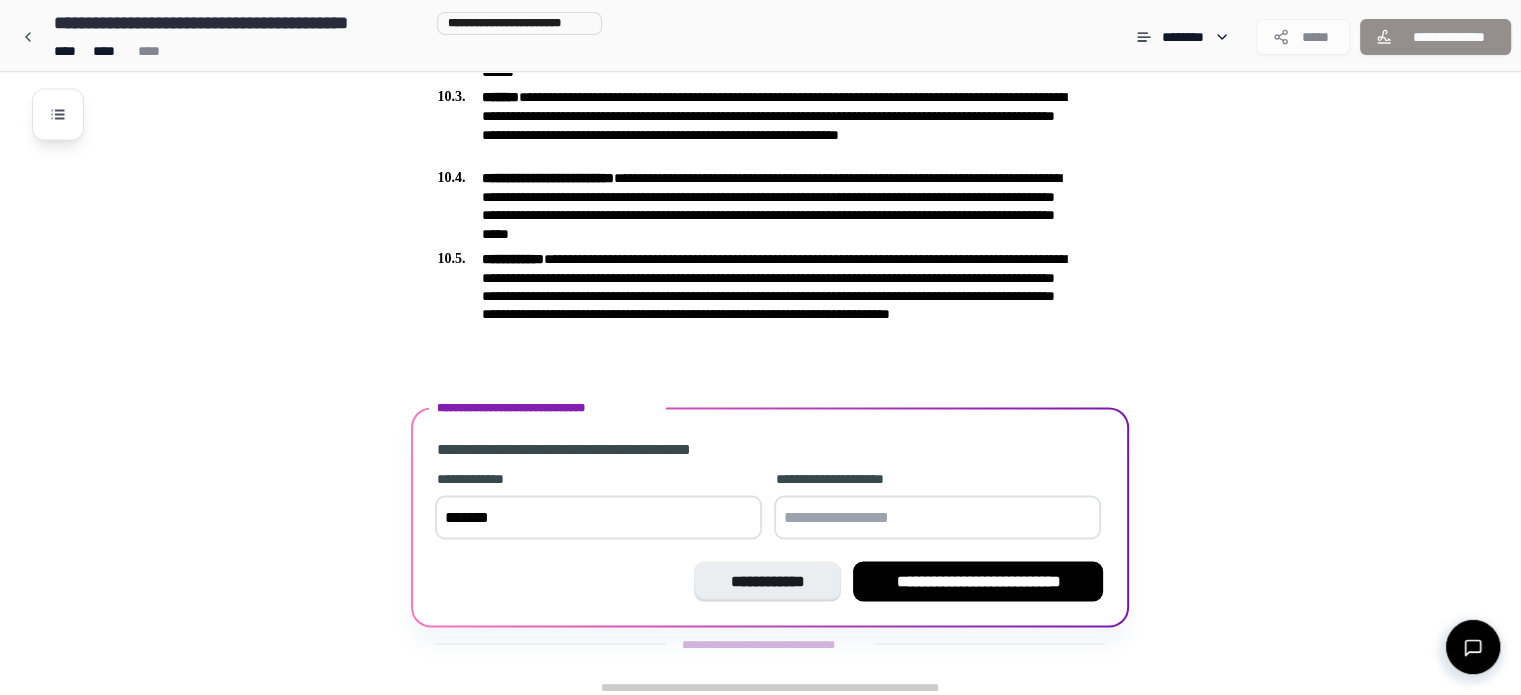 type on "*******" 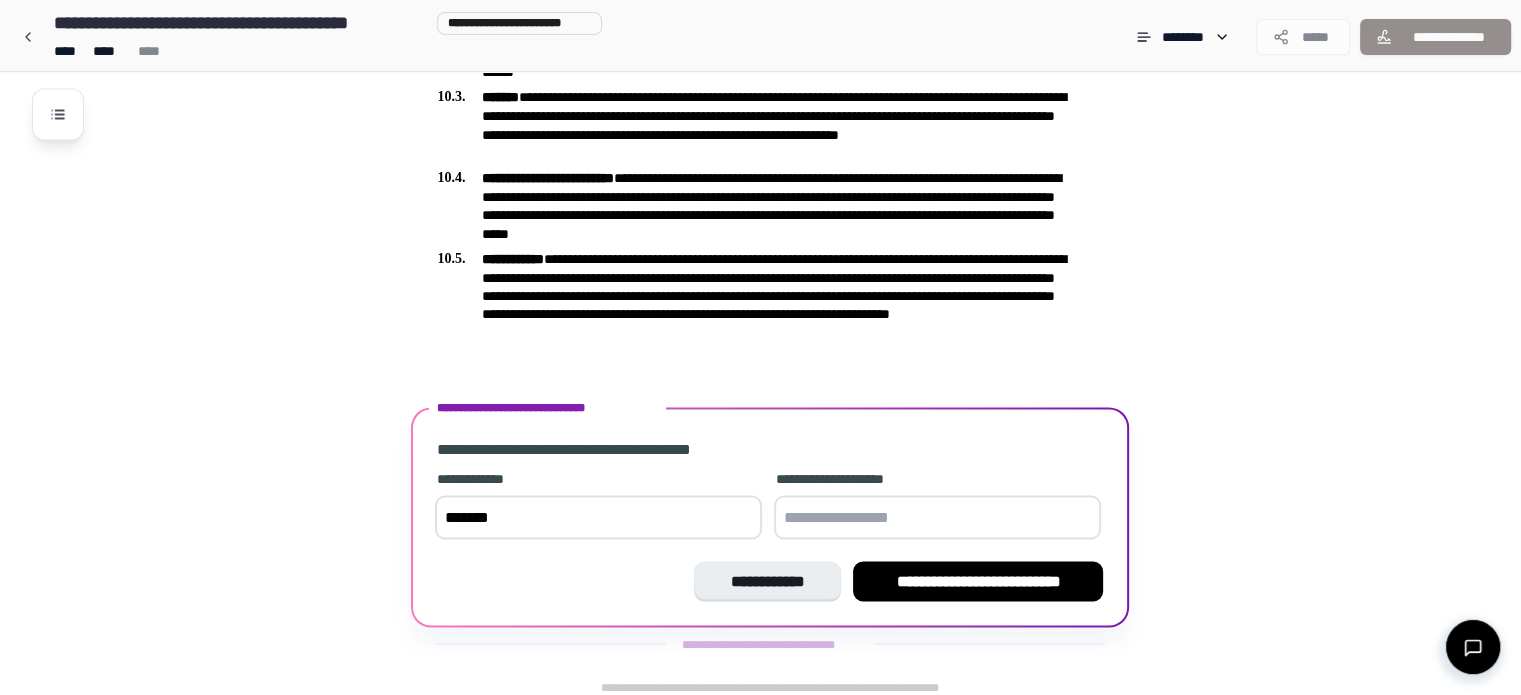 click at bounding box center (937, 517) 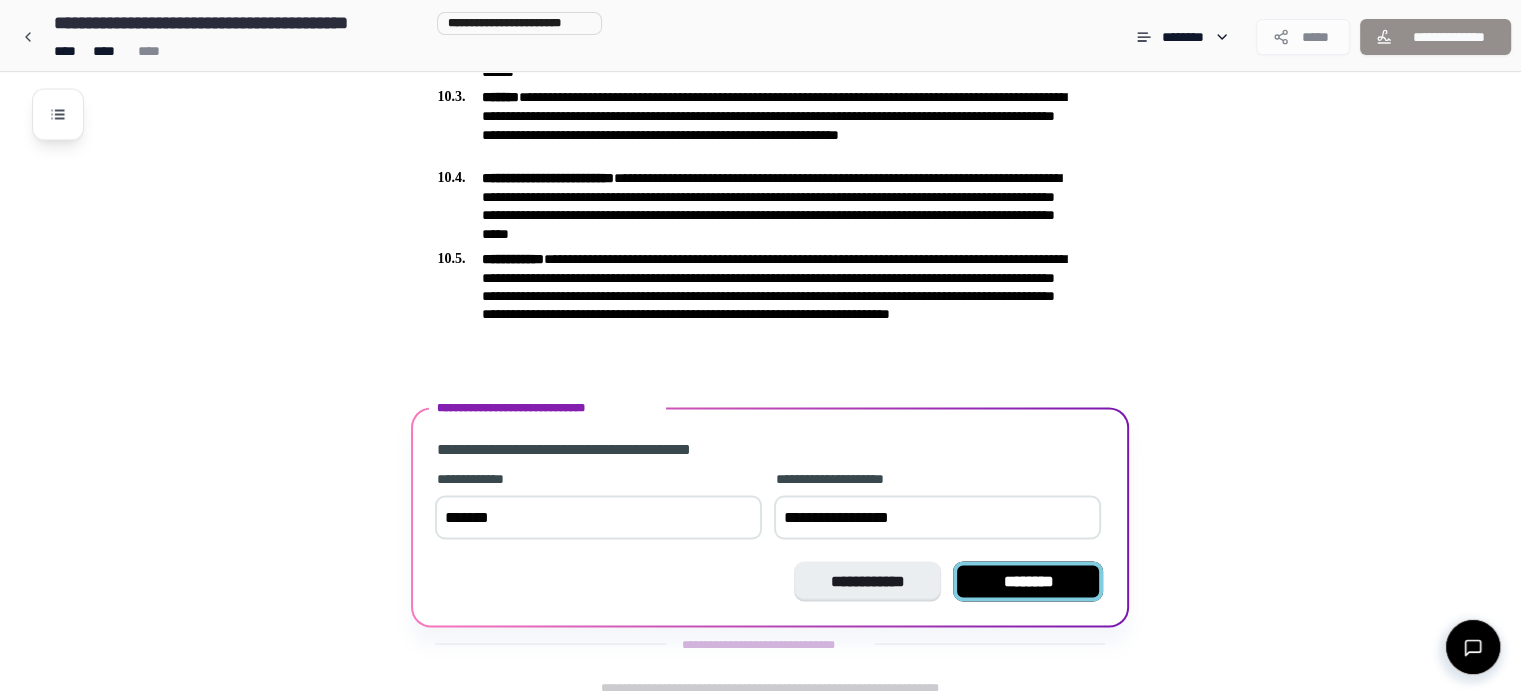 type on "**********" 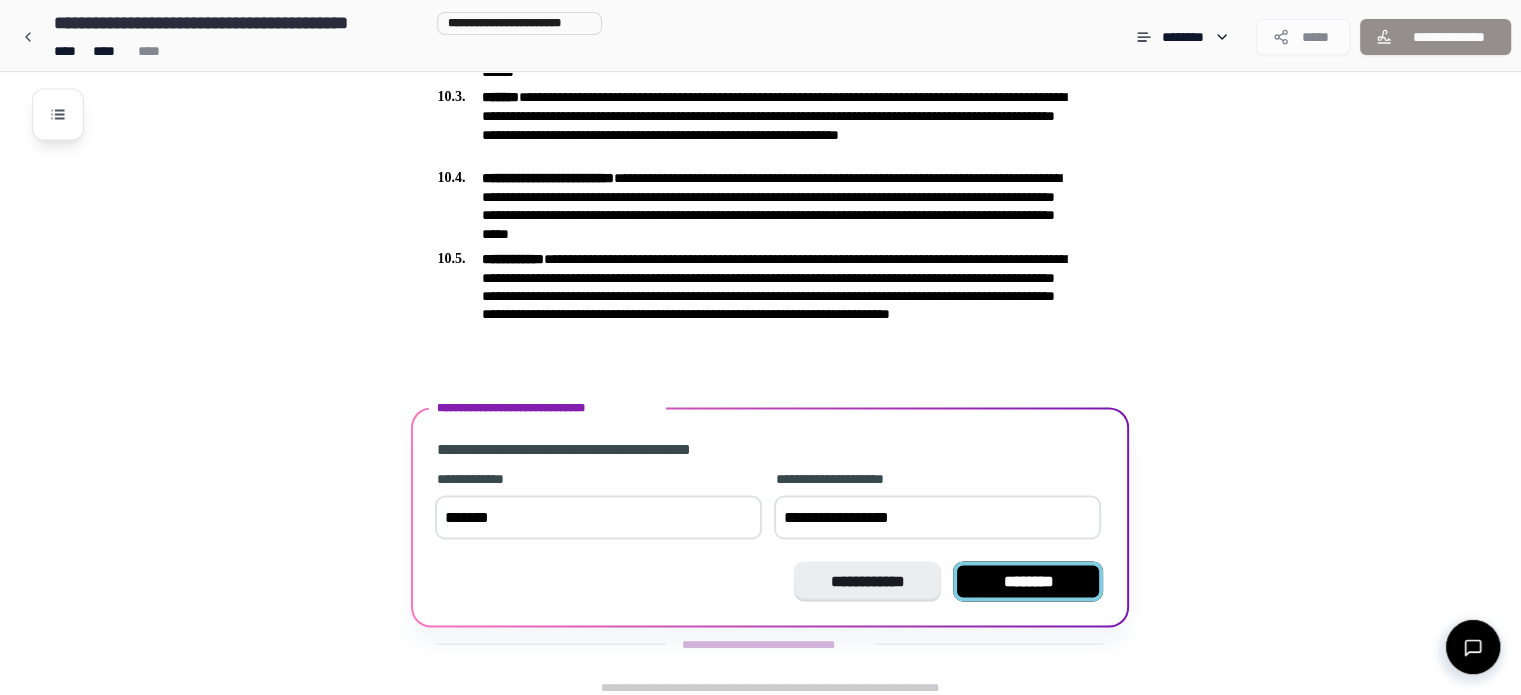 click on "********" at bounding box center (1028, 581) 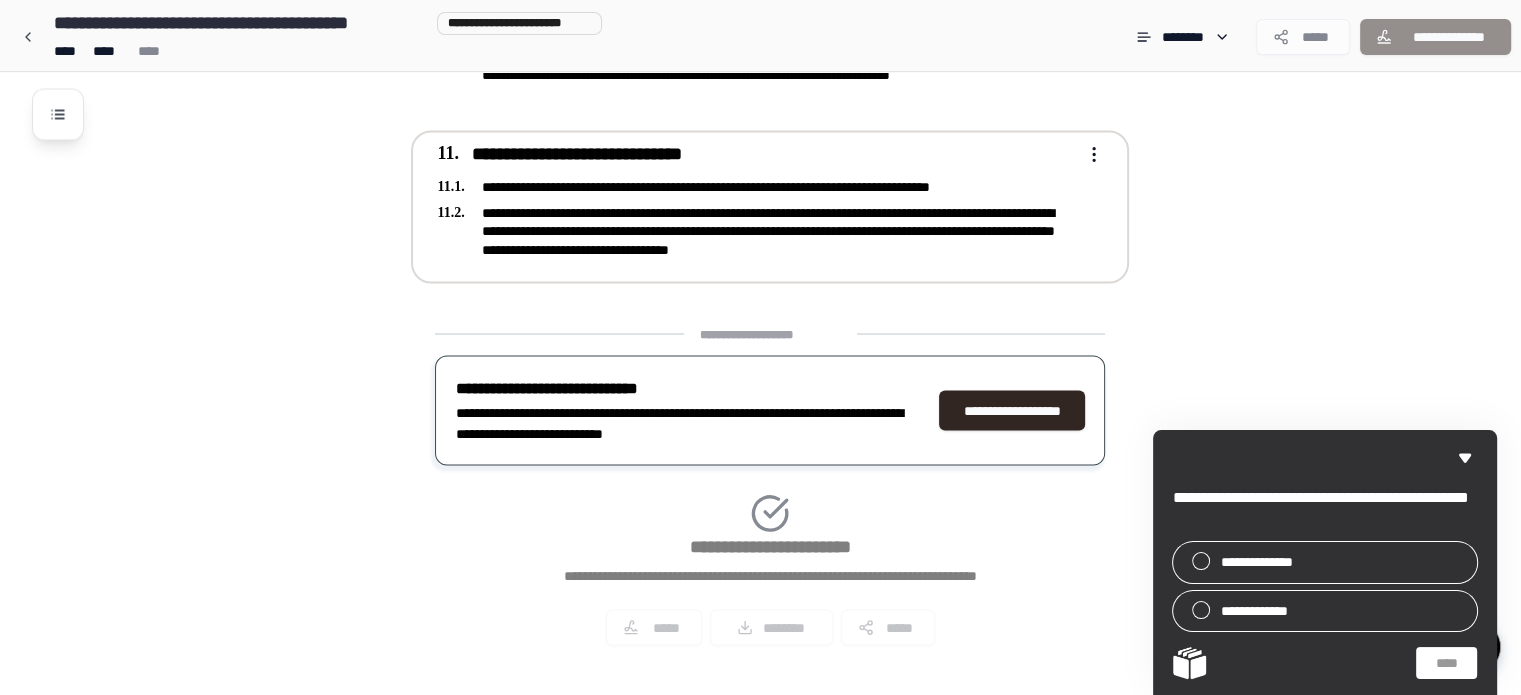 scroll, scrollTop: 3618, scrollLeft: 0, axis: vertical 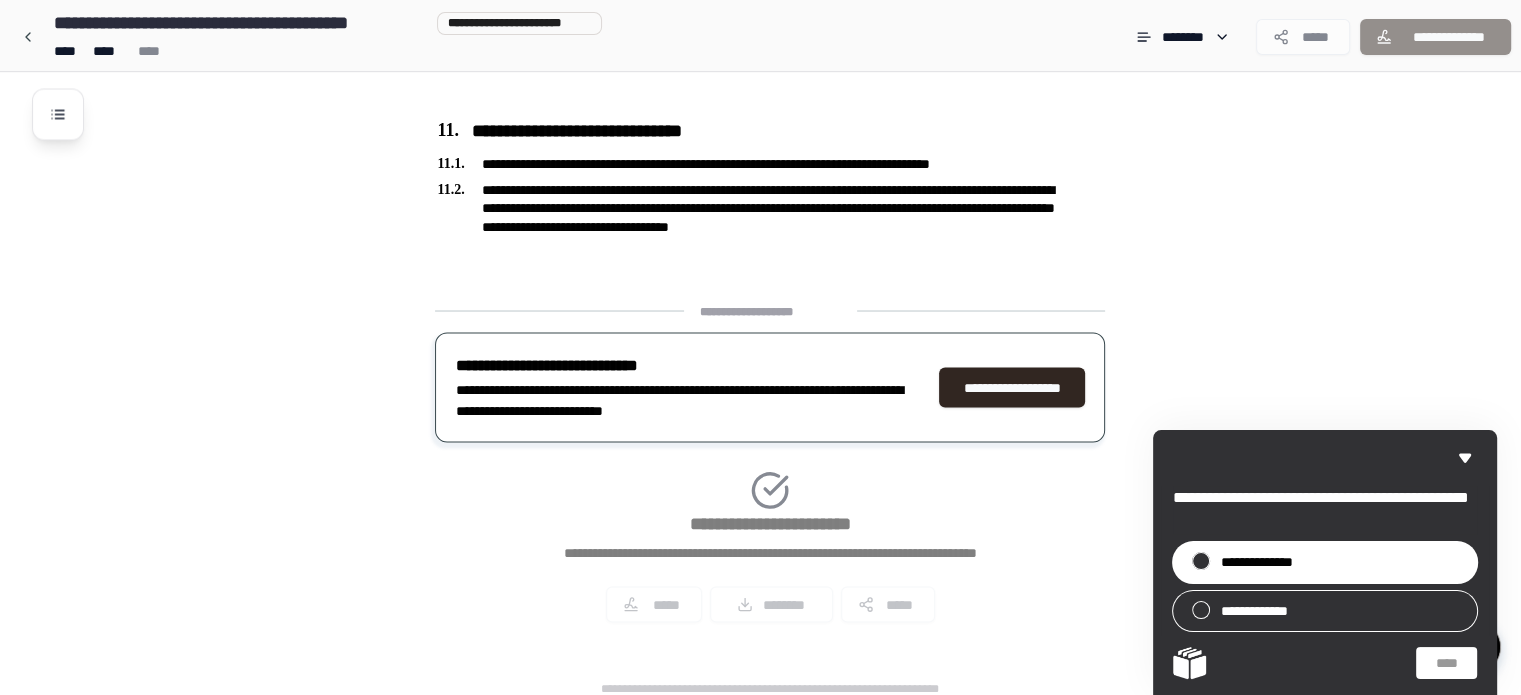 click at bounding box center [1201, 561] 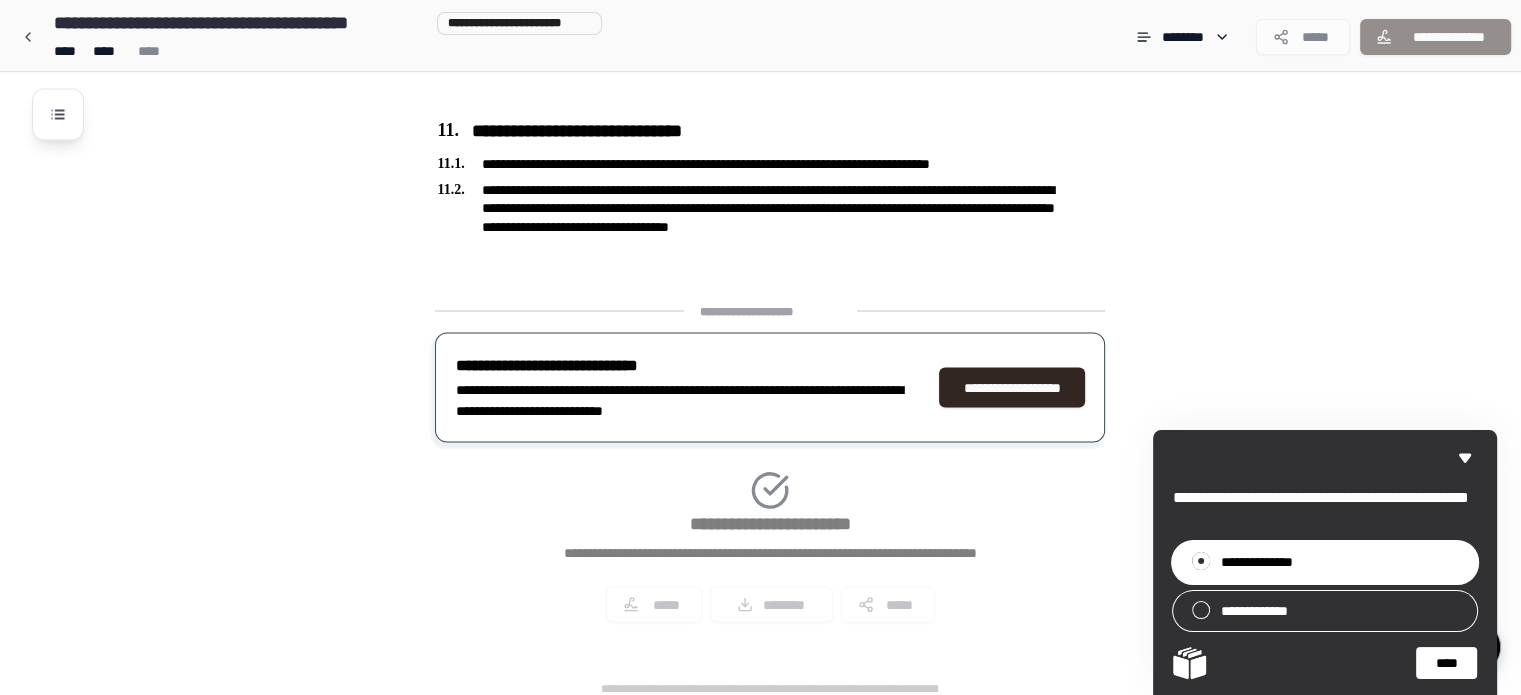 click on "****" at bounding box center [1446, 663] 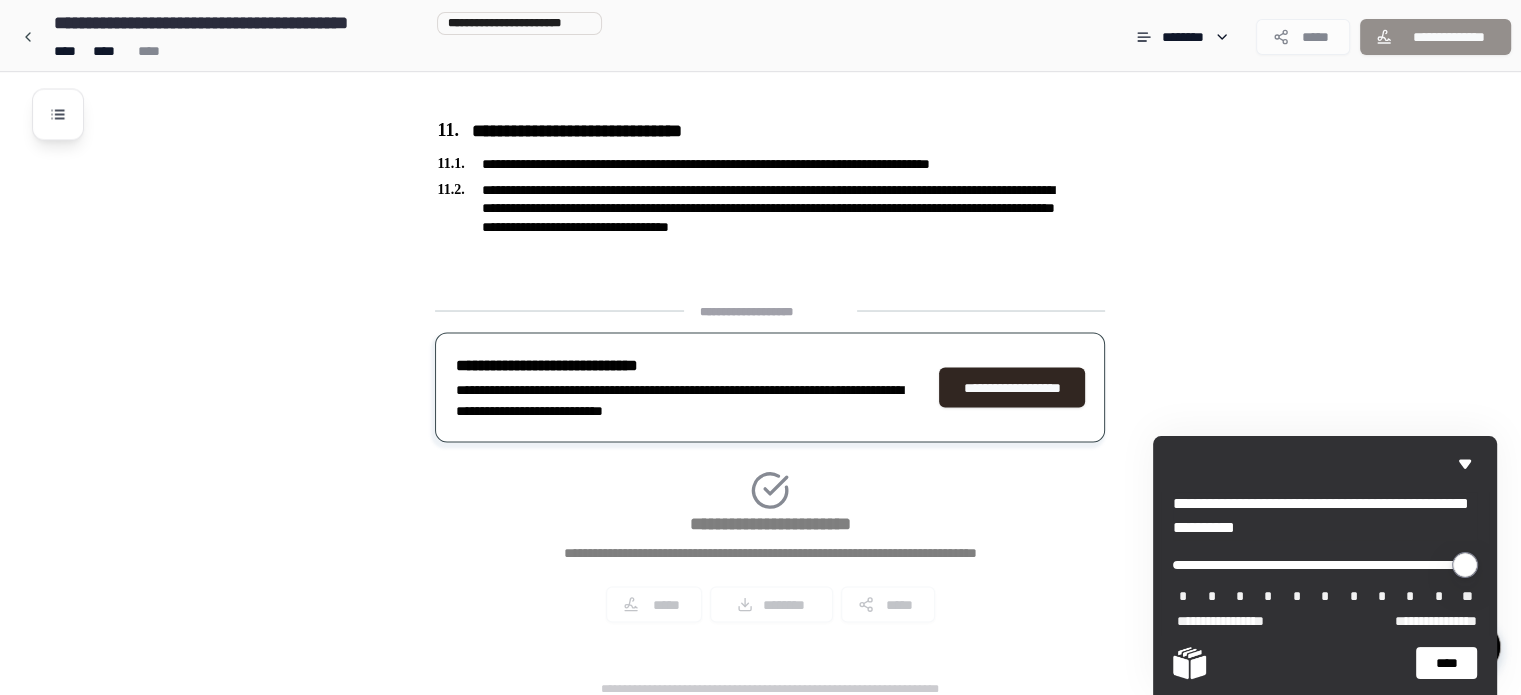 drag, startPoint x: 1180, startPoint y: 556, endPoint x: 1535, endPoint y: 563, distance: 355.069 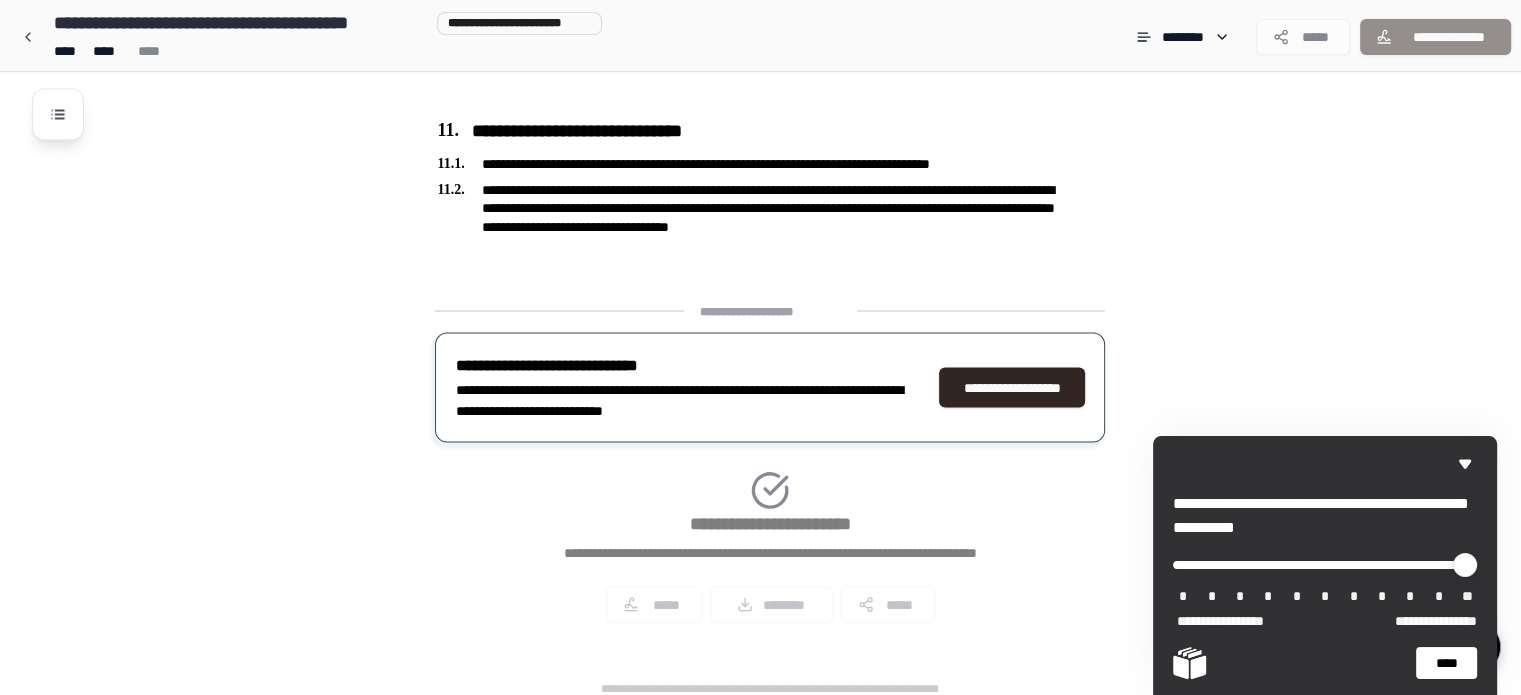 click on "****" at bounding box center [1446, 663] 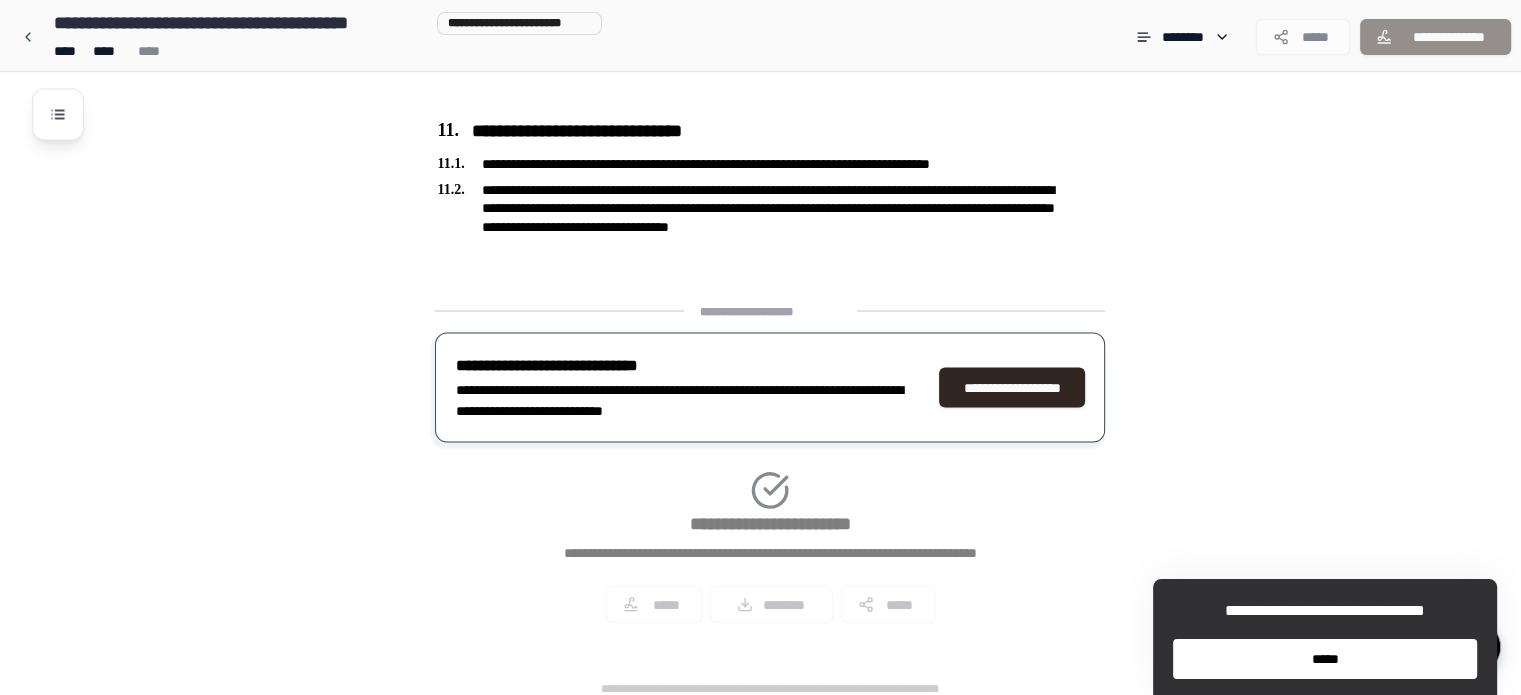 click on "*****" at bounding box center [1325, 659] 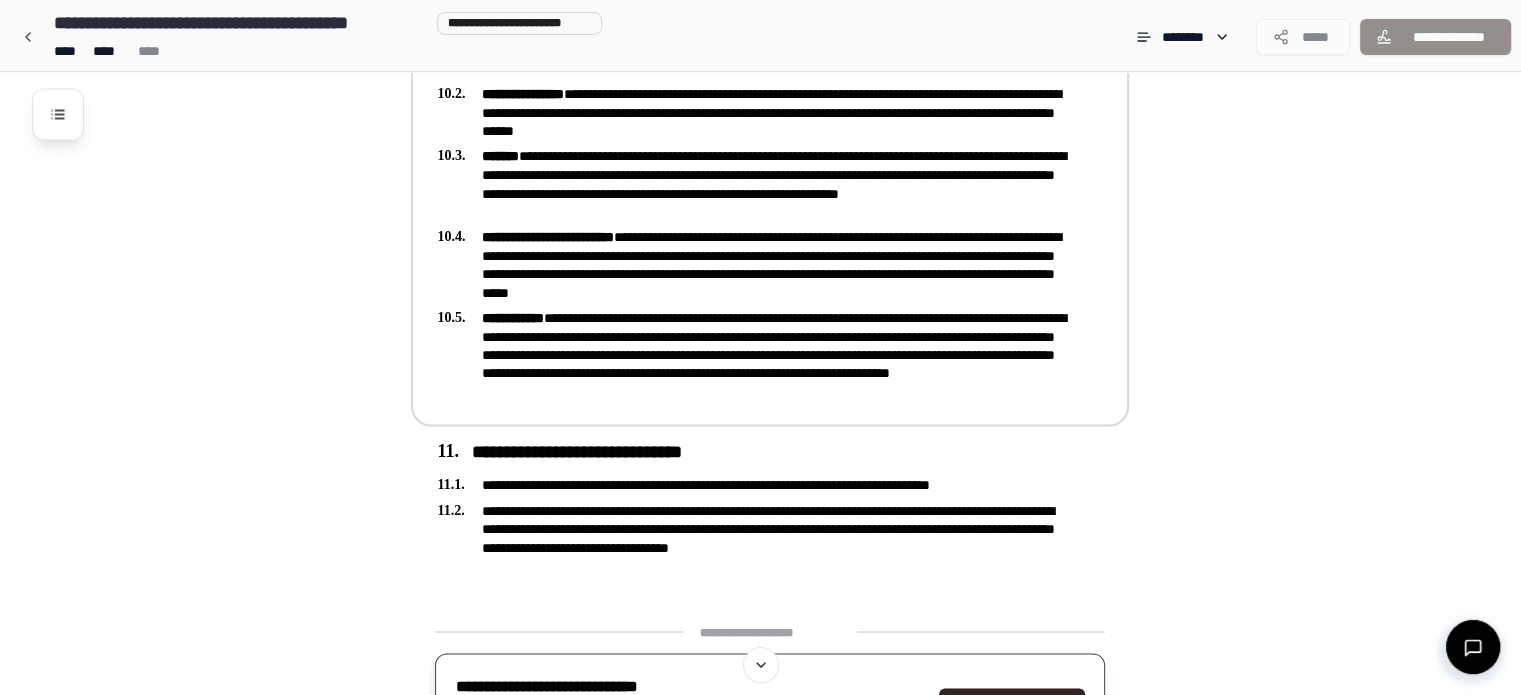 scroll, scrollTop: 3296, scrollLeft: 0, axis: vertical 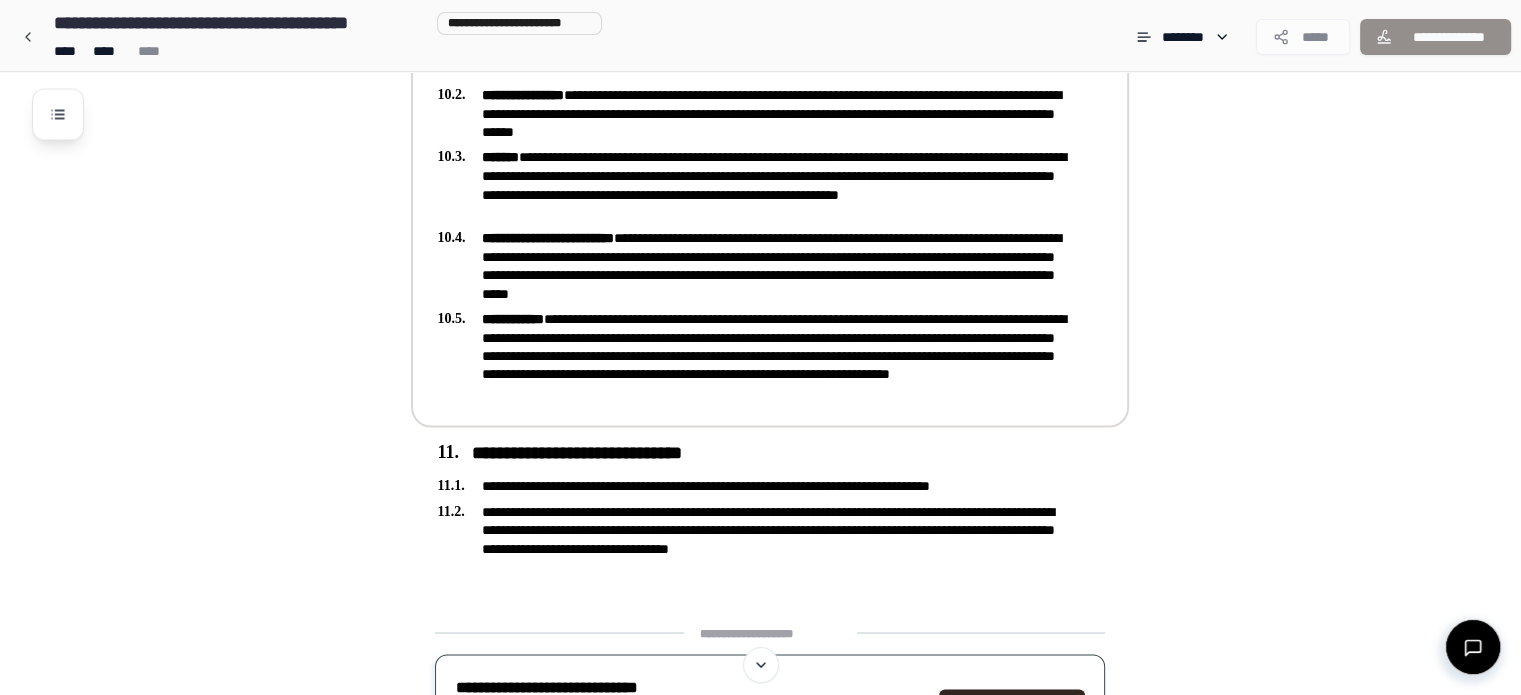 click on "**********" at bounding box center (756, 356) 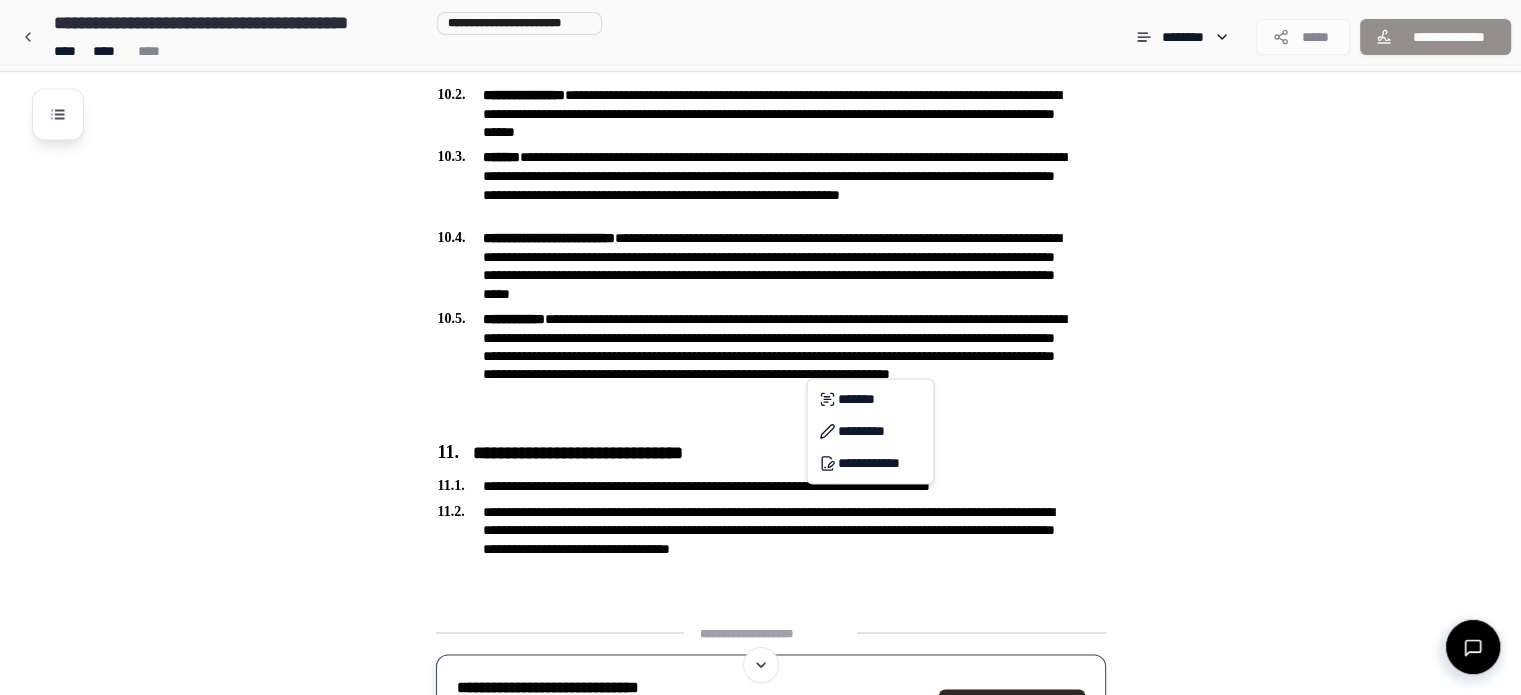 click on "**********" at bounding box center [768, -1140] 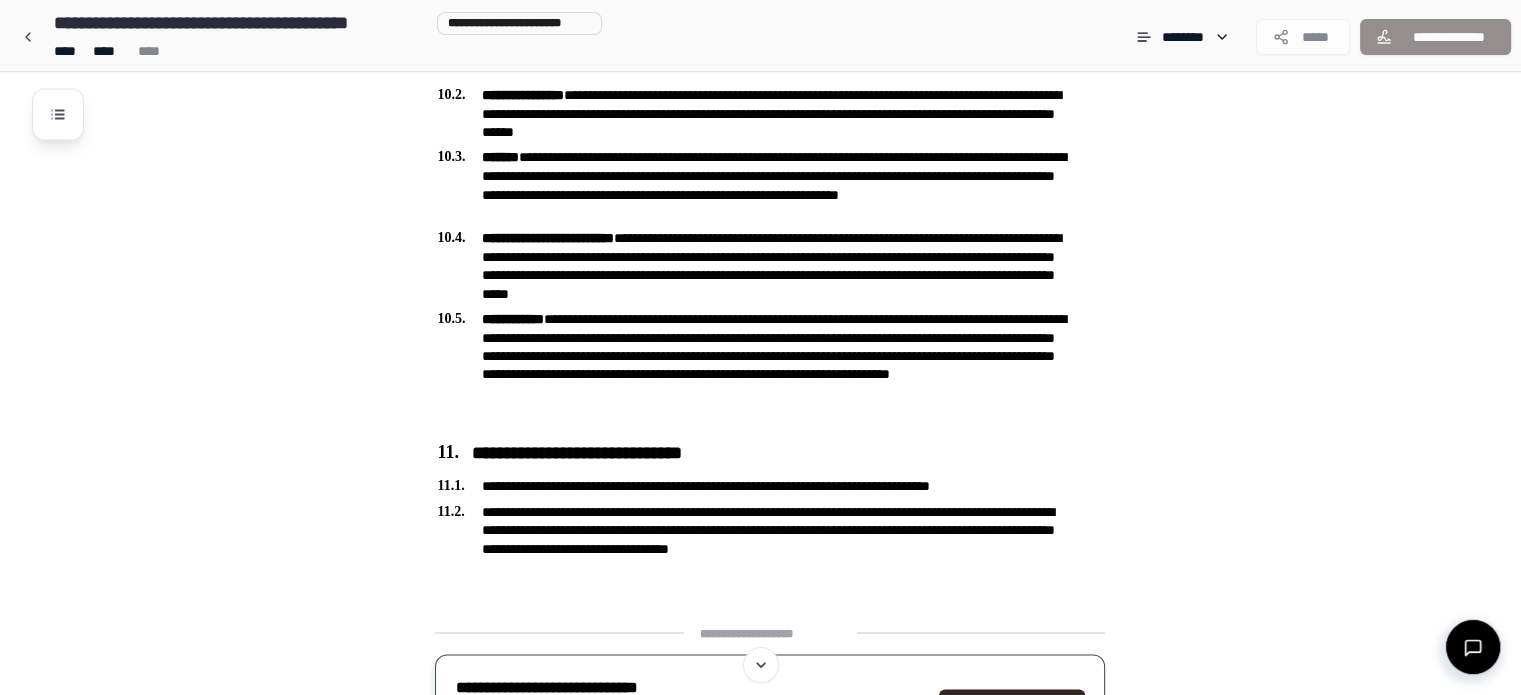 click on "**********" at bounding box center (786, -1098) 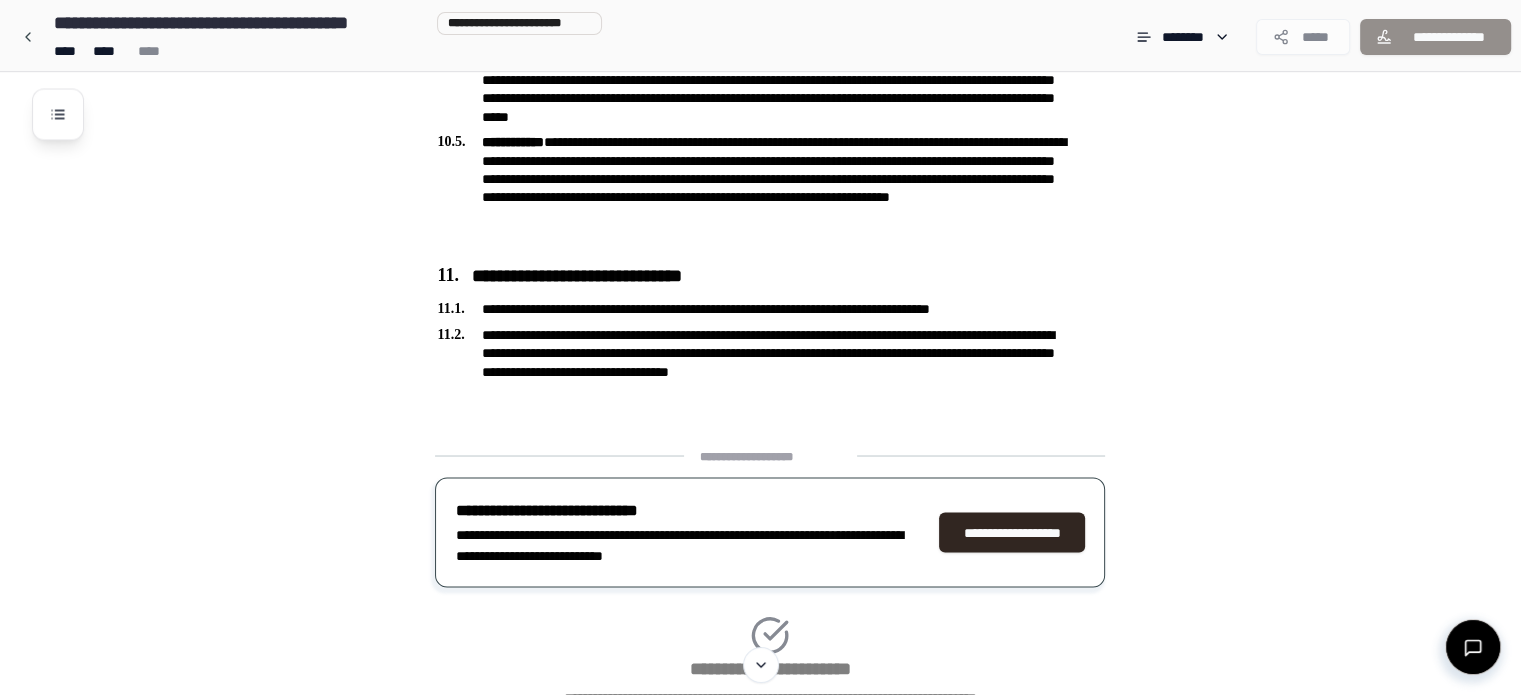 scroll, scrollTop: 3474, scrollLeft: 0, axis: vertical 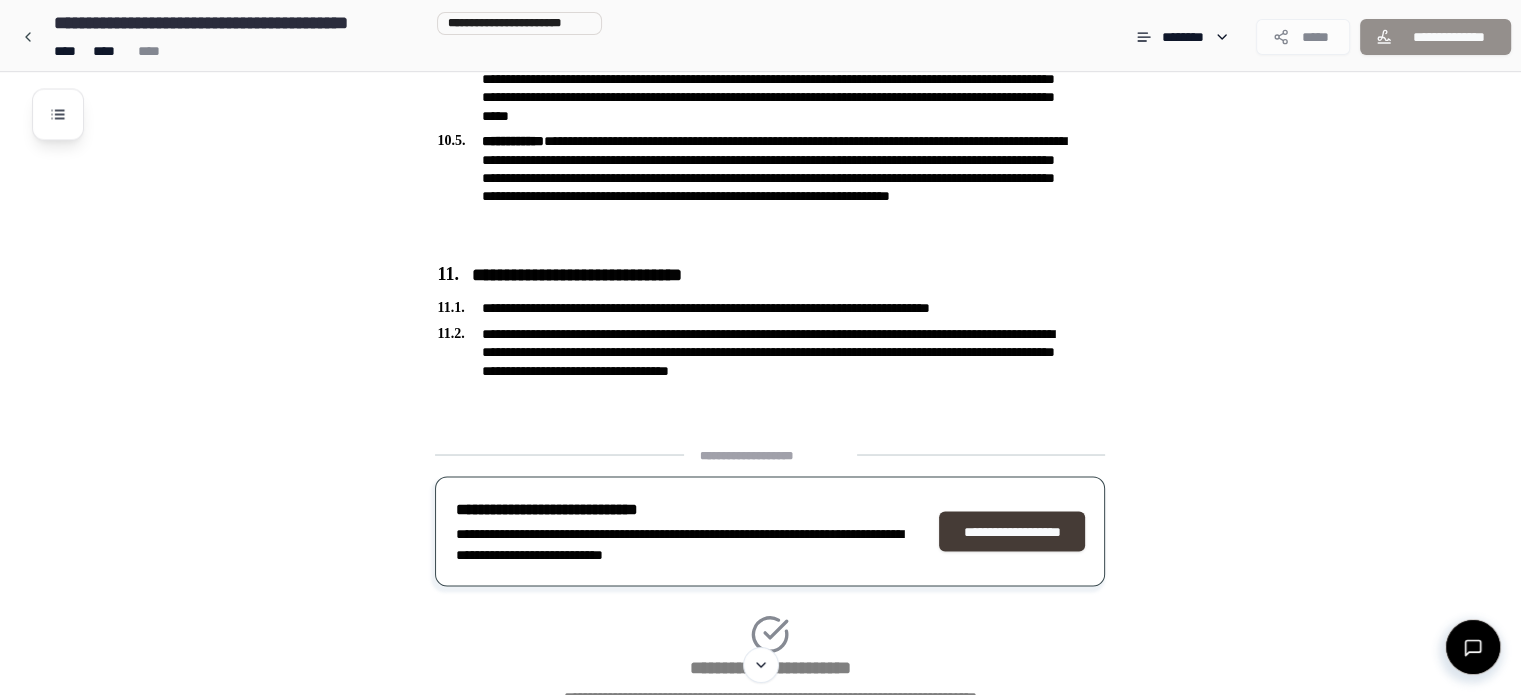click on "**********" at bounding box center (1012, 531) 